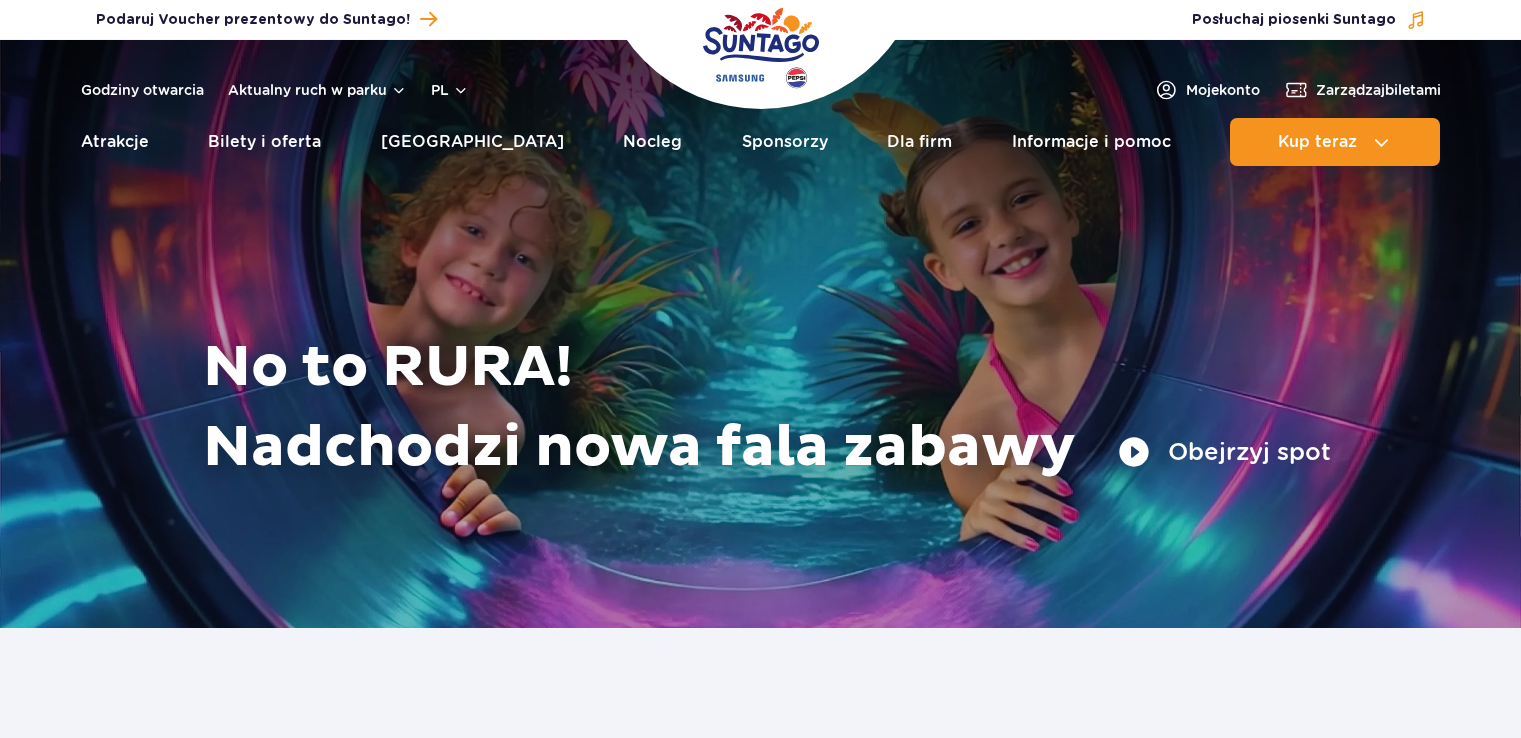 scroll, scrollTop: 0, scrollLeft: 0, axis: both 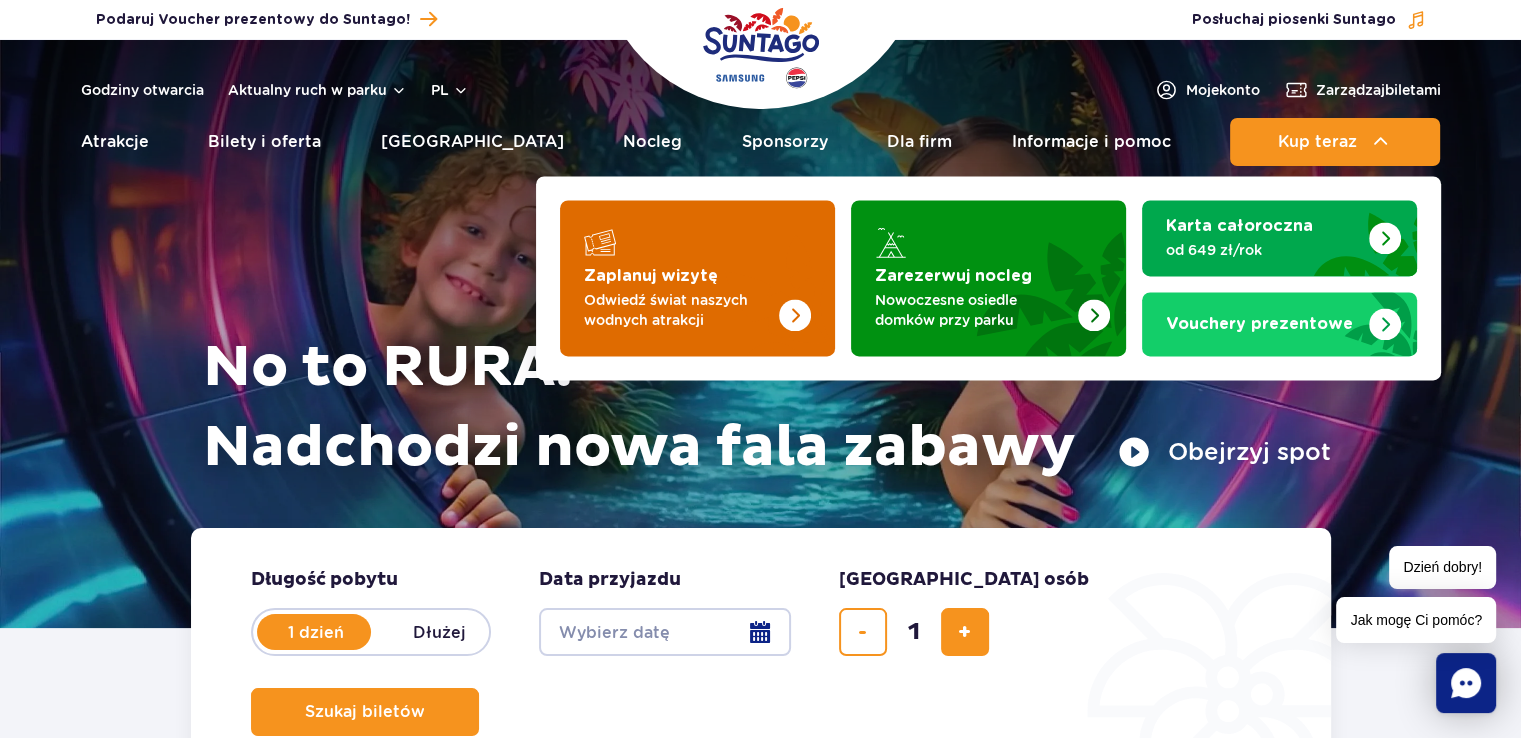 click at bounding box center (697, 278) 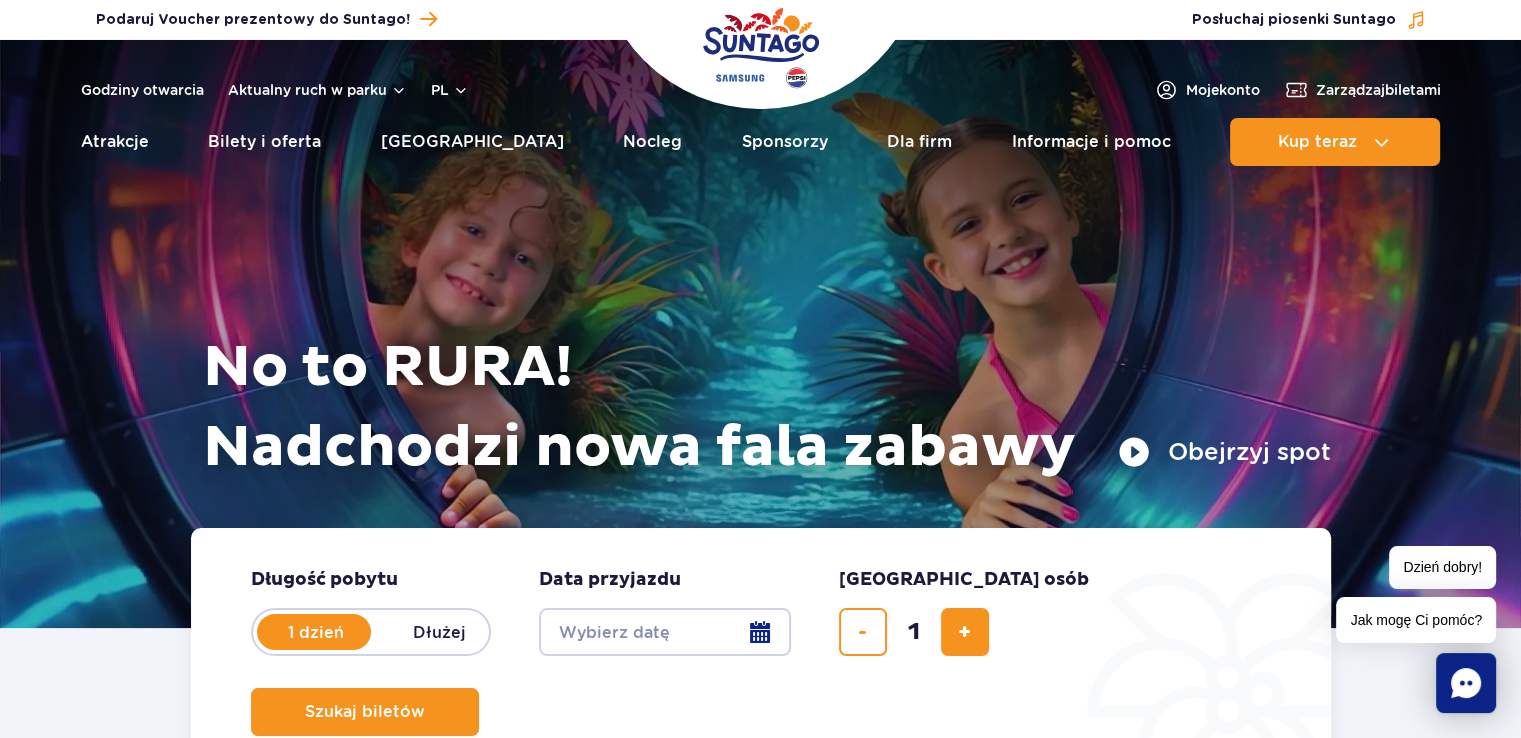 click on "Date from" at bounding box center (665, 632) 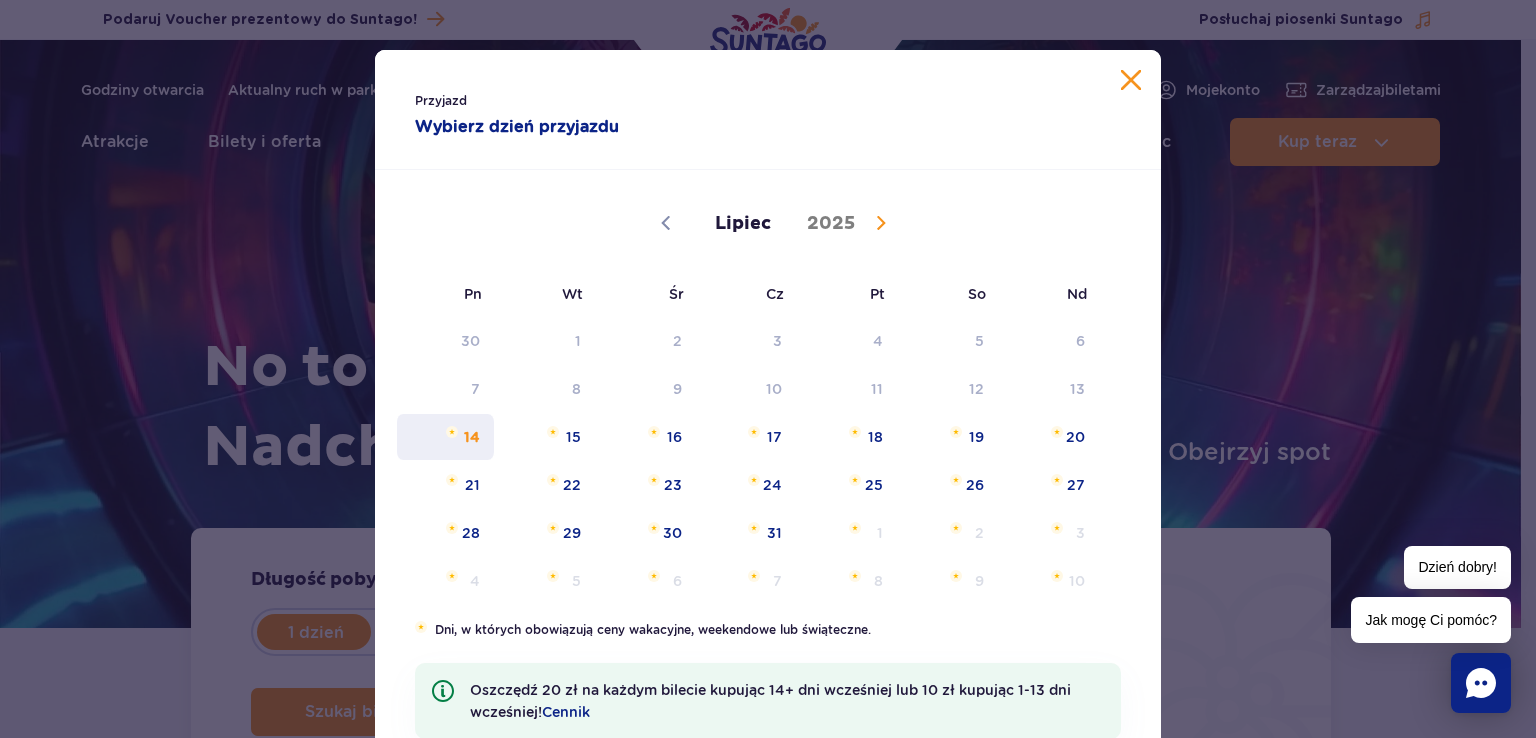 click on "14" at bounding box center [445, 437] 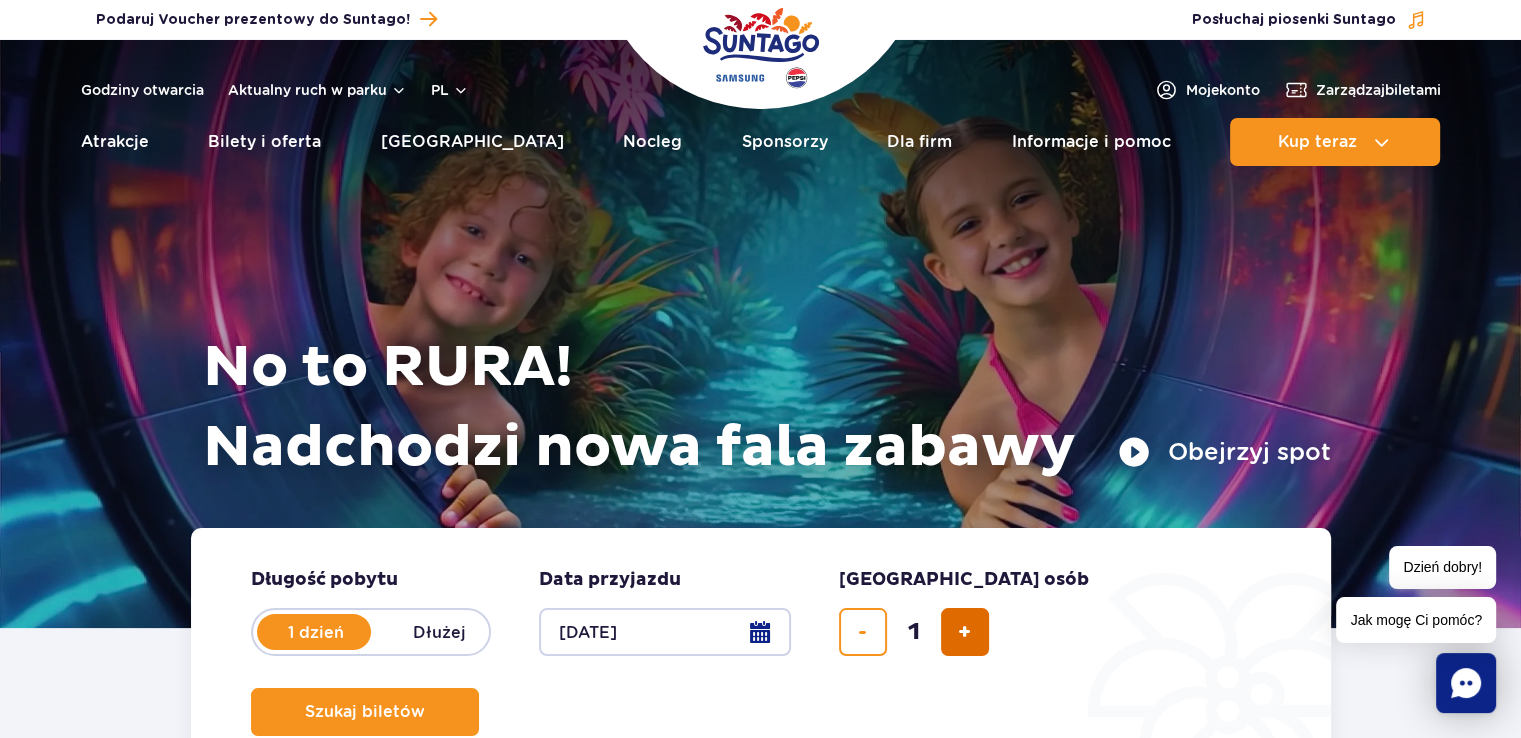 click at bounding box center (964, 632) 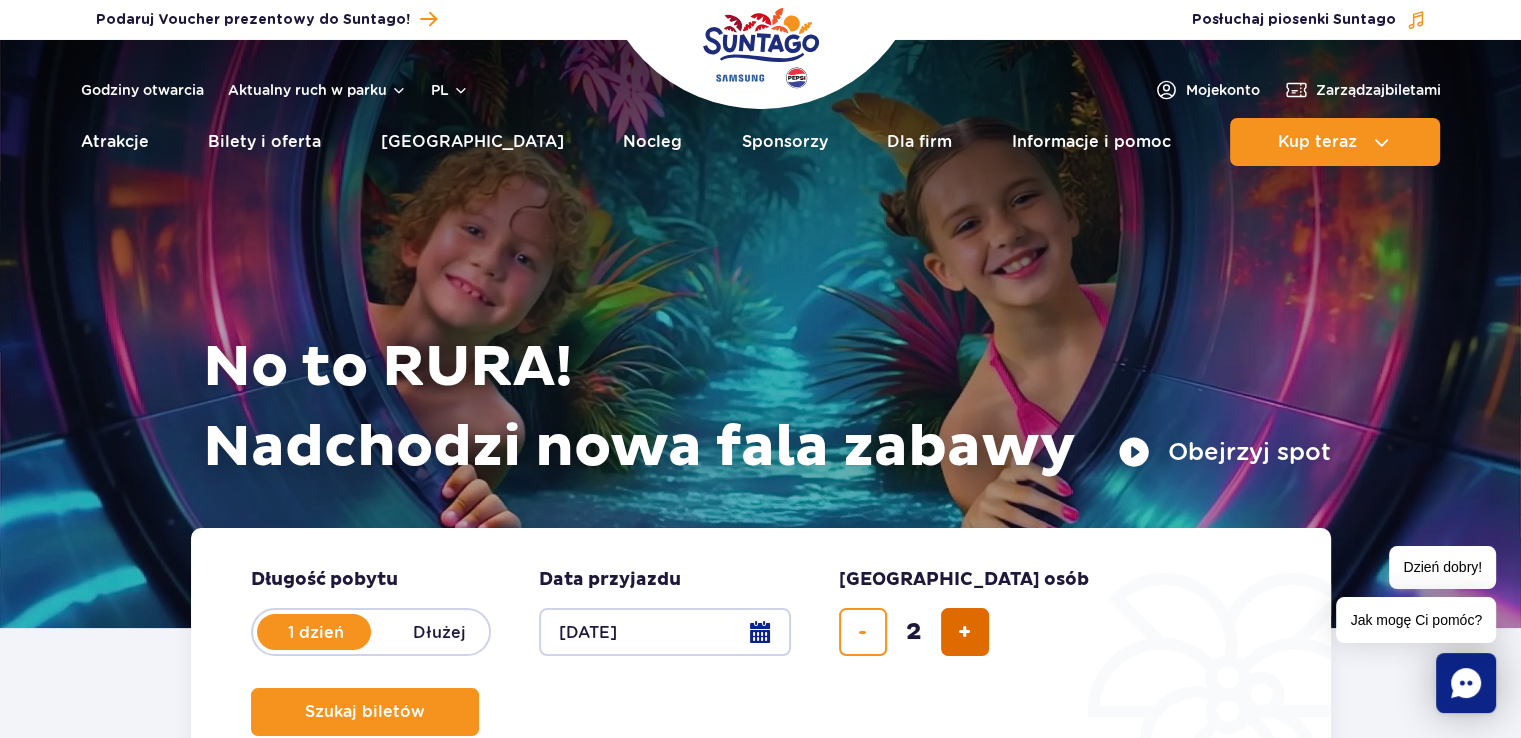 click at bounding box center (964, 632) 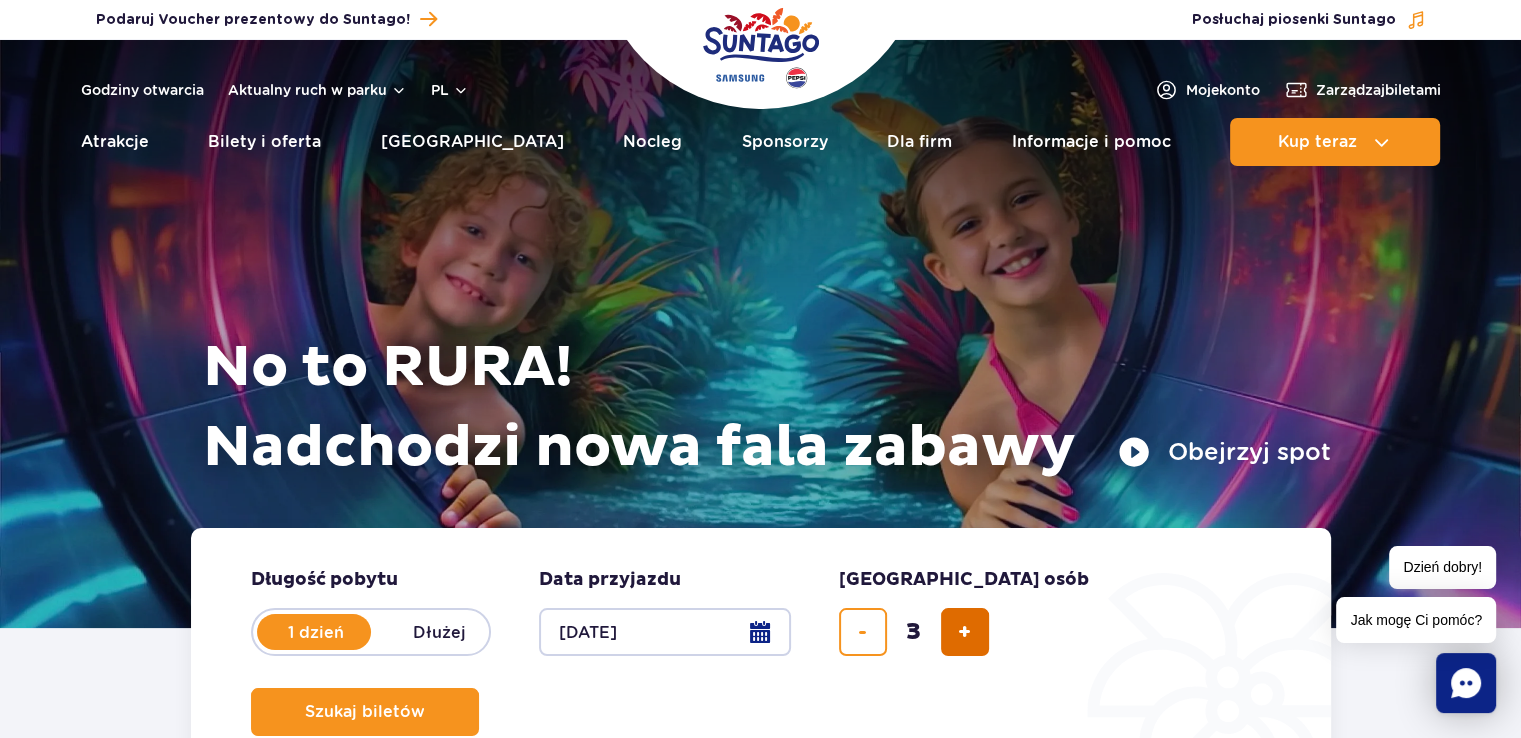 click at bounding box center [964, 632] 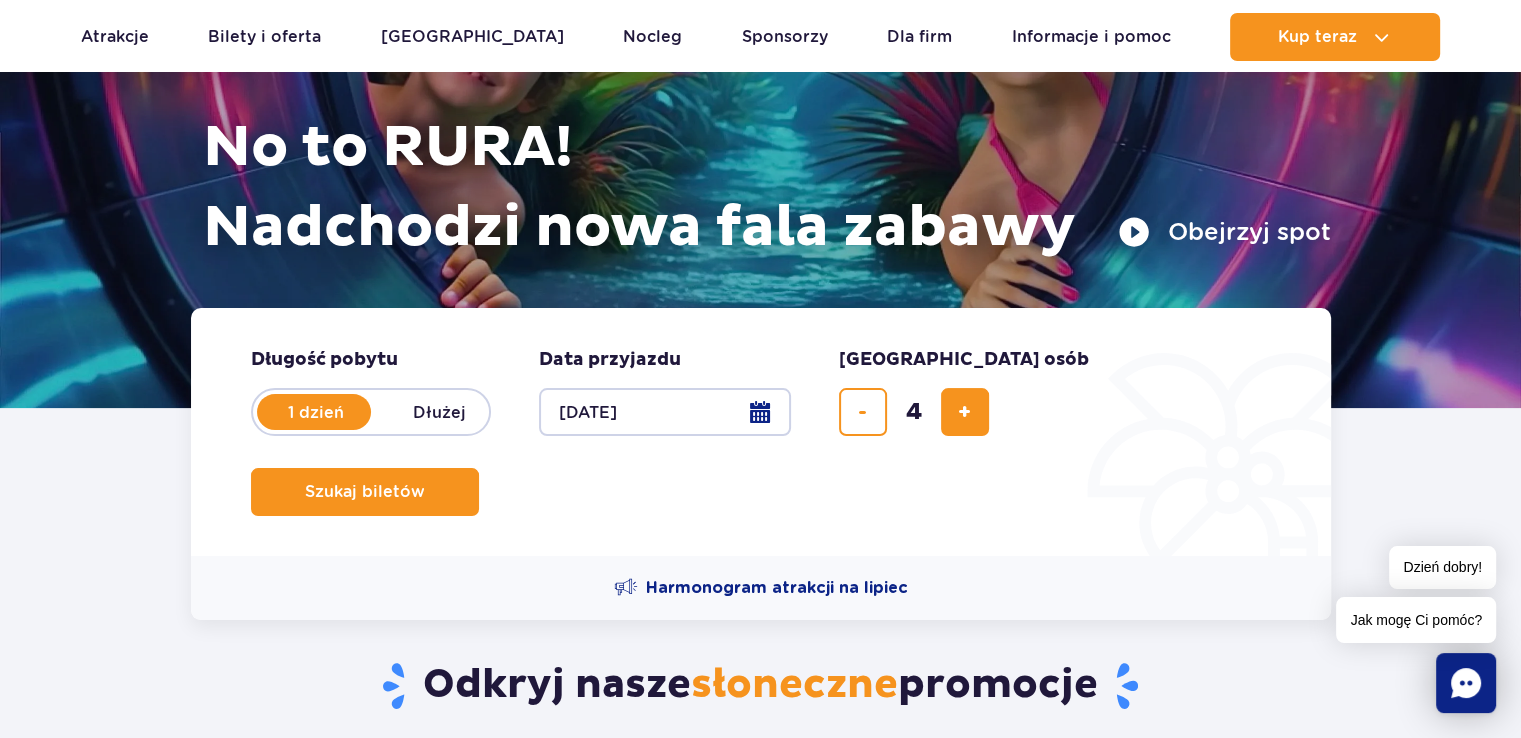 scroll, scrollTop: 267, scrollLeft: 0, axis: vertical 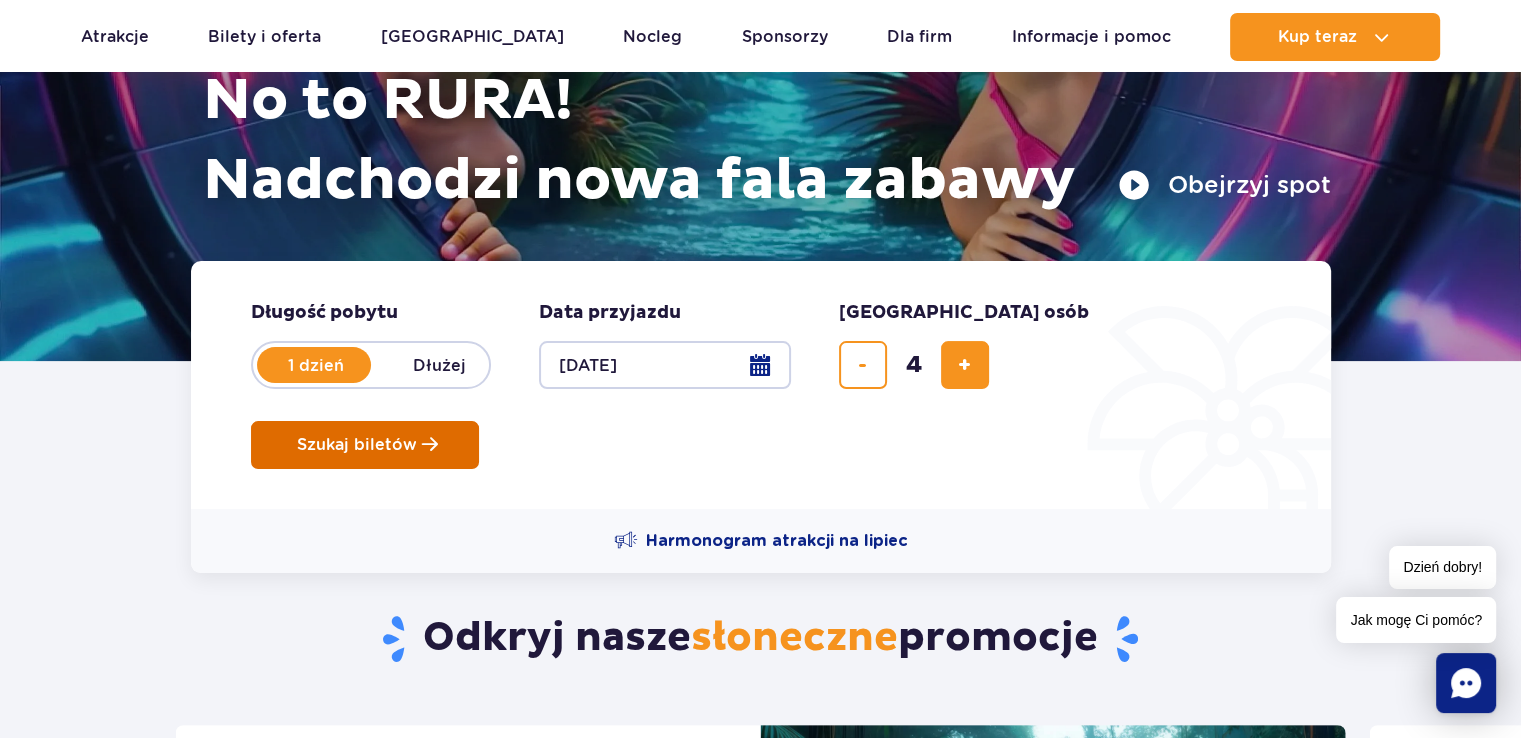 click on "Szukaj biletów" at bounding box center (365, 445) 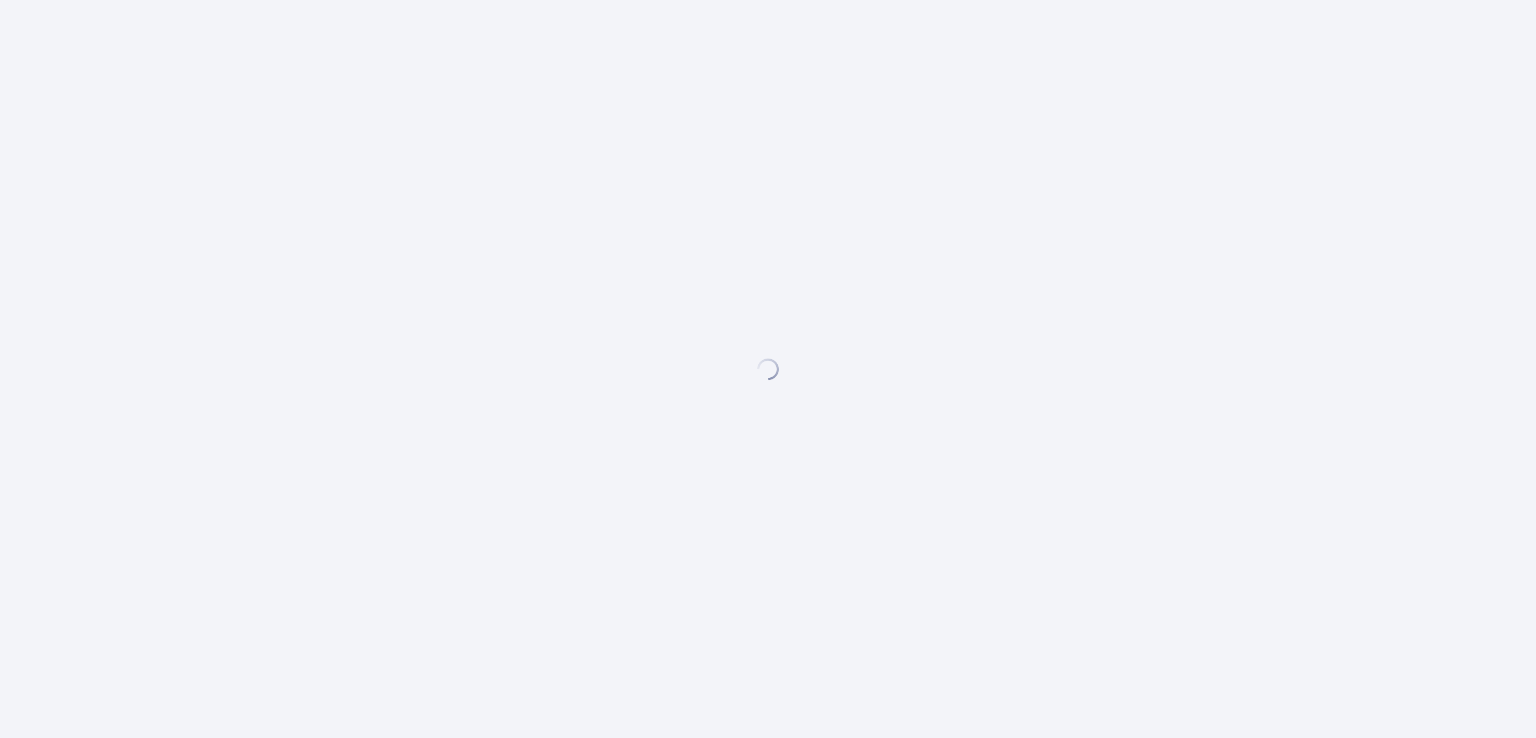 scroll, scrollTop: 0, scrollLeft: 0, axis: both 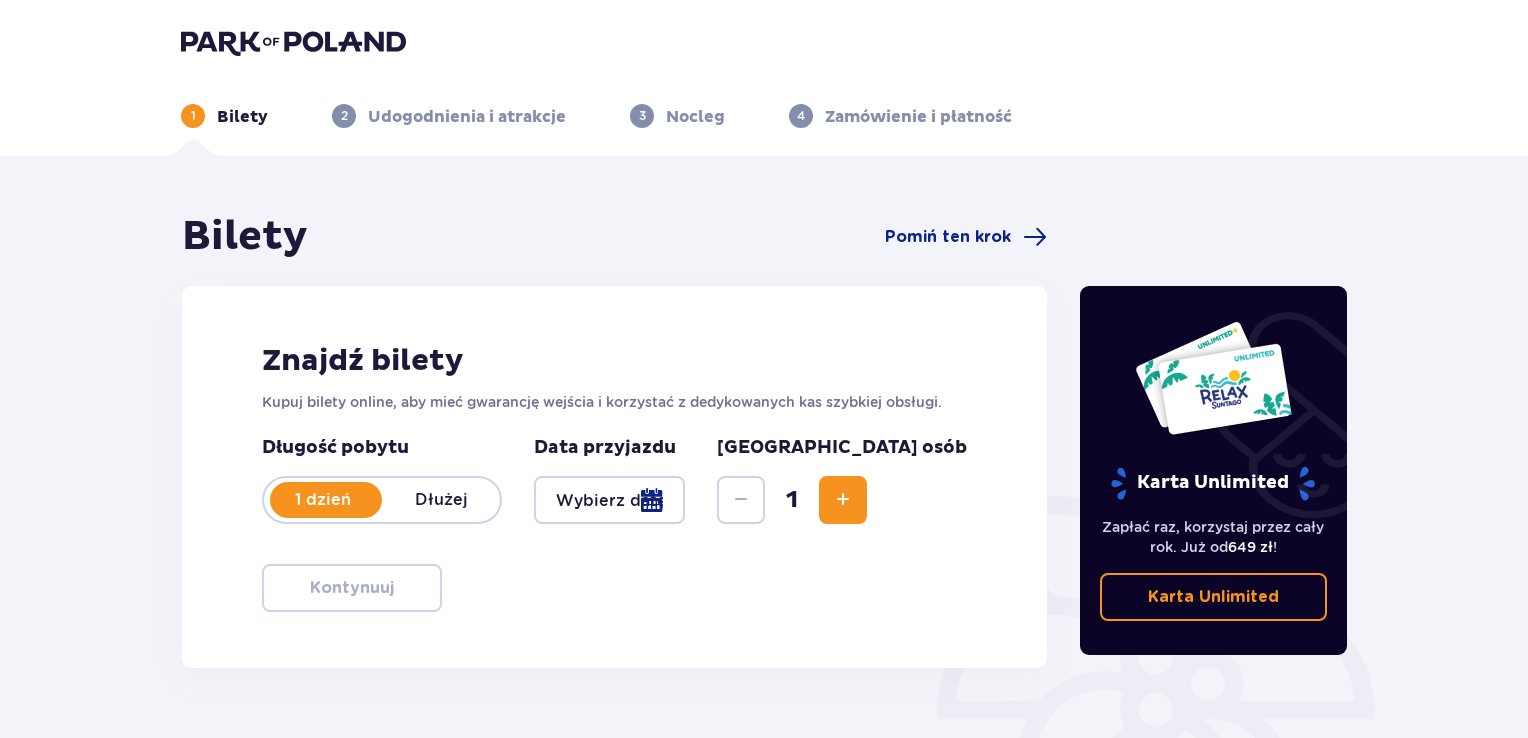 click at bounding box center [609, 500] 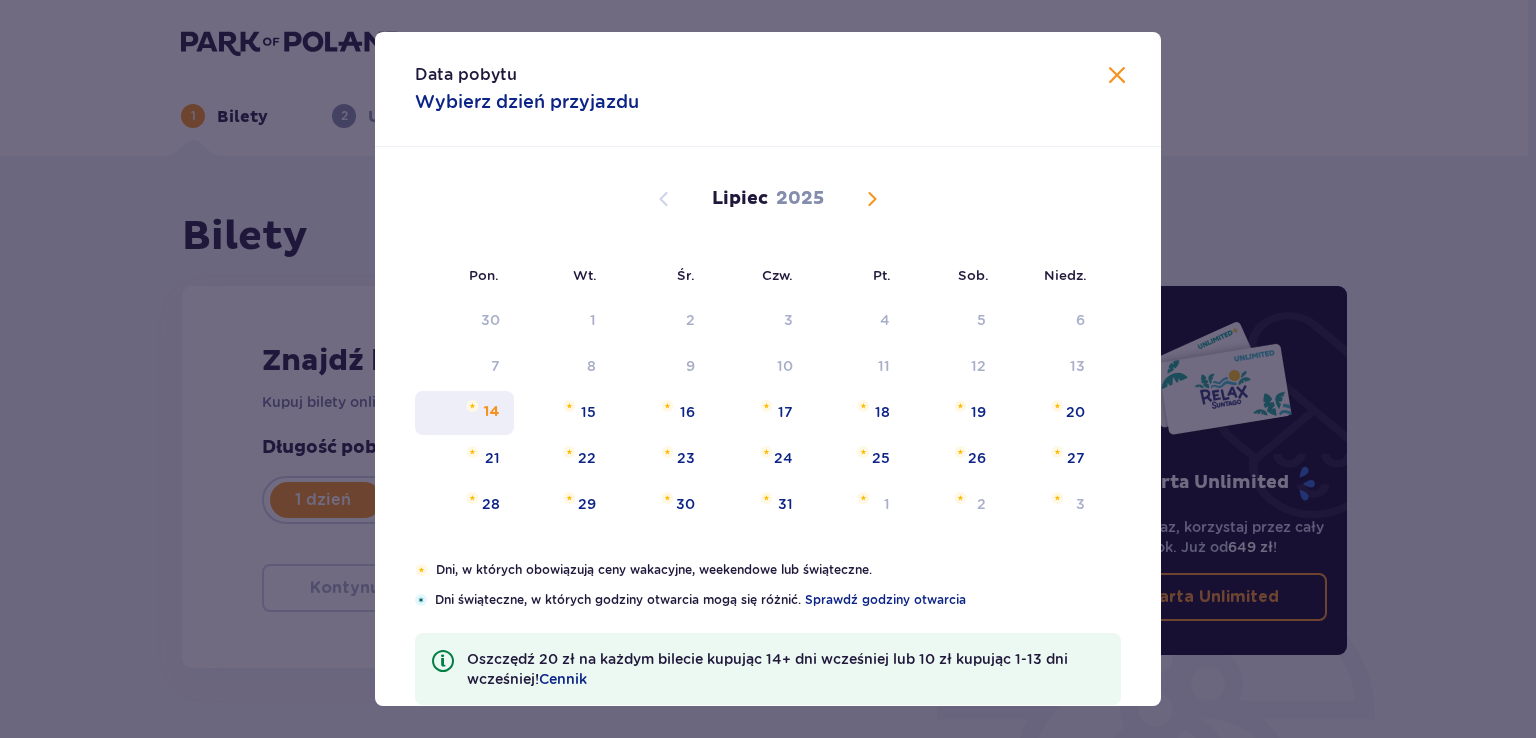 click on "14" at bounding box center [492, 412] 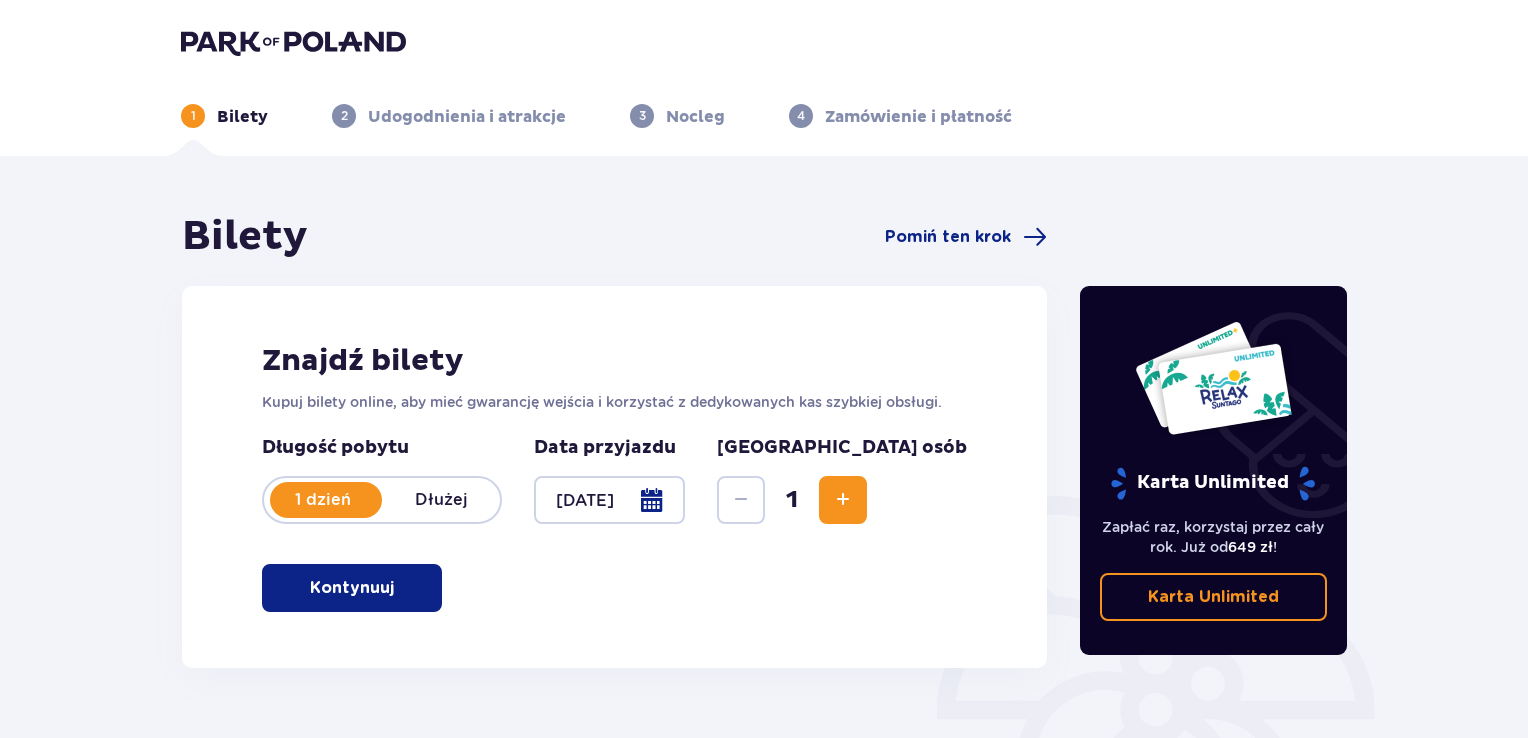 click at bounding box center (843, 500) 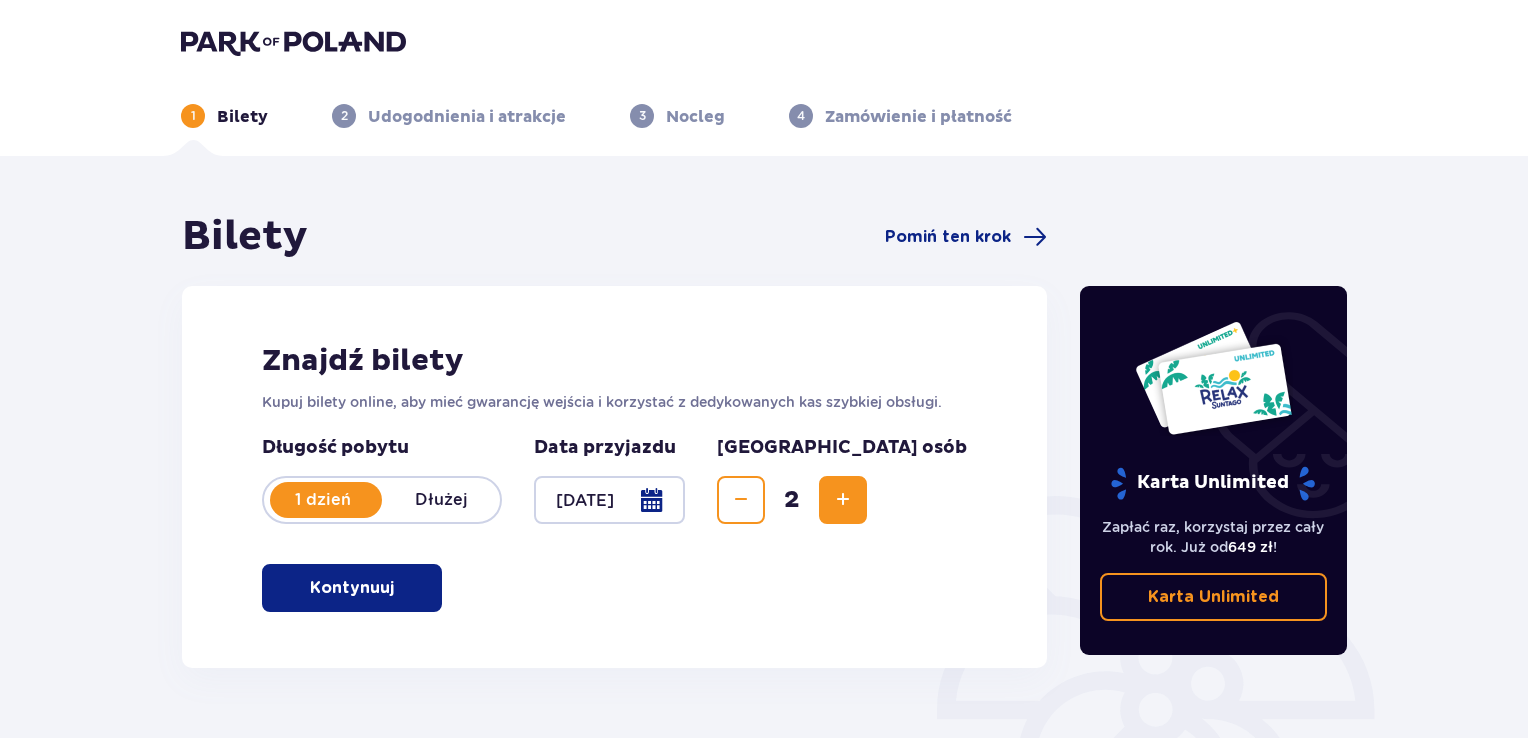 click at bounding box center [843, 500] 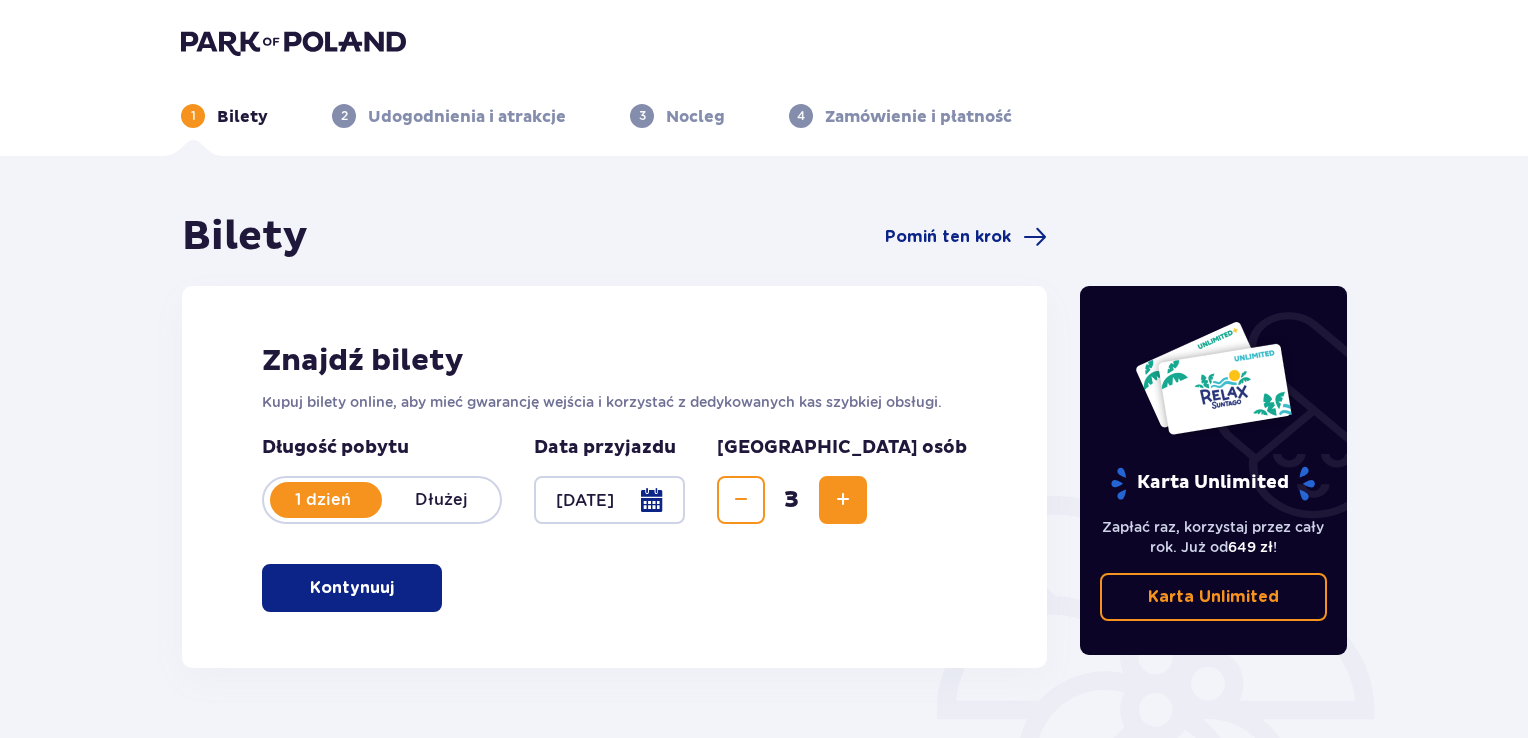 click at bounding box center [843, 500] 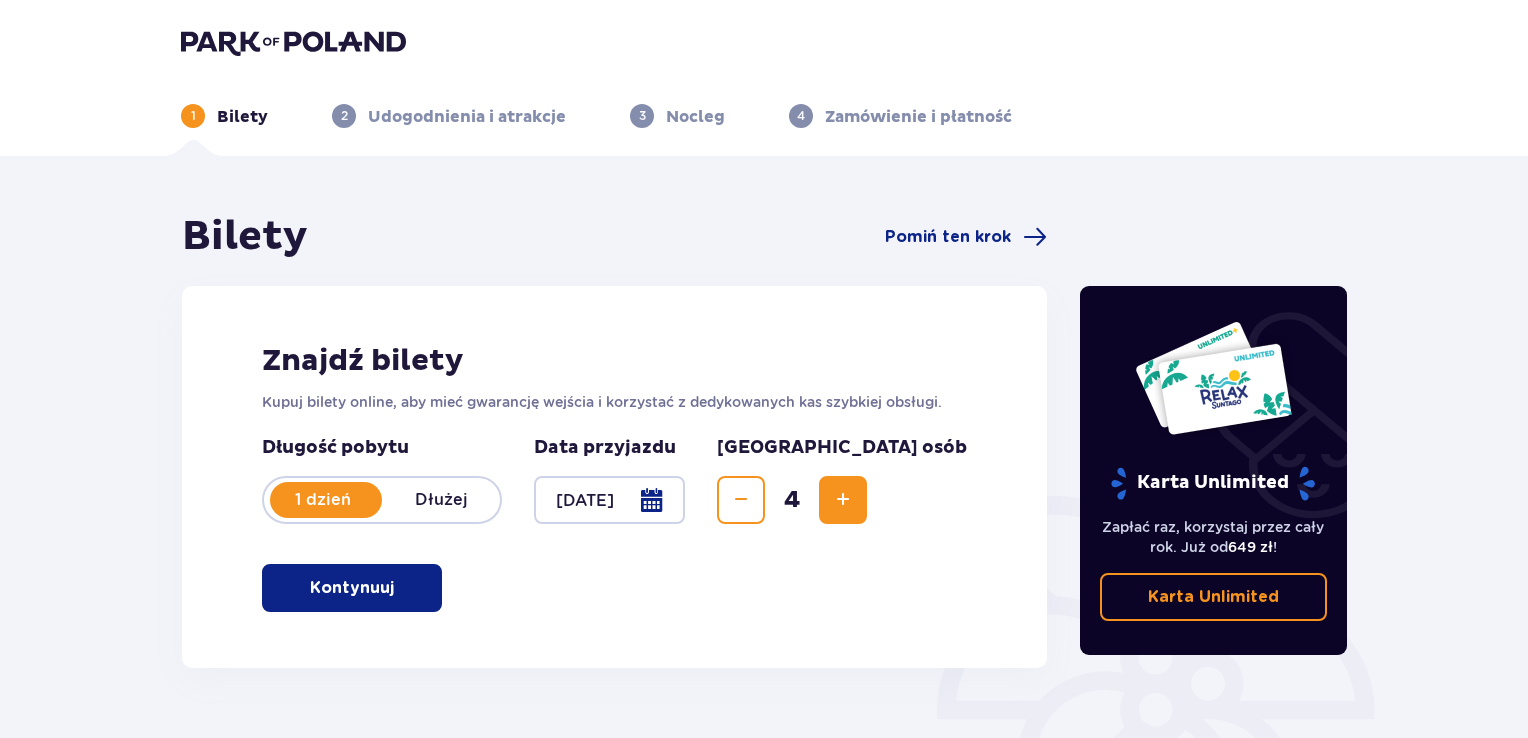 click at bounding box center [398, 588] 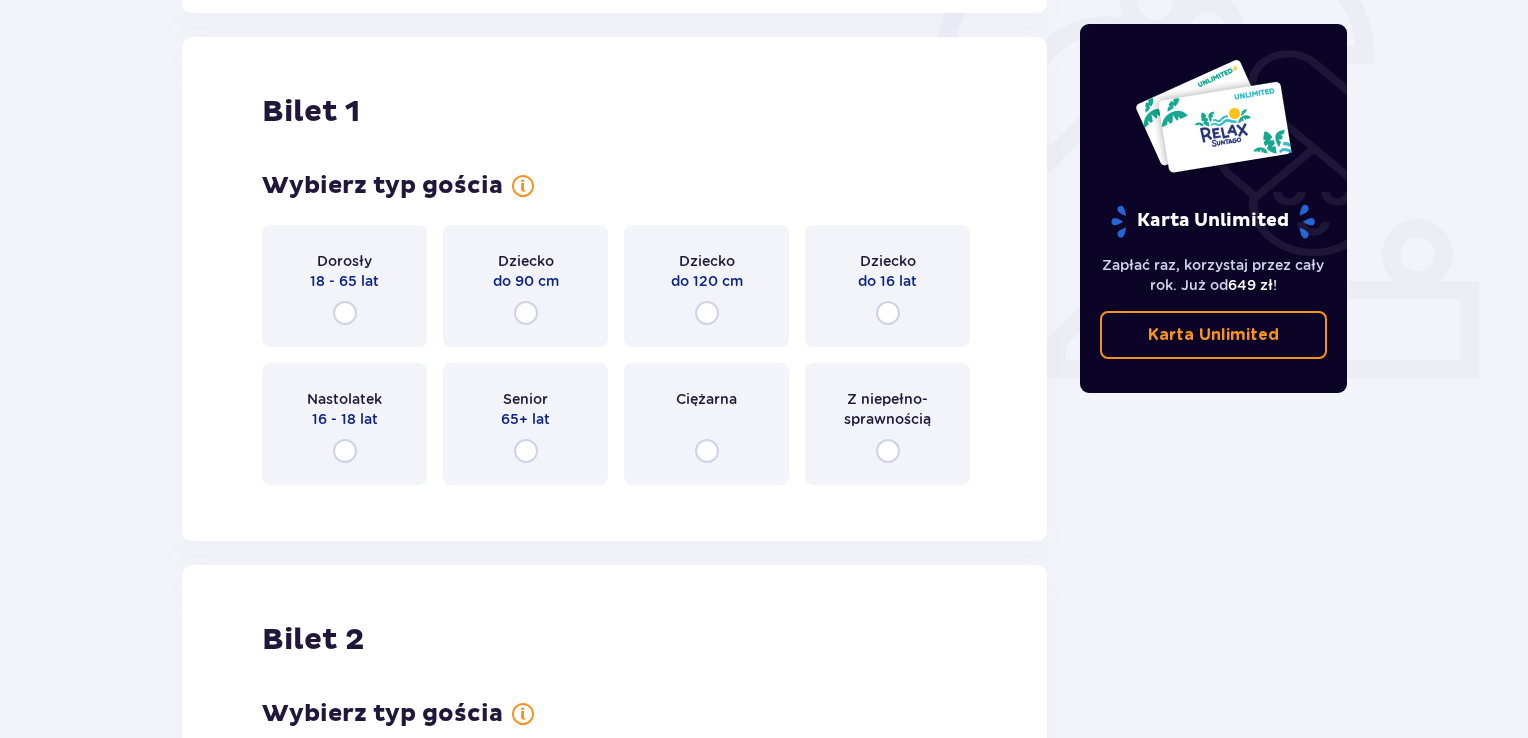 scroll, scrollTop: 668, scrollLeft: 0, axis: vertical 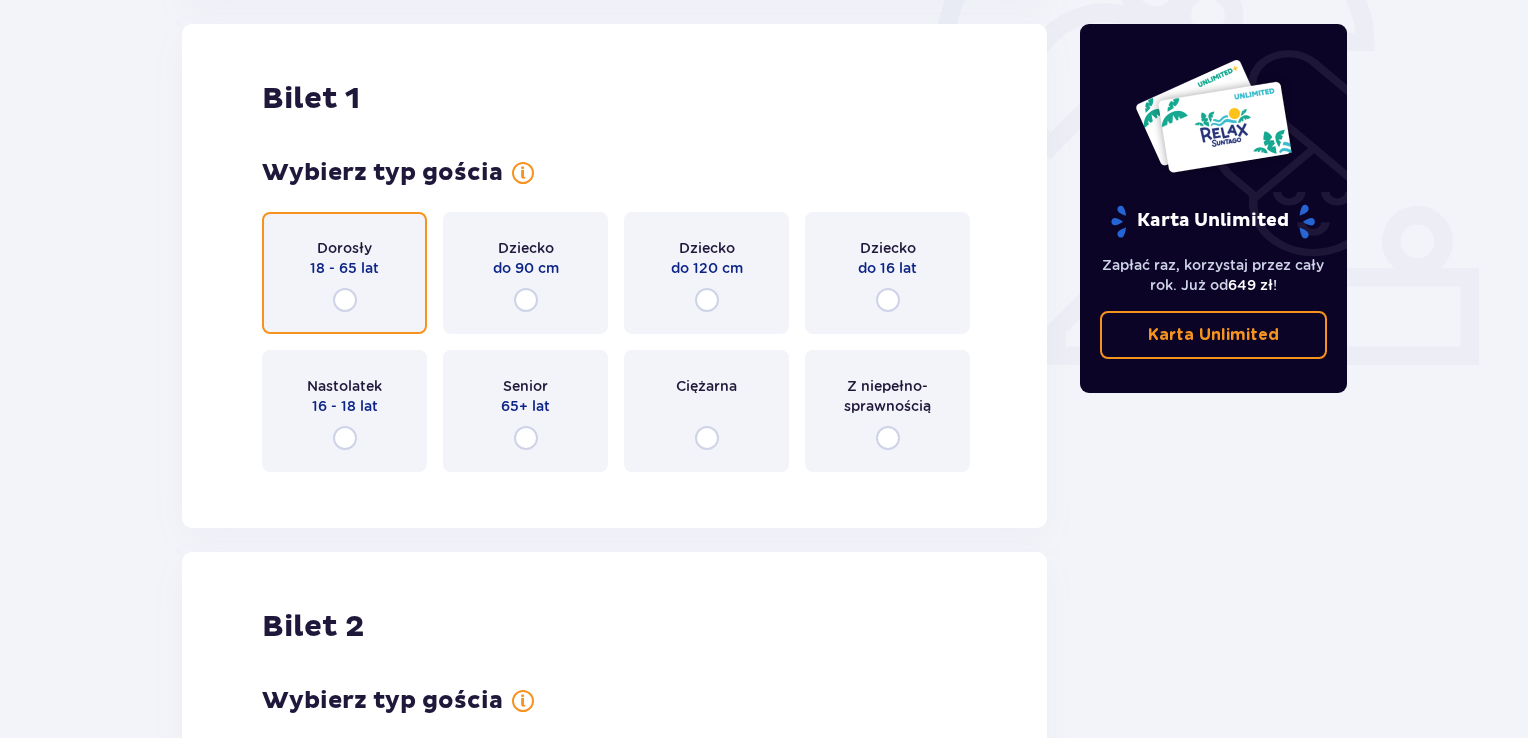 click at bounding box center (345, 300) 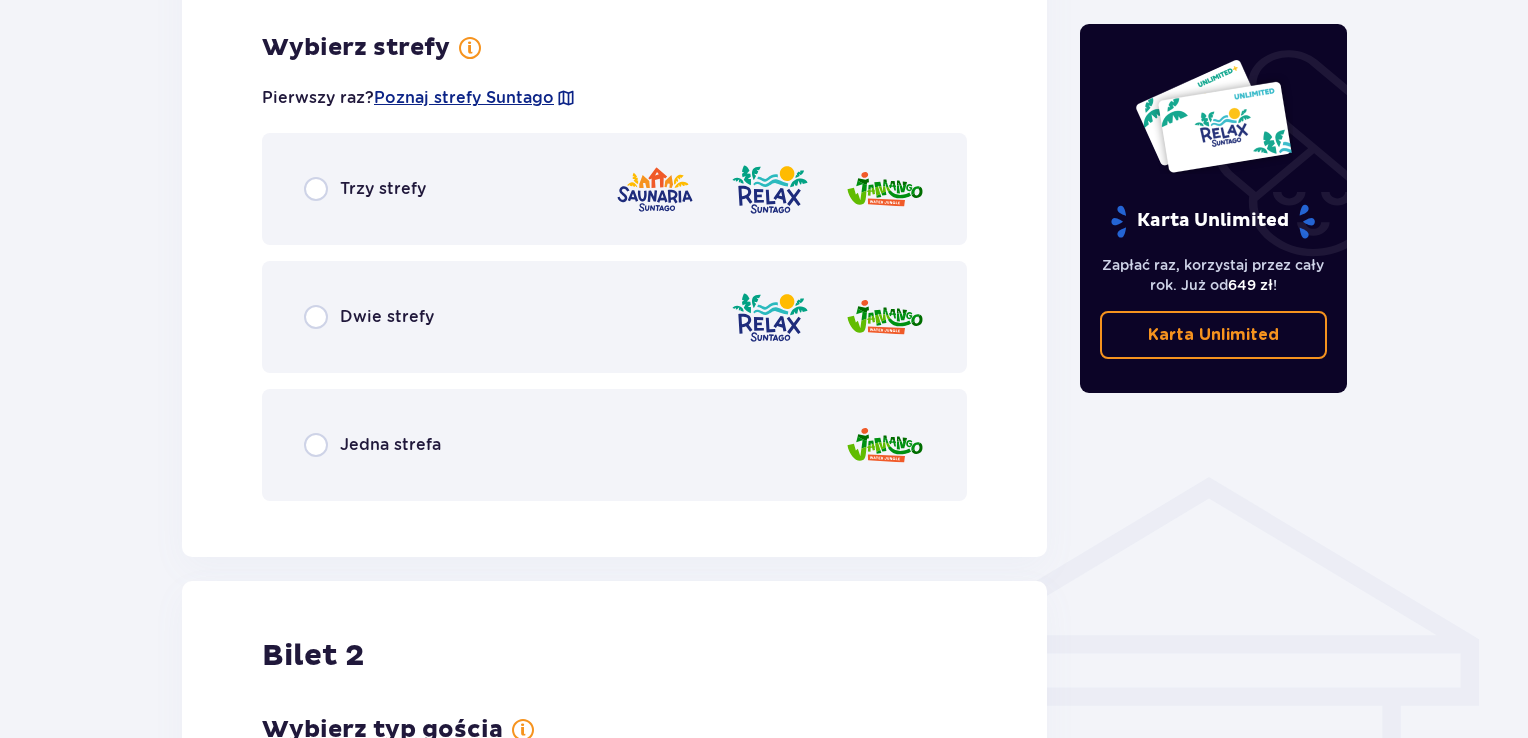 scroll, scrollTop: 1156, scrollLeft: 0, axis: vertical 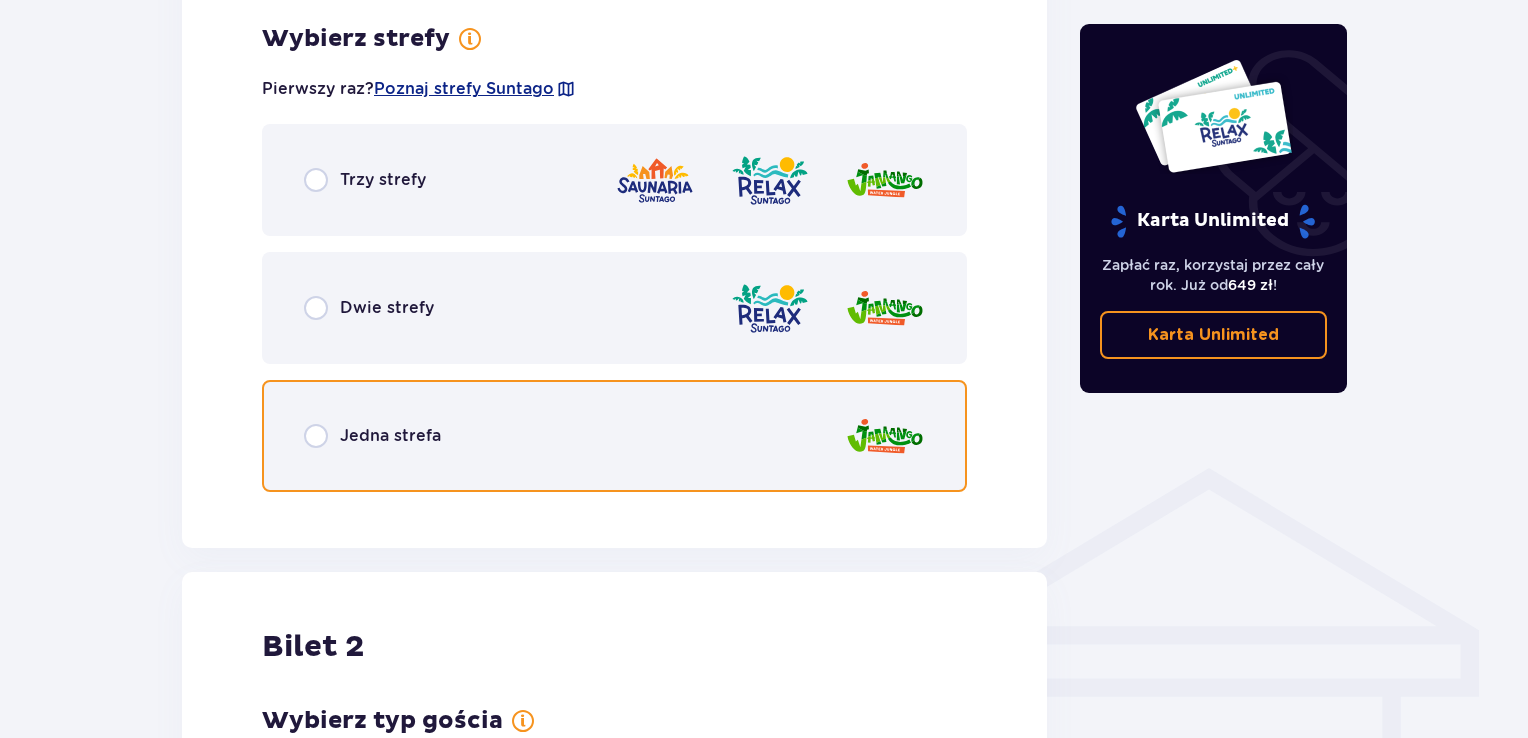 click at bounding box center (316, 436) 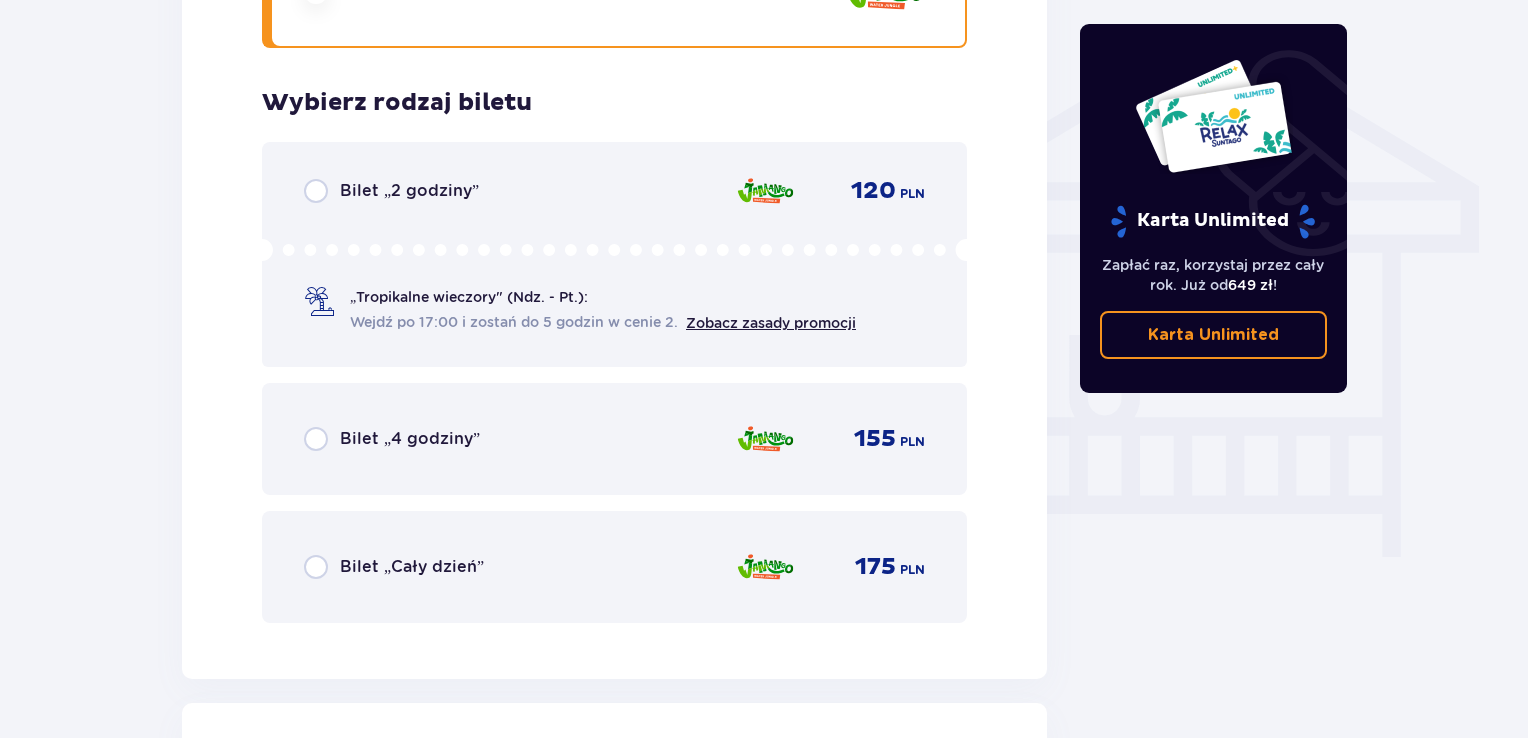 scroll, scrollTop: 1664, scrollLeft: 0, axis: vertical 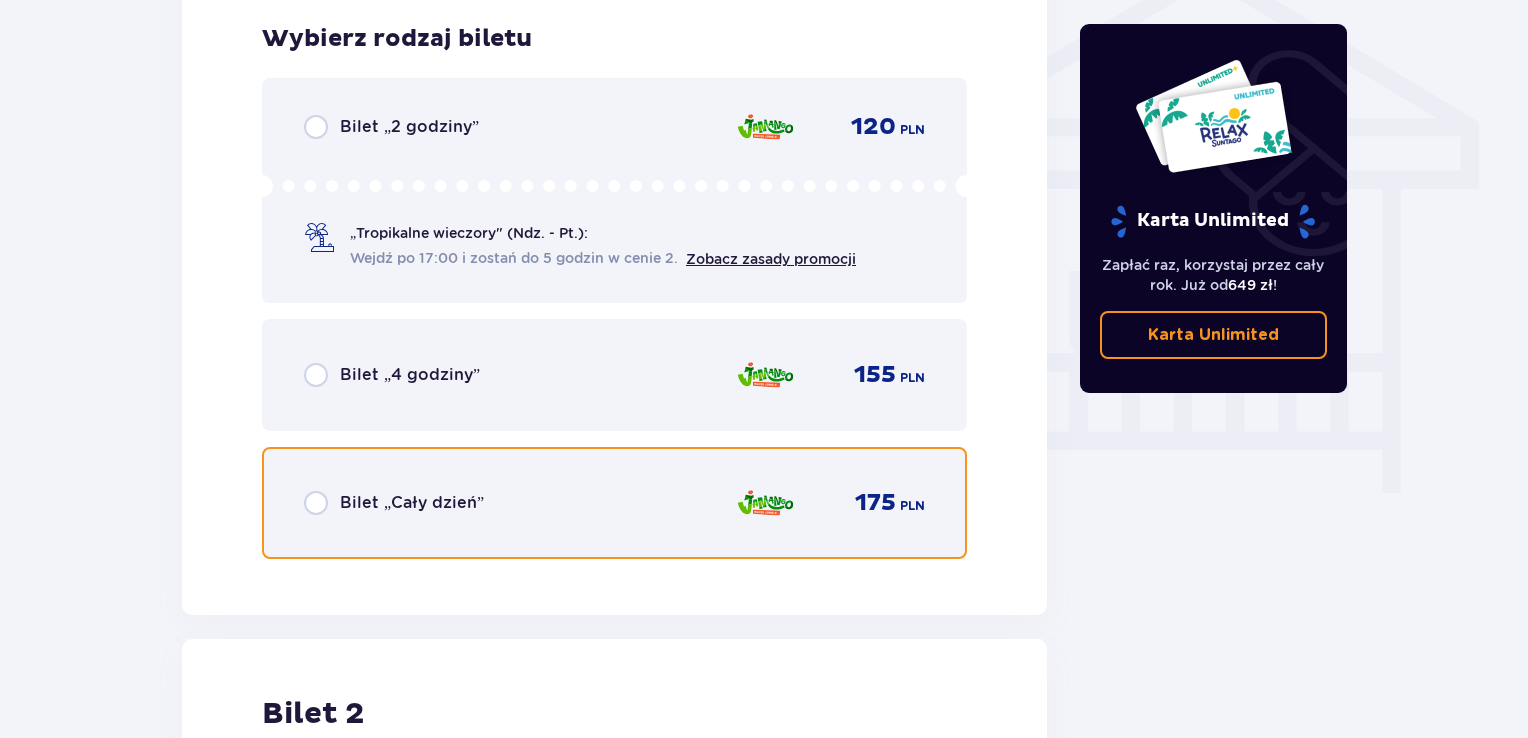 click at bounding box center [316, 503] 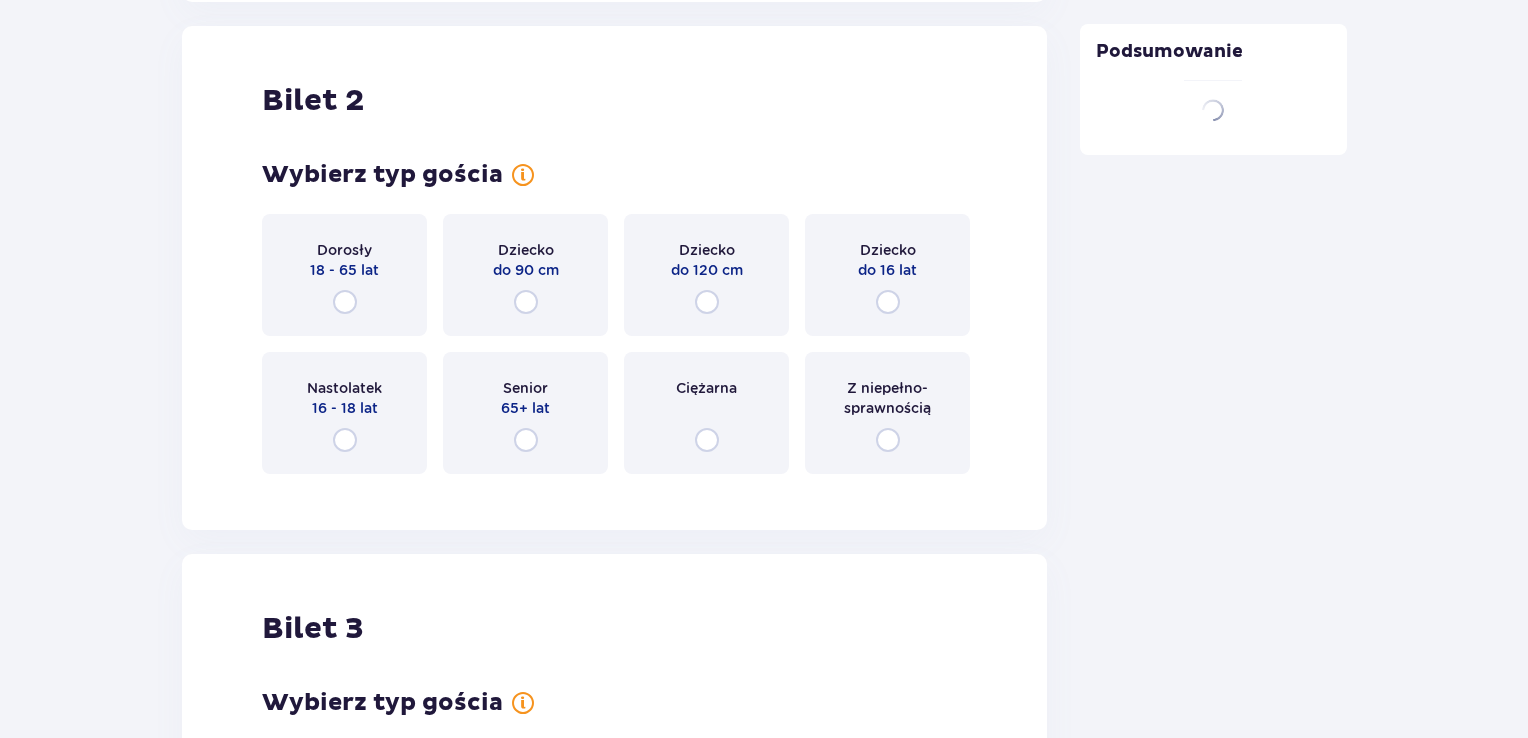 scroll, scrollTop: 2278, scrollLeft: 0, axis: vertical 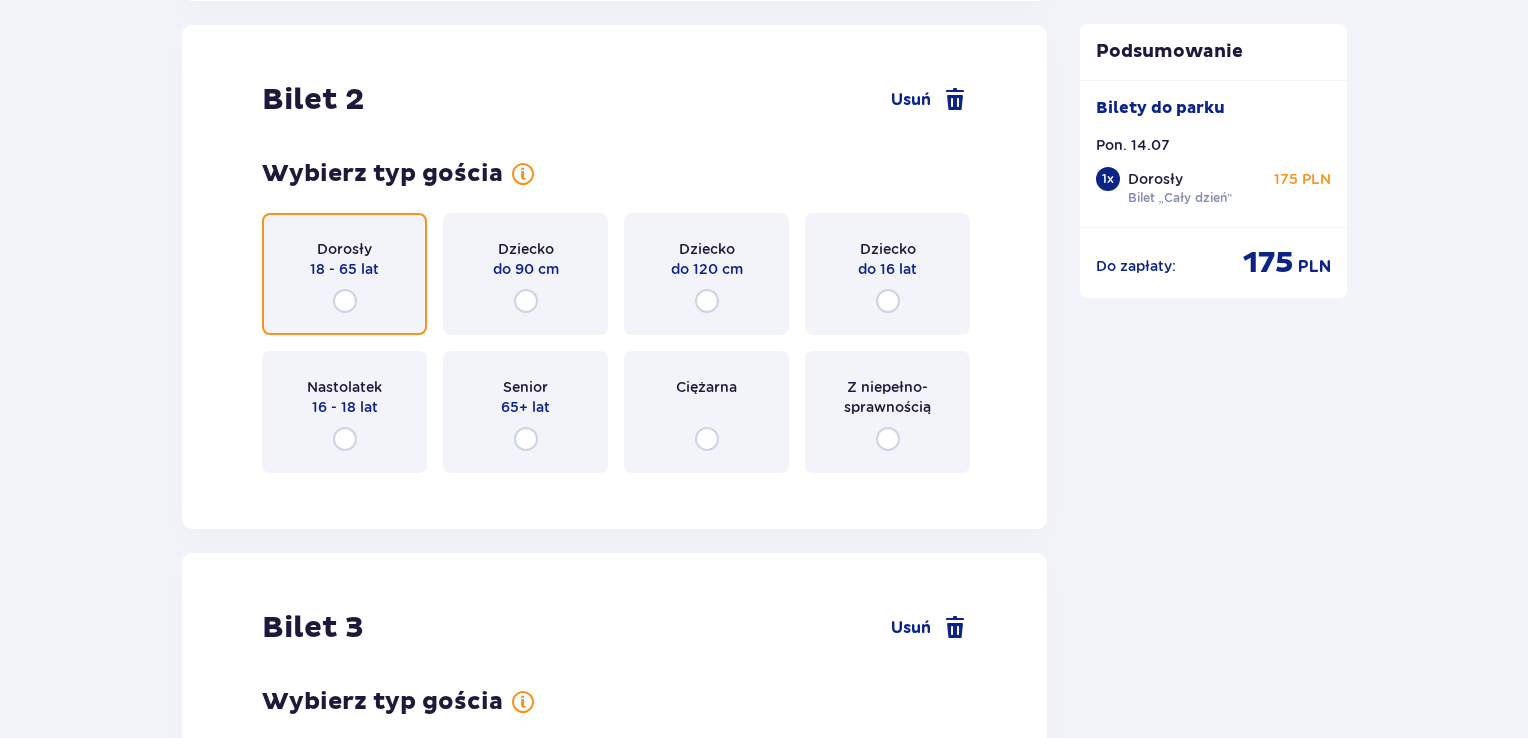 click at bounding box center (345, 301) 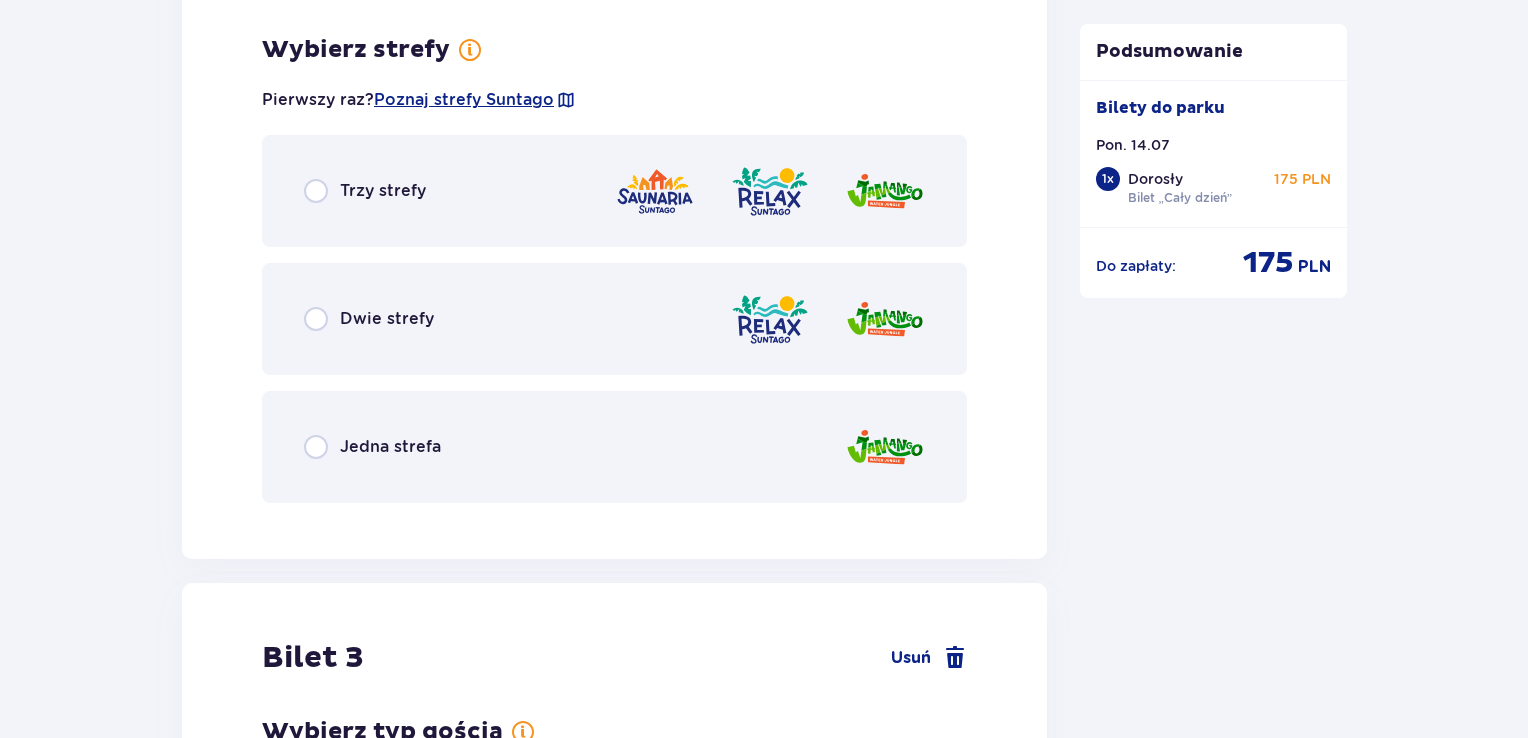 scroll, scrollTop: 2766, scrollLeft: 0, axis: vertical 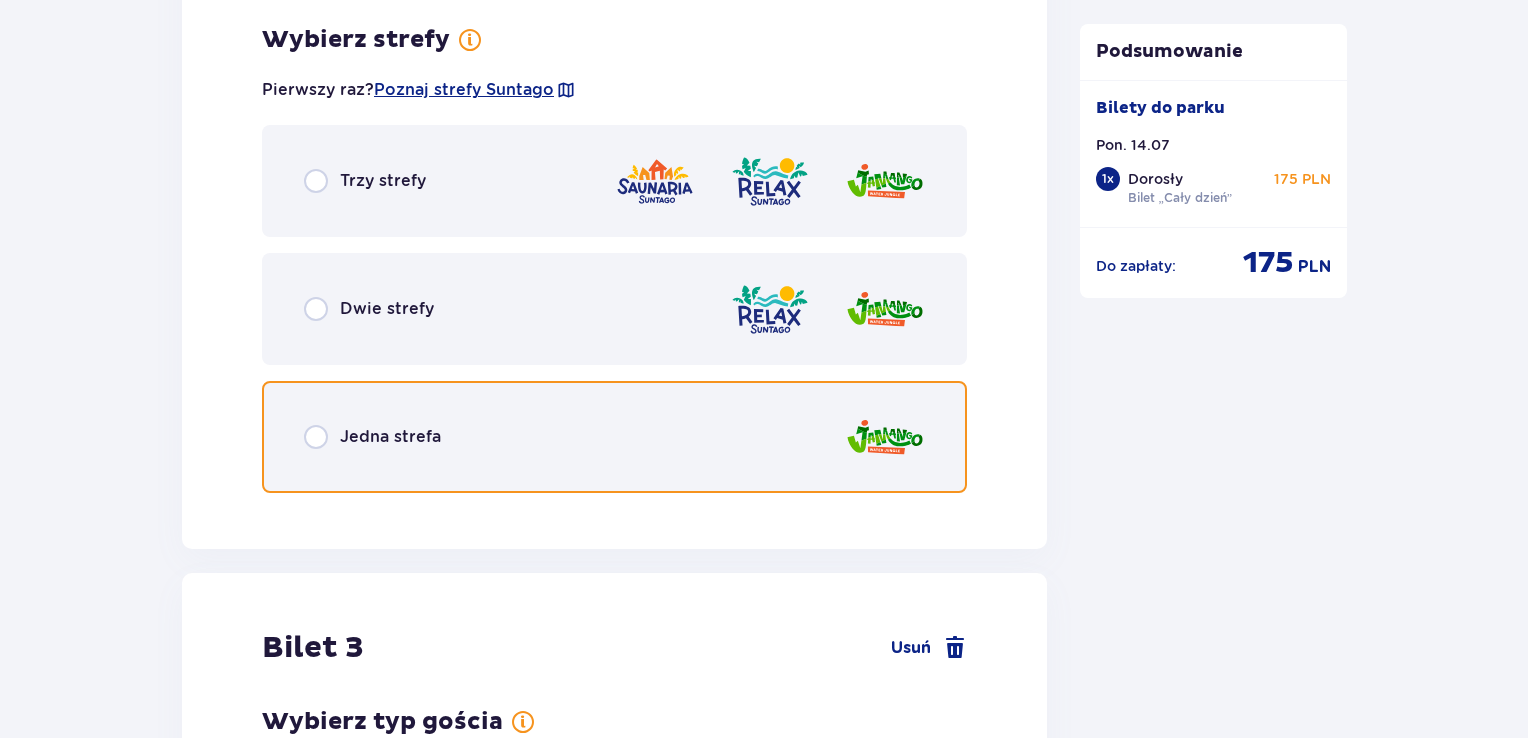 click at bounding box center (316, 437) 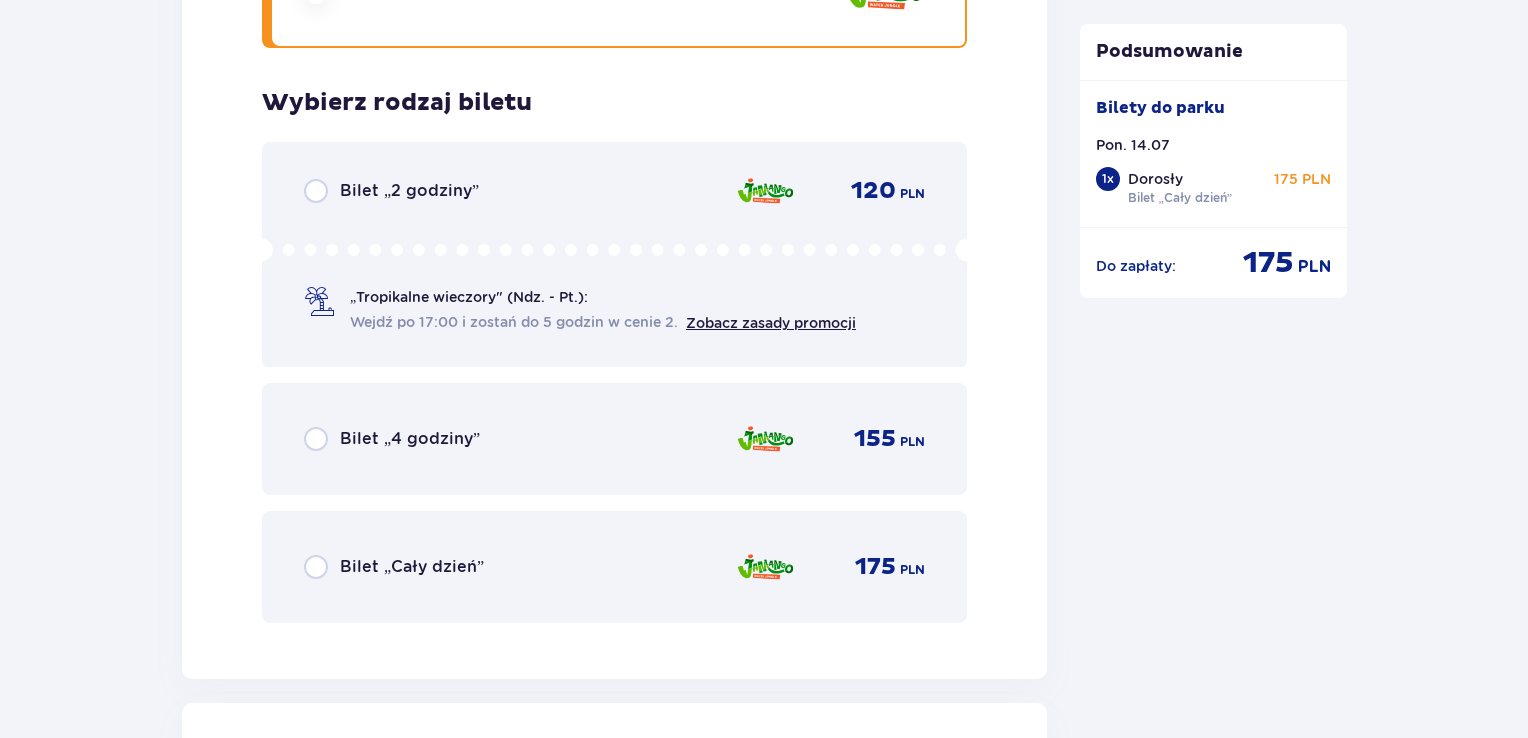 scroll, scrollTop: 3274, scrollLeft: 0, axis: vertical 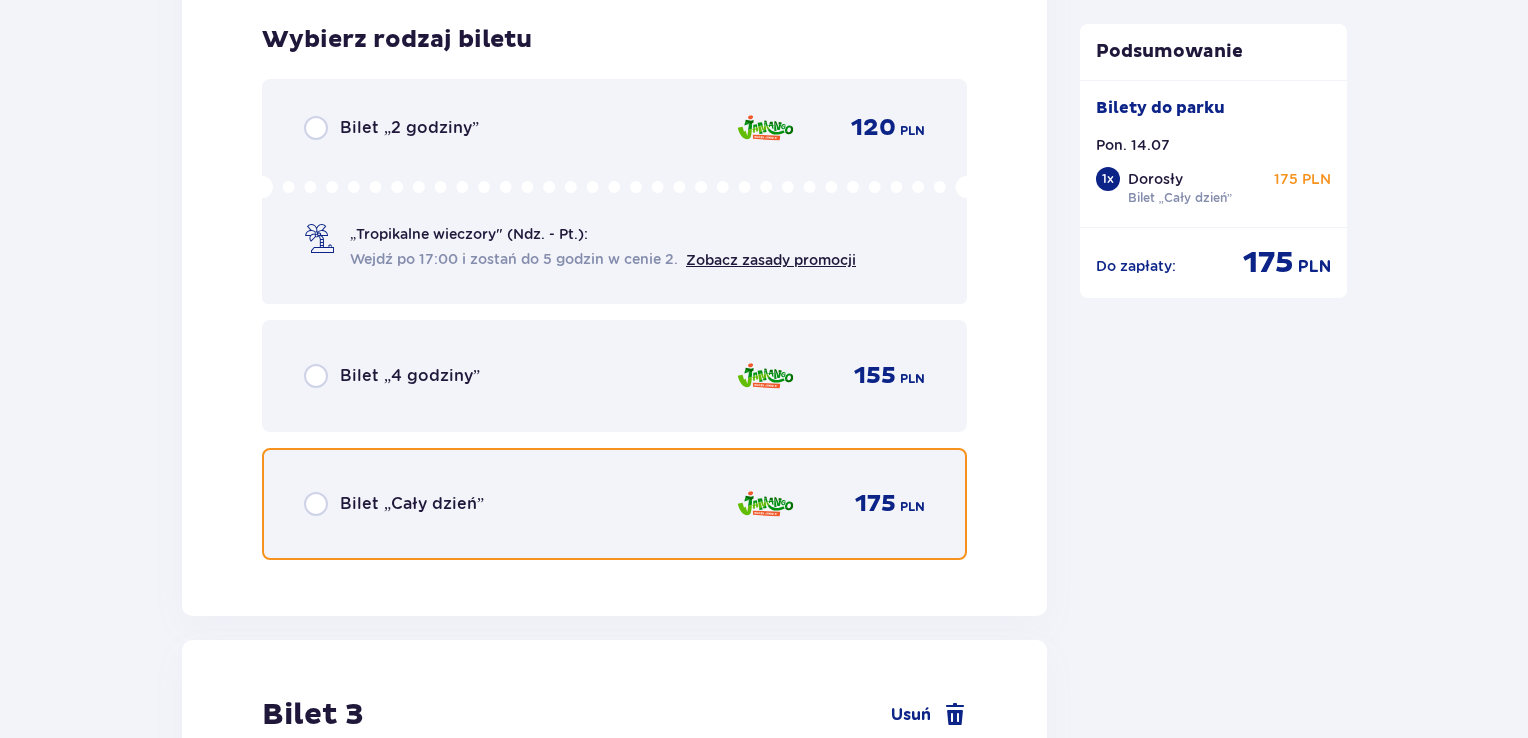 click at bounding box center (316, 504) 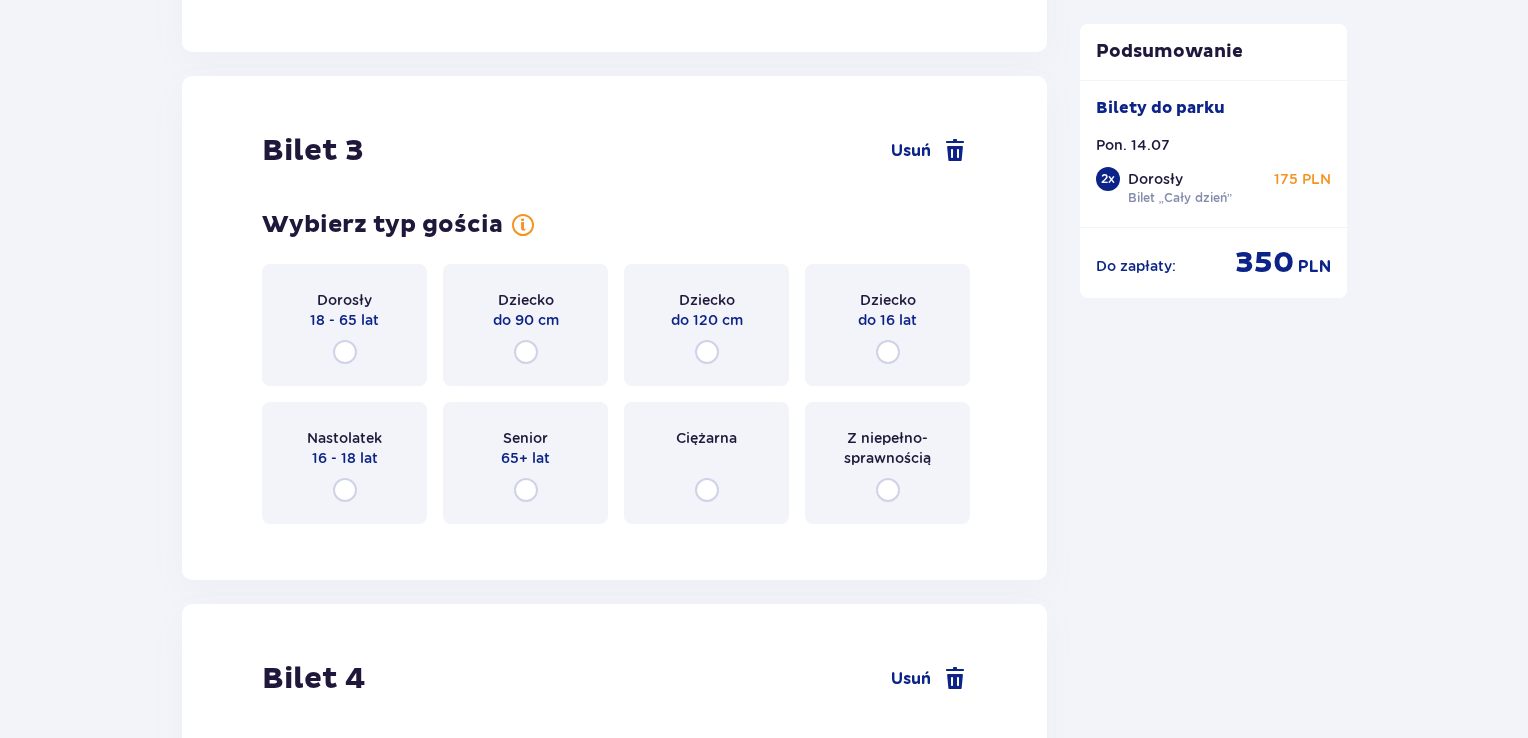 scroll, scrollTop: 3888, scrollLeft: 0, axis: vertical 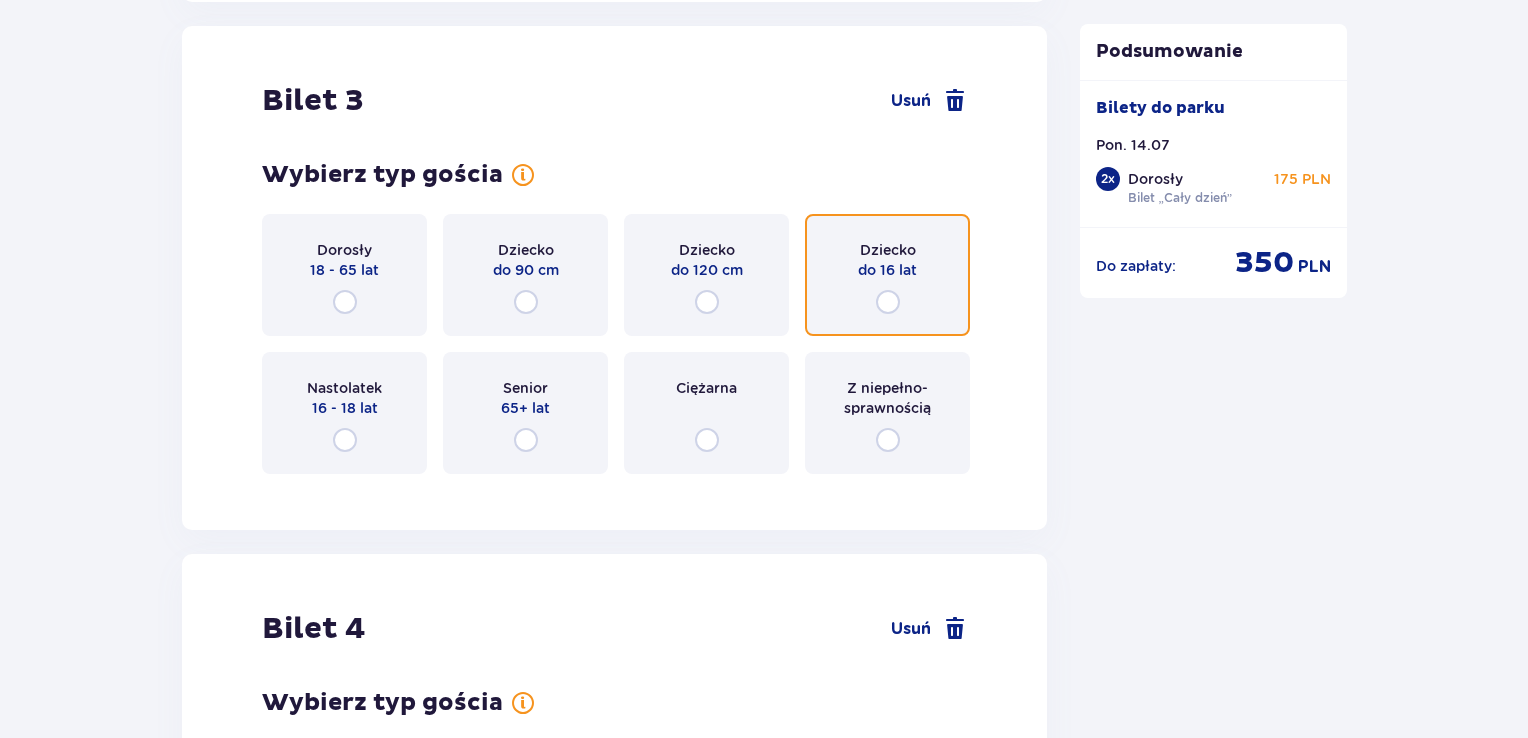 click at bounding box center [888, 302] 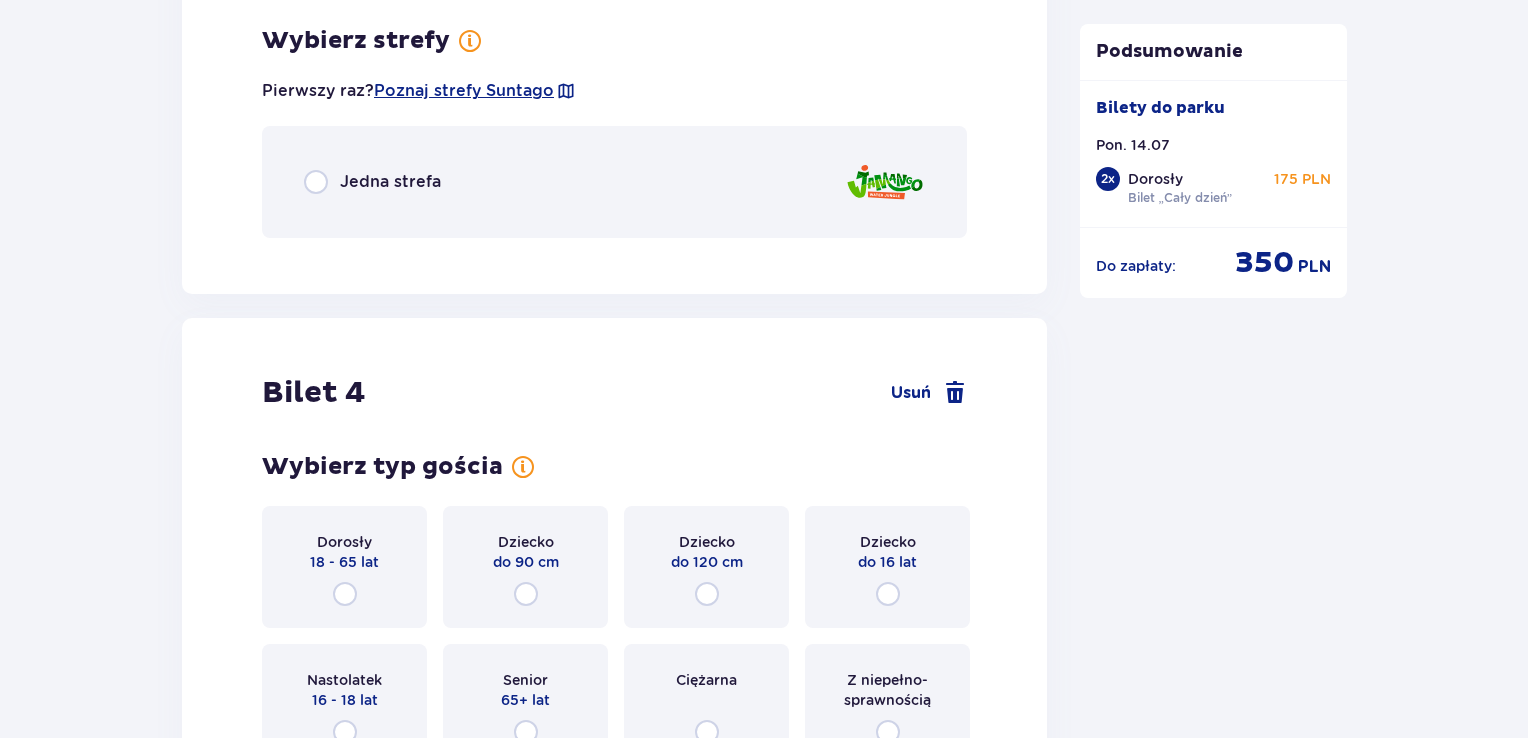 scroll, scrollTop: 4376, scrollLeft: 0, axis: vertical 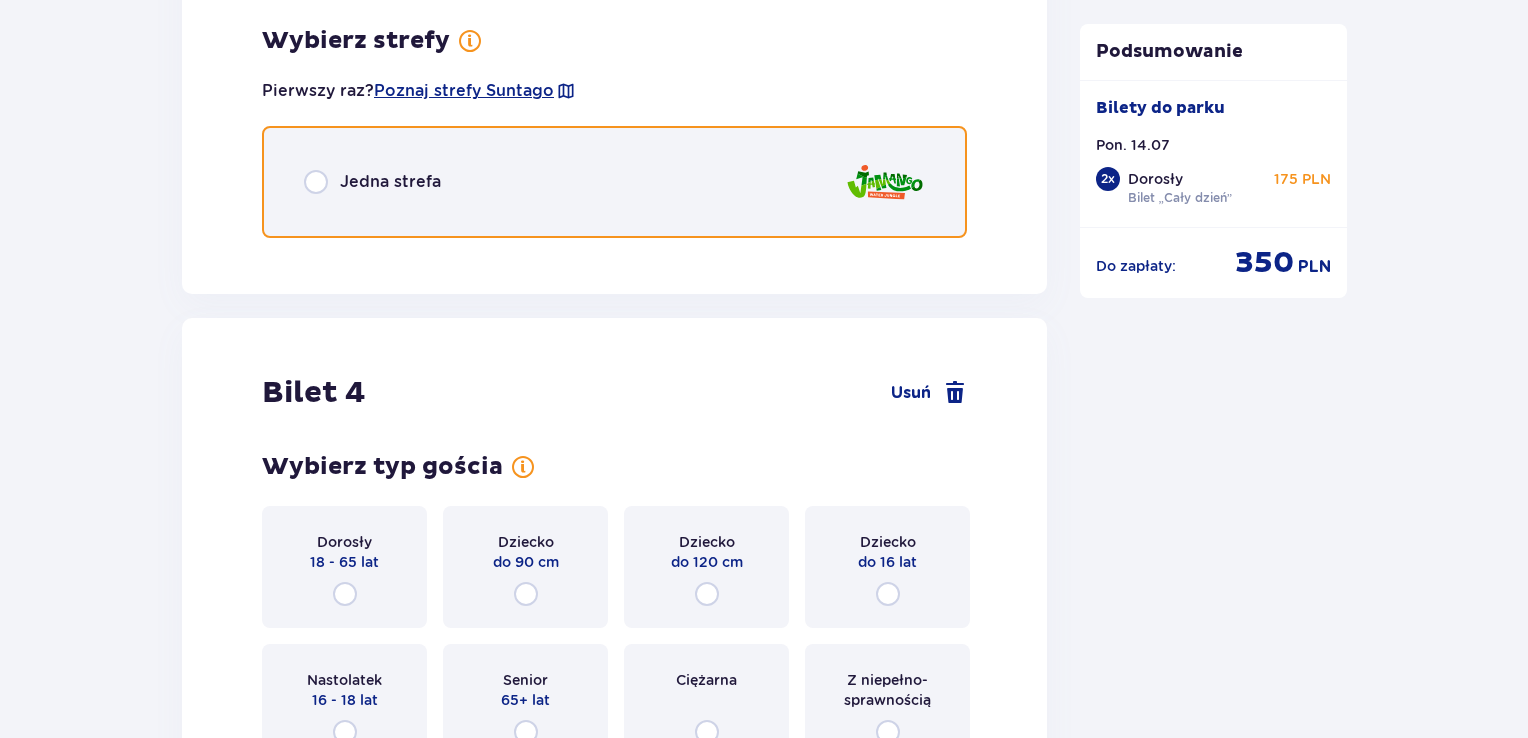 click at bounding box center [316, 182] 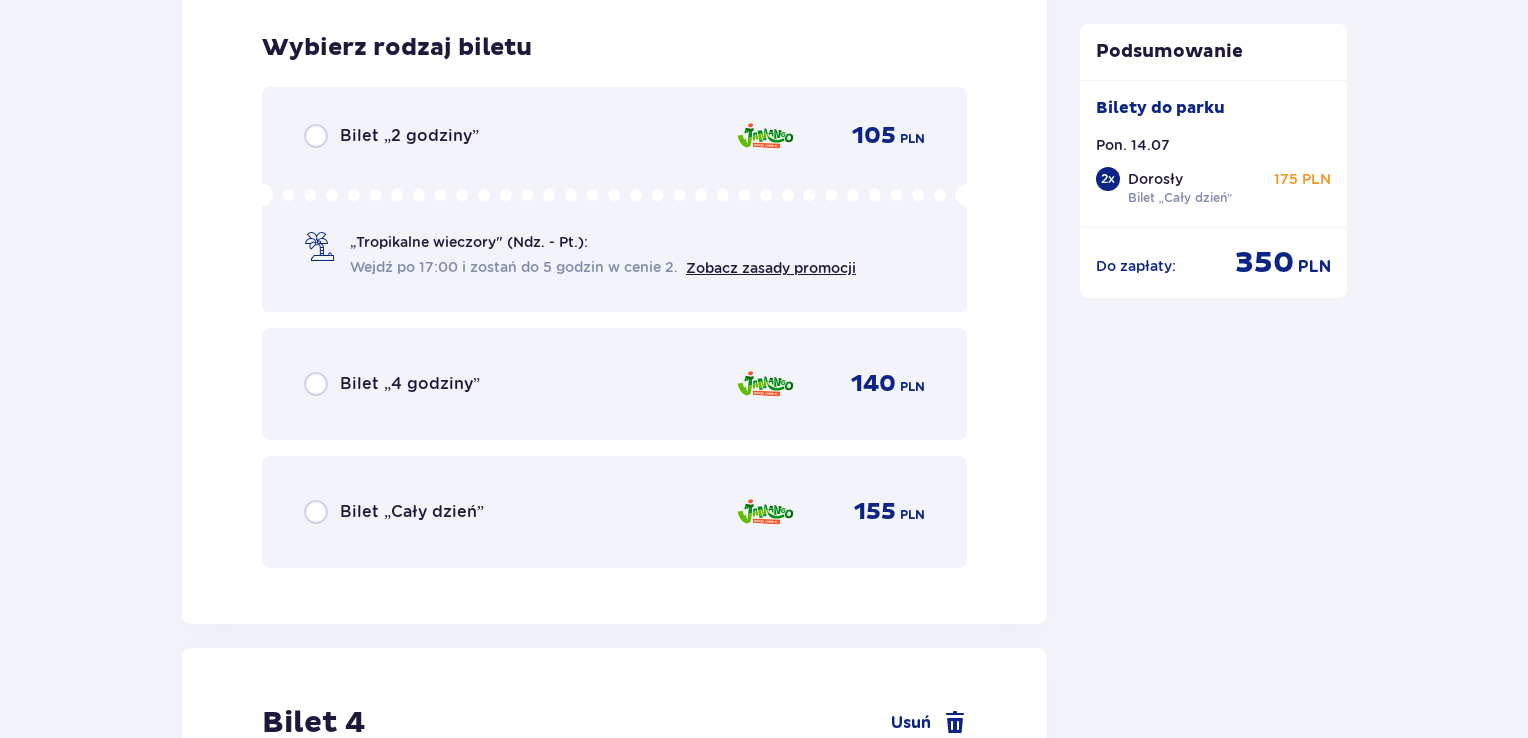 scroll, scrollTop: 4628, scrollLeft: 0, axis: vertical 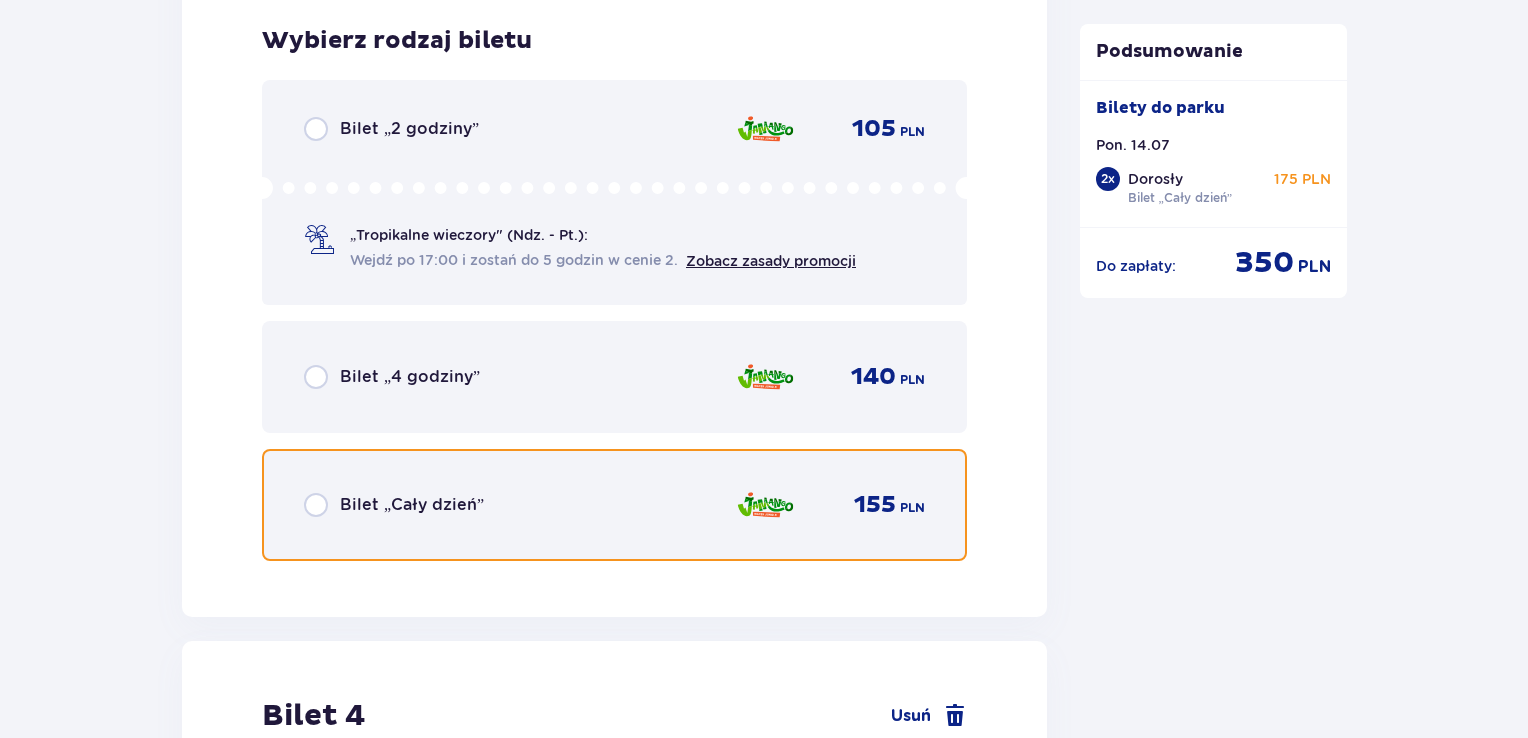 click at bounding box center [316, 505] 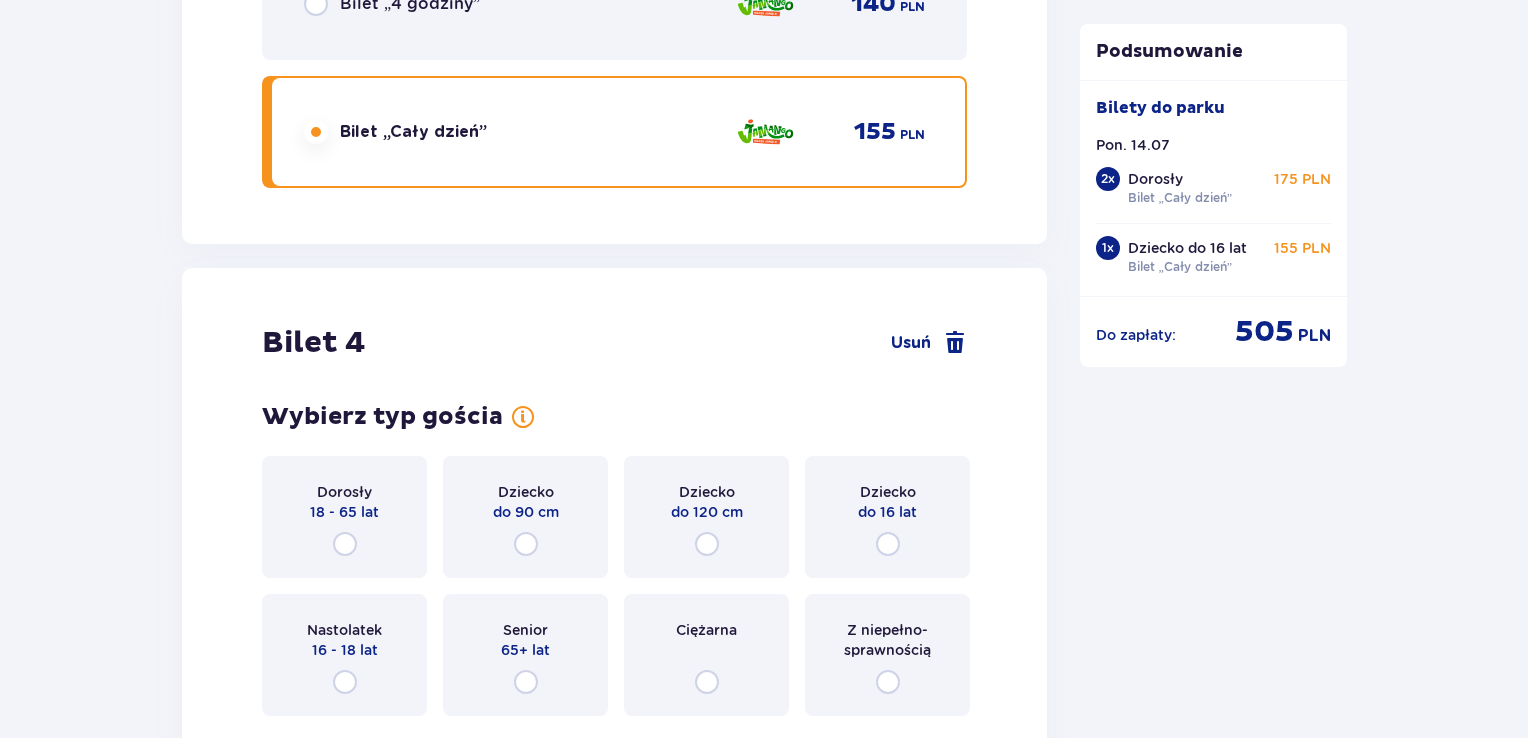 scroll, scrollTop: 5242, scrollLeft: 0, axis: vertical 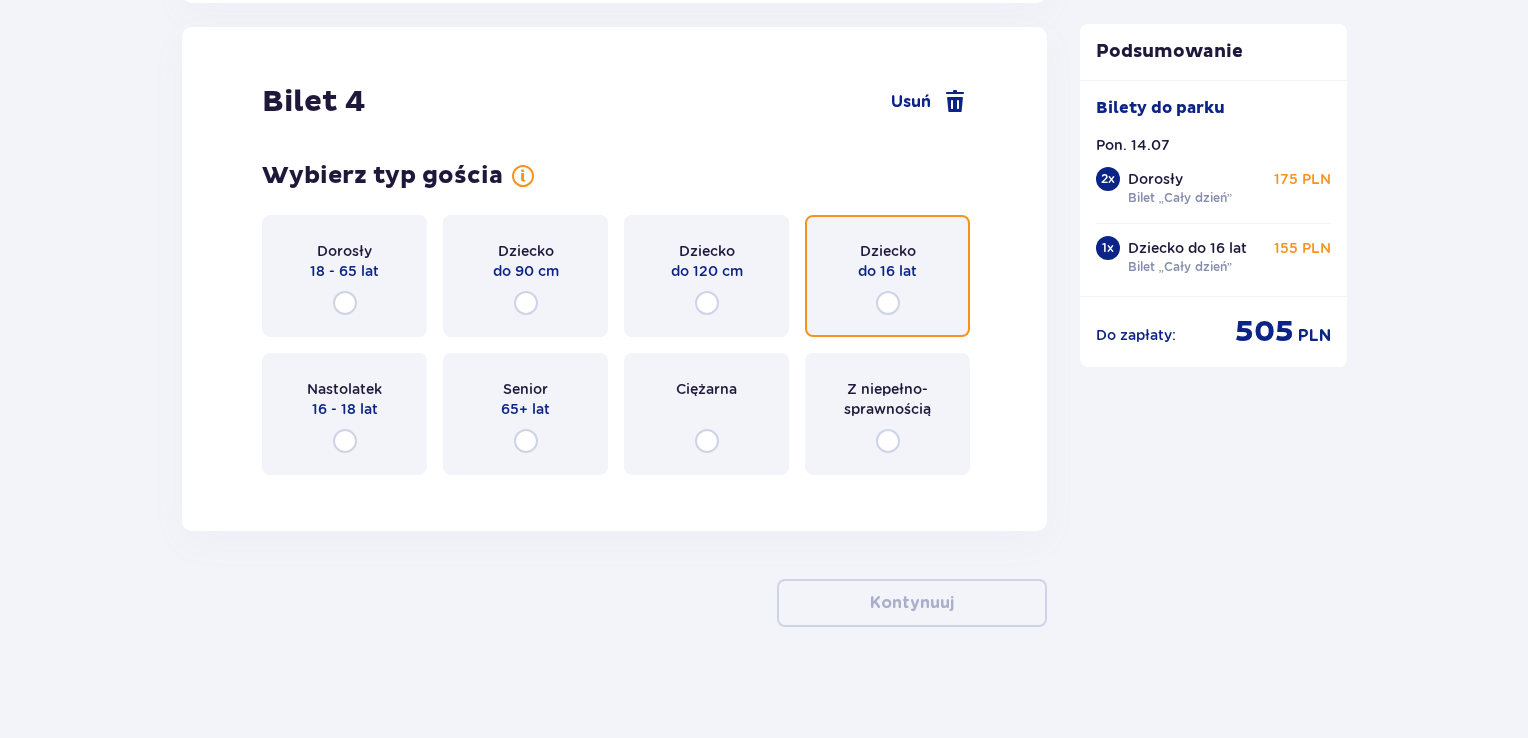 click at bounding box center [888, 303] 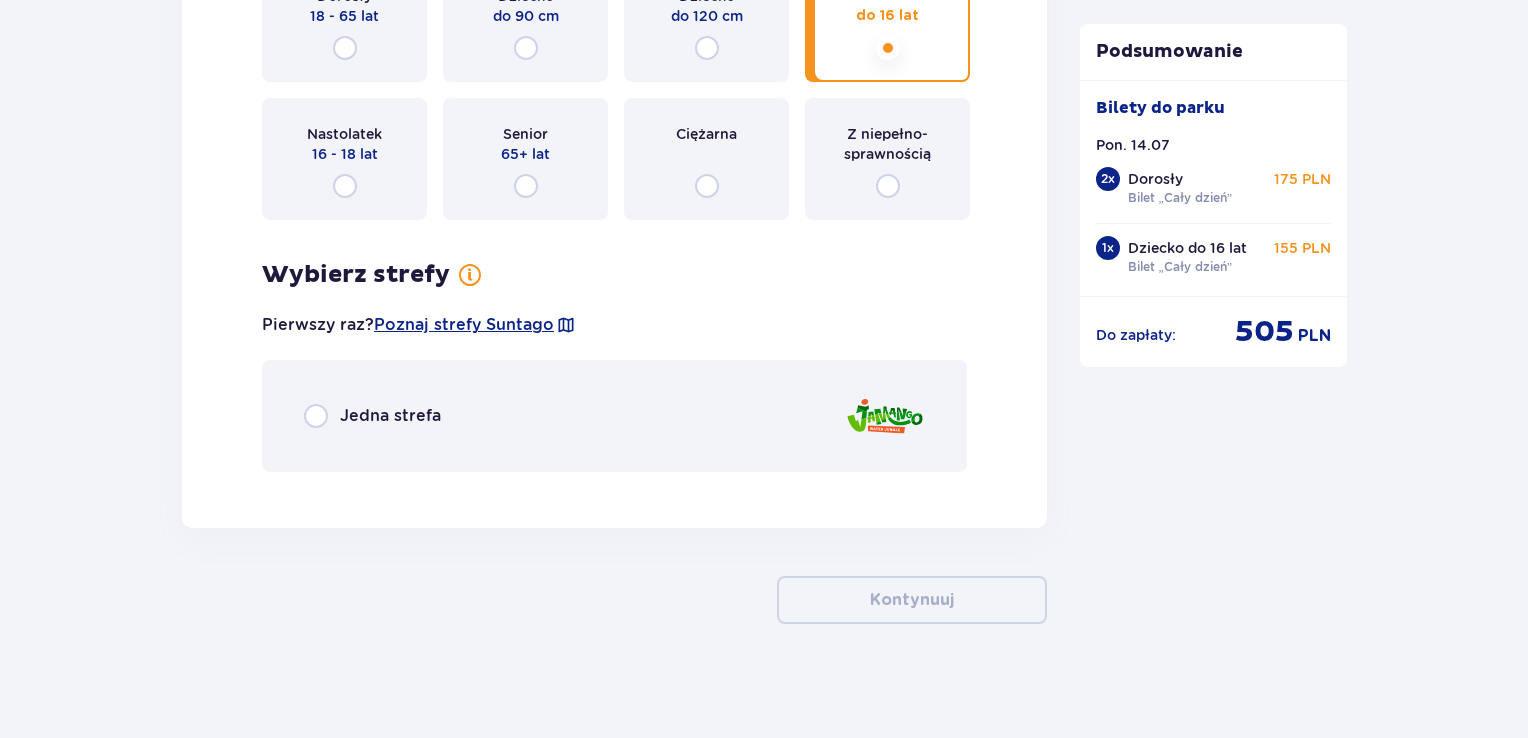 scroll, scrollTop: 5500, scrollLeft: 0, axis: vertical 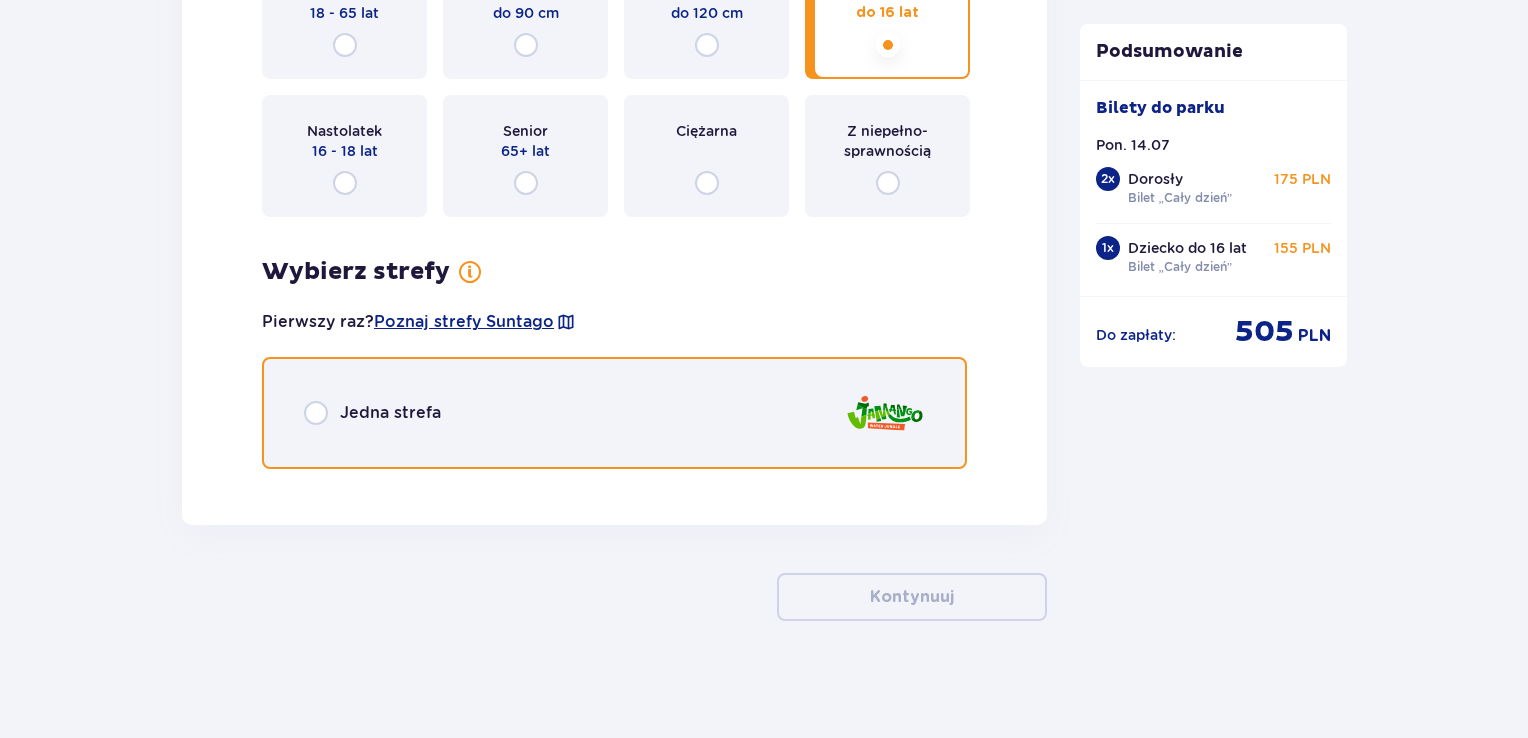 click at bounding box center [316, 413] 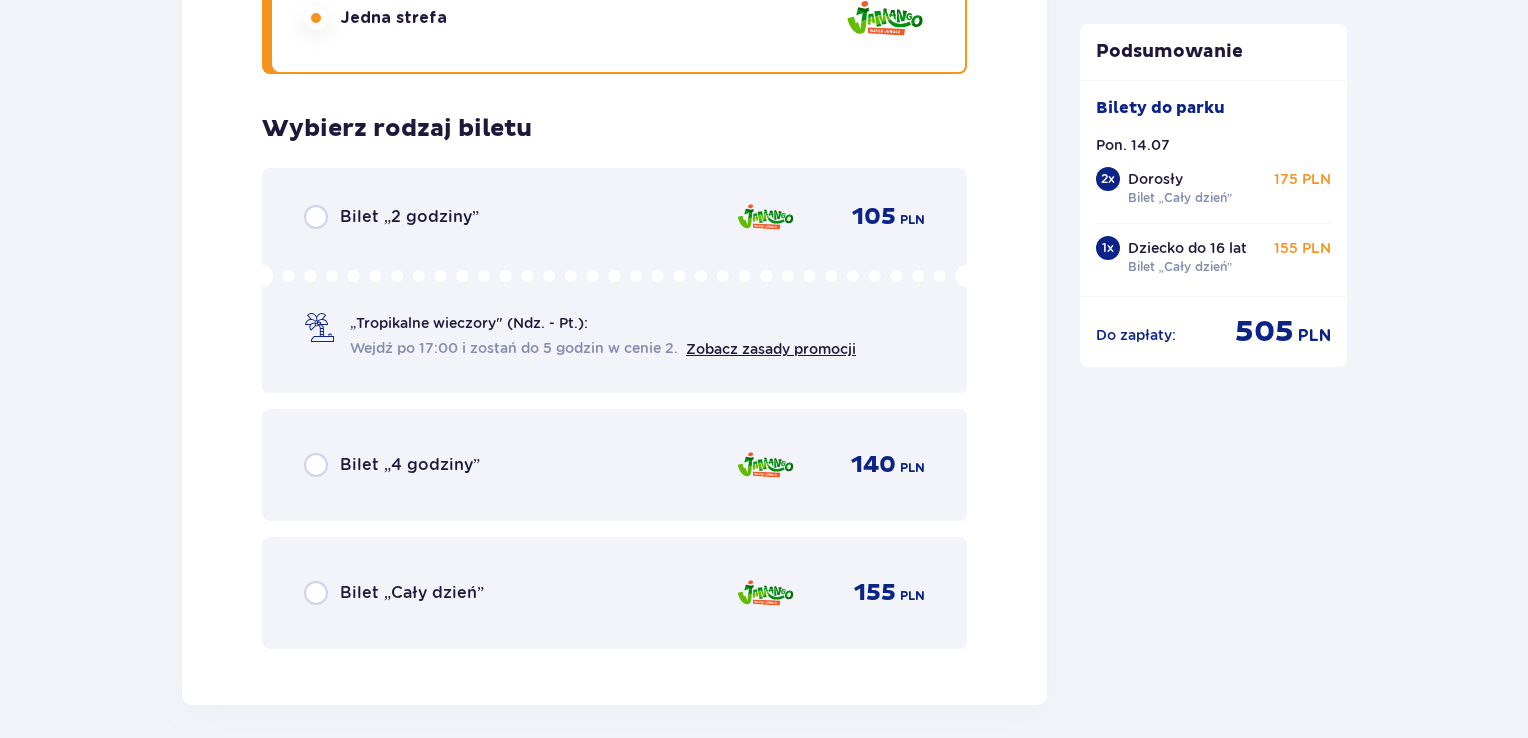 scroll, scrollTop: 5982, scrollLeft: 0, axis: vertical 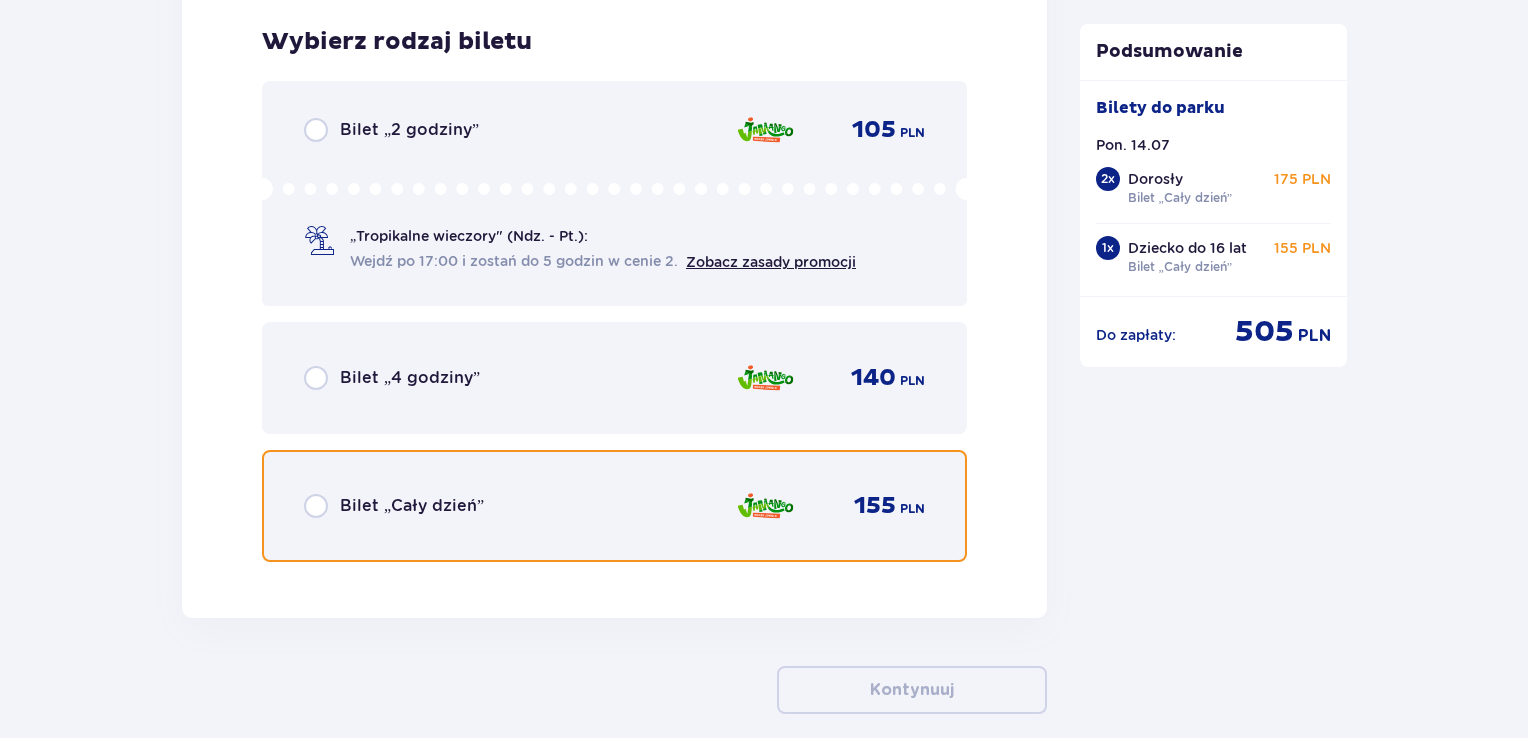 click at bounding box center (316, 506) 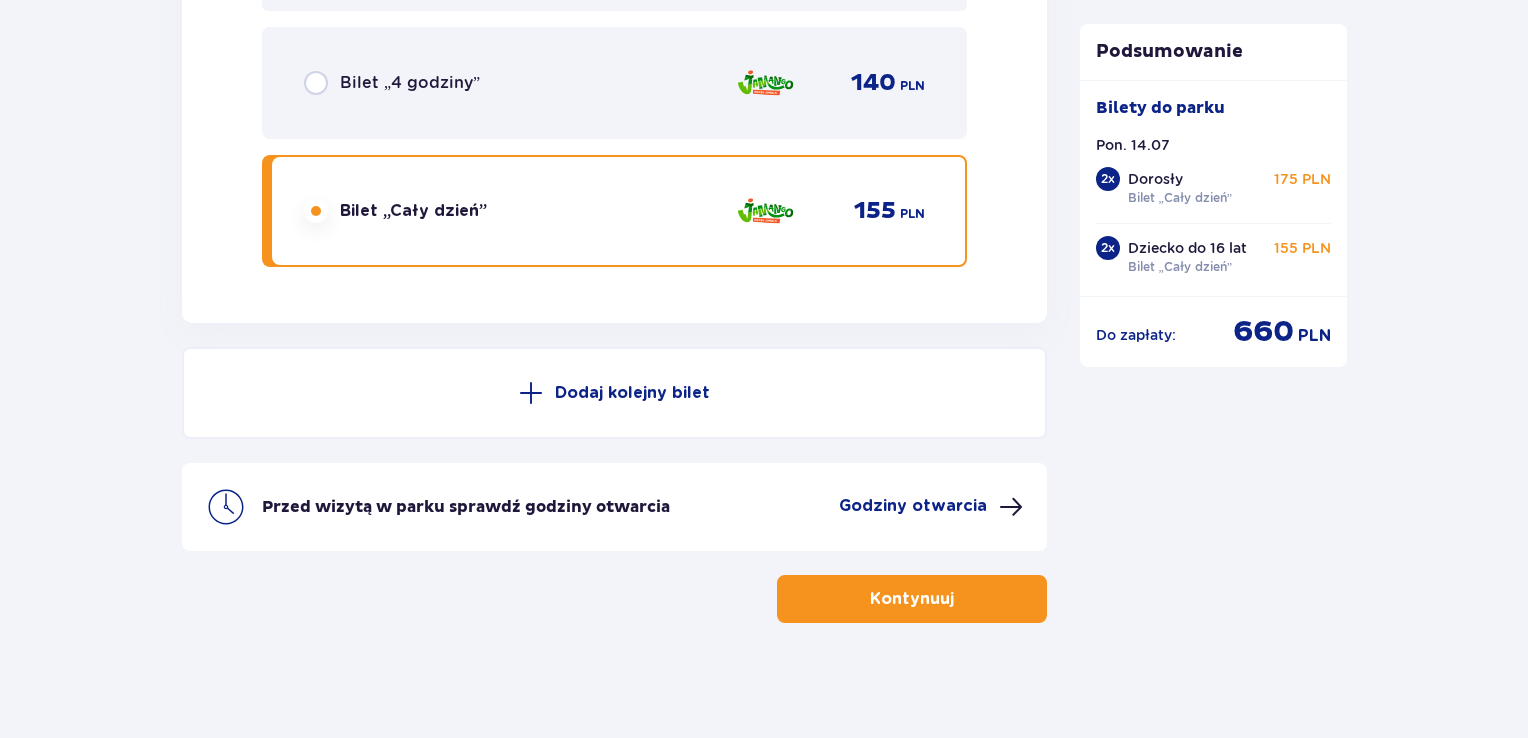 scroll, scrollTop: 6278, scrollLeft: 0, axis: vertical 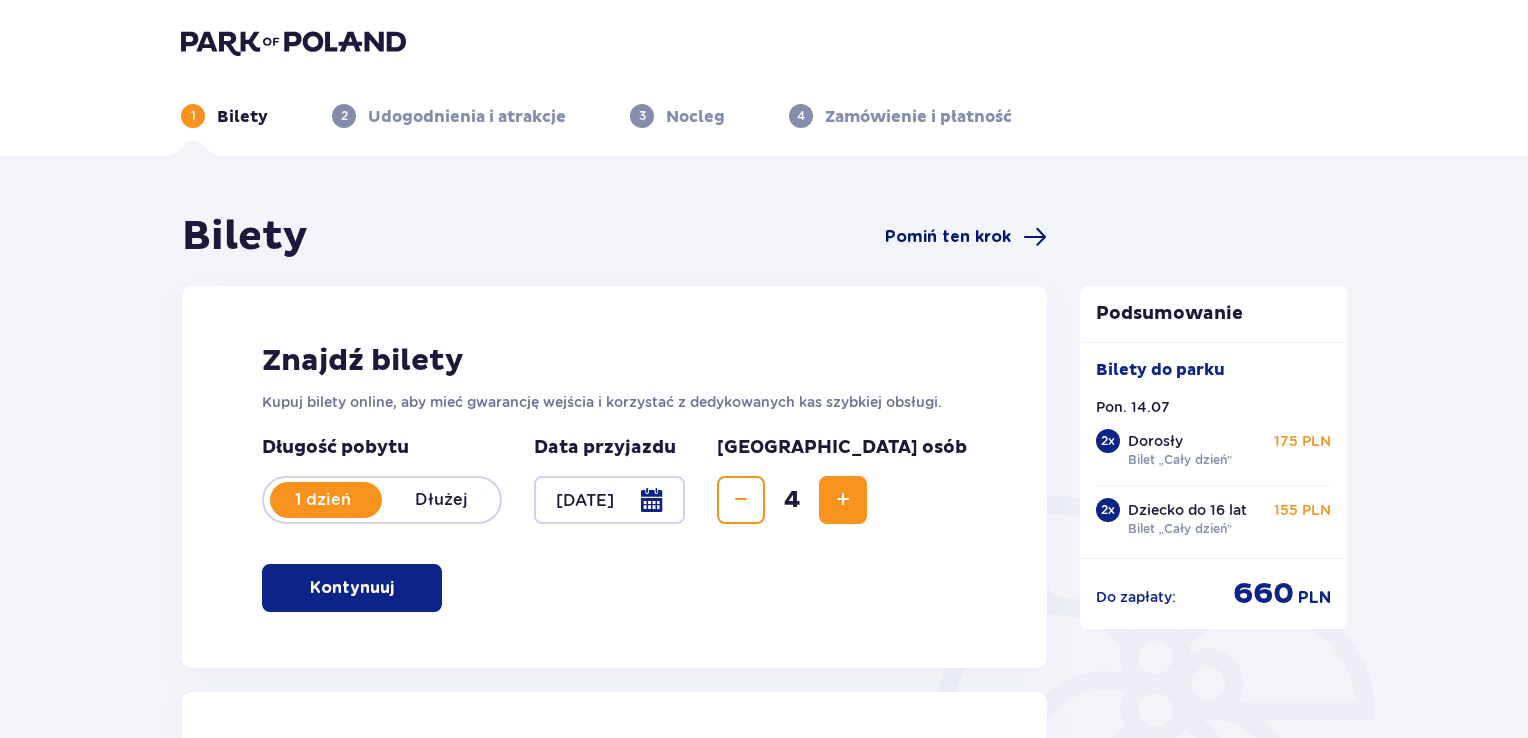 click on "Pomiń ten krok" at bounding box center (948, 237) 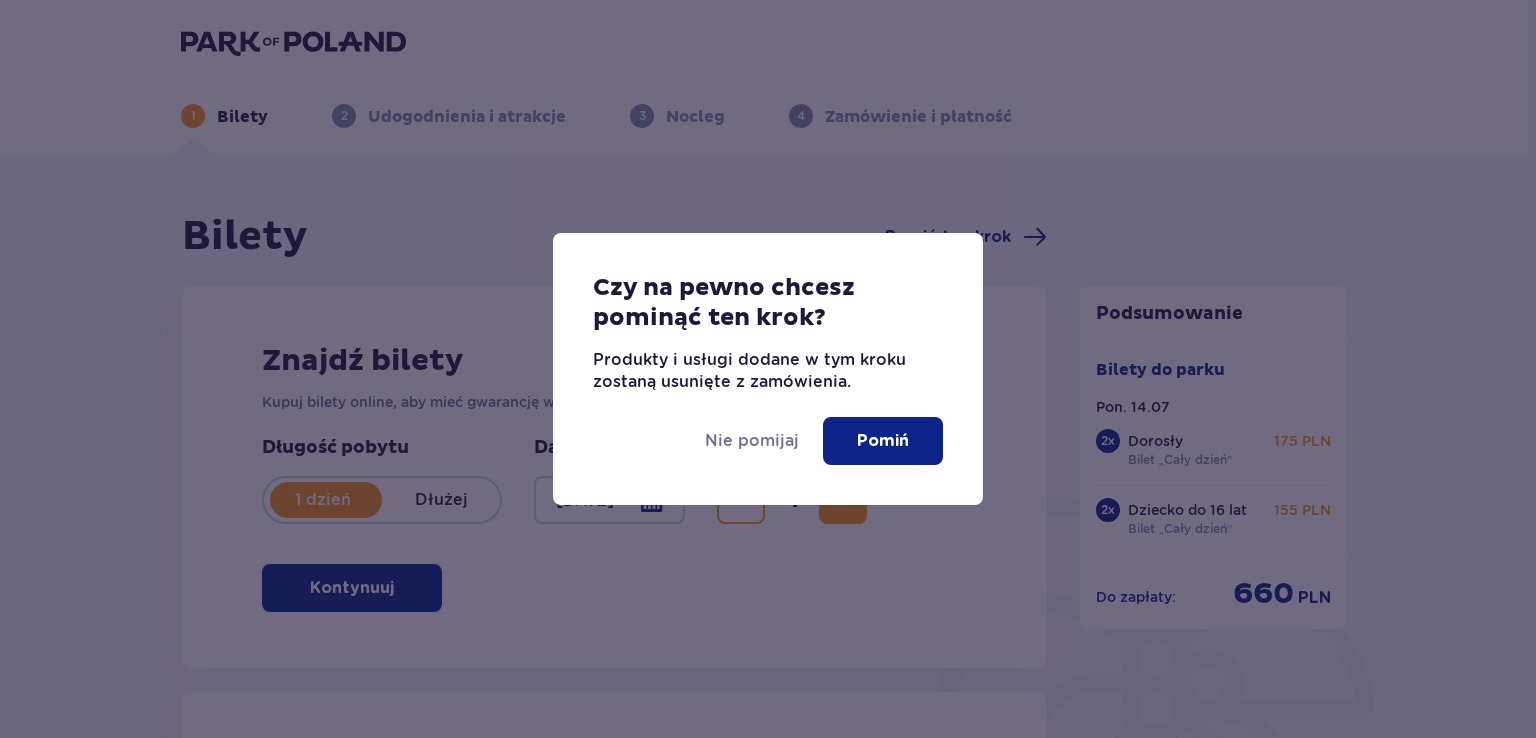 click on "Pomiń" at bounding box center [883, 441] 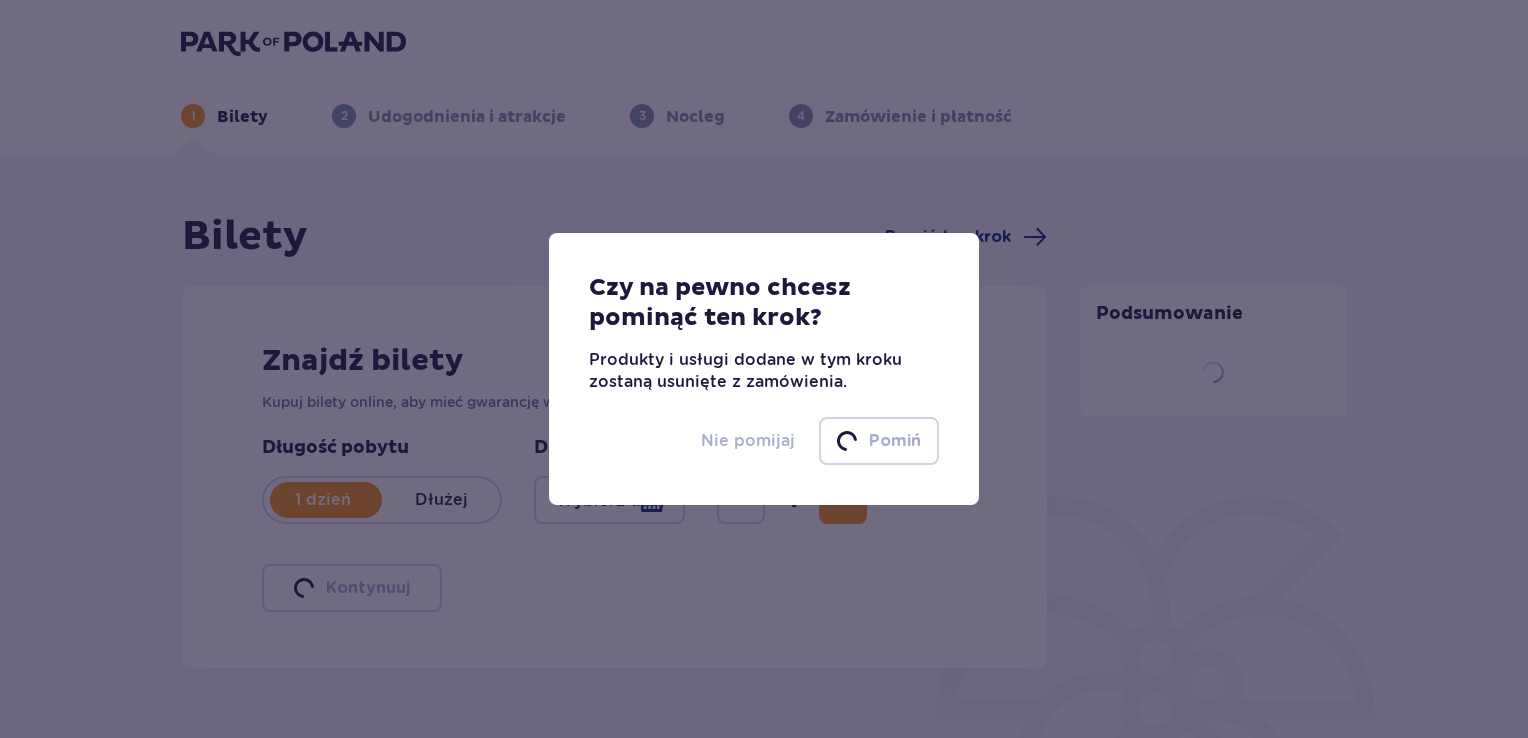 type 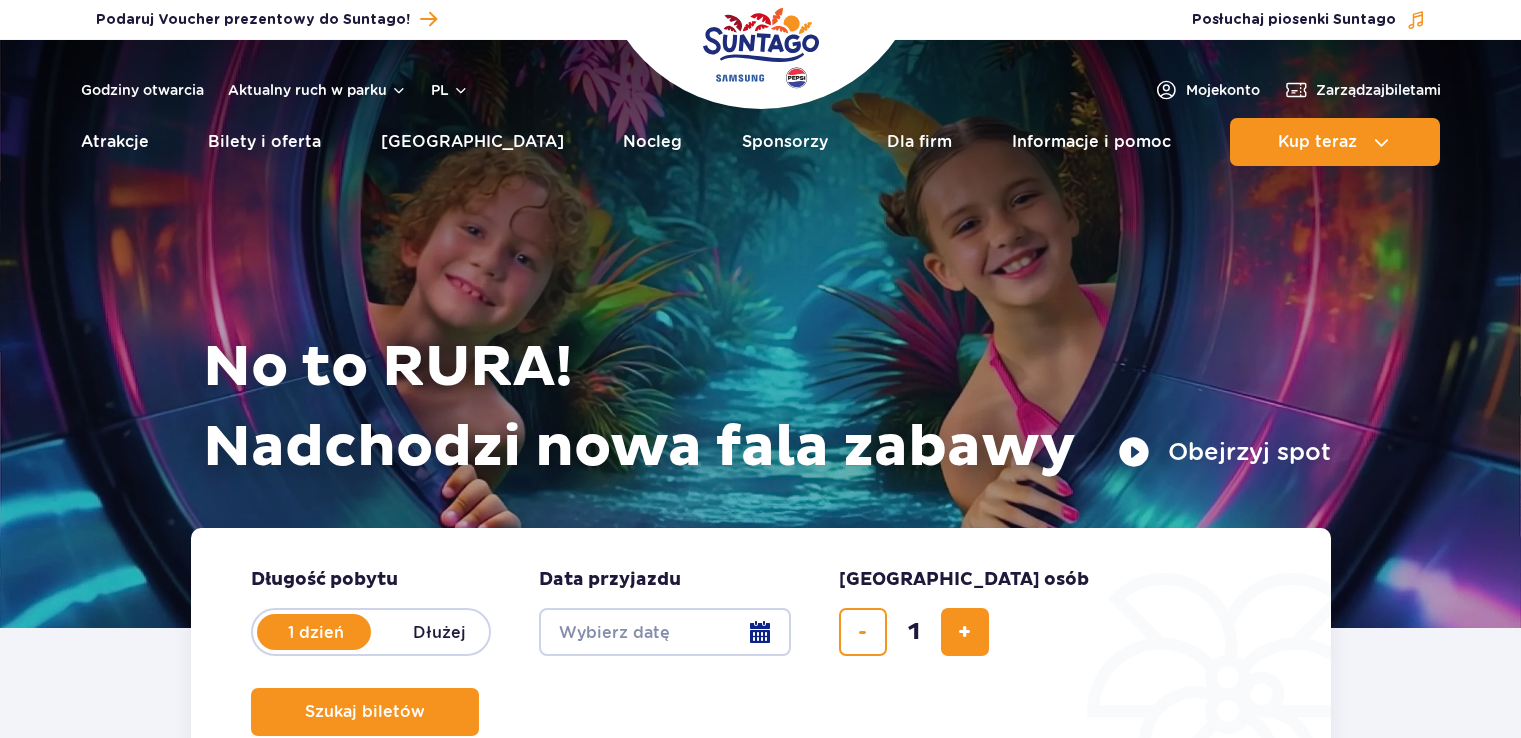 scroll, scrollTop: 0, scrollLeft: 0, axis: both 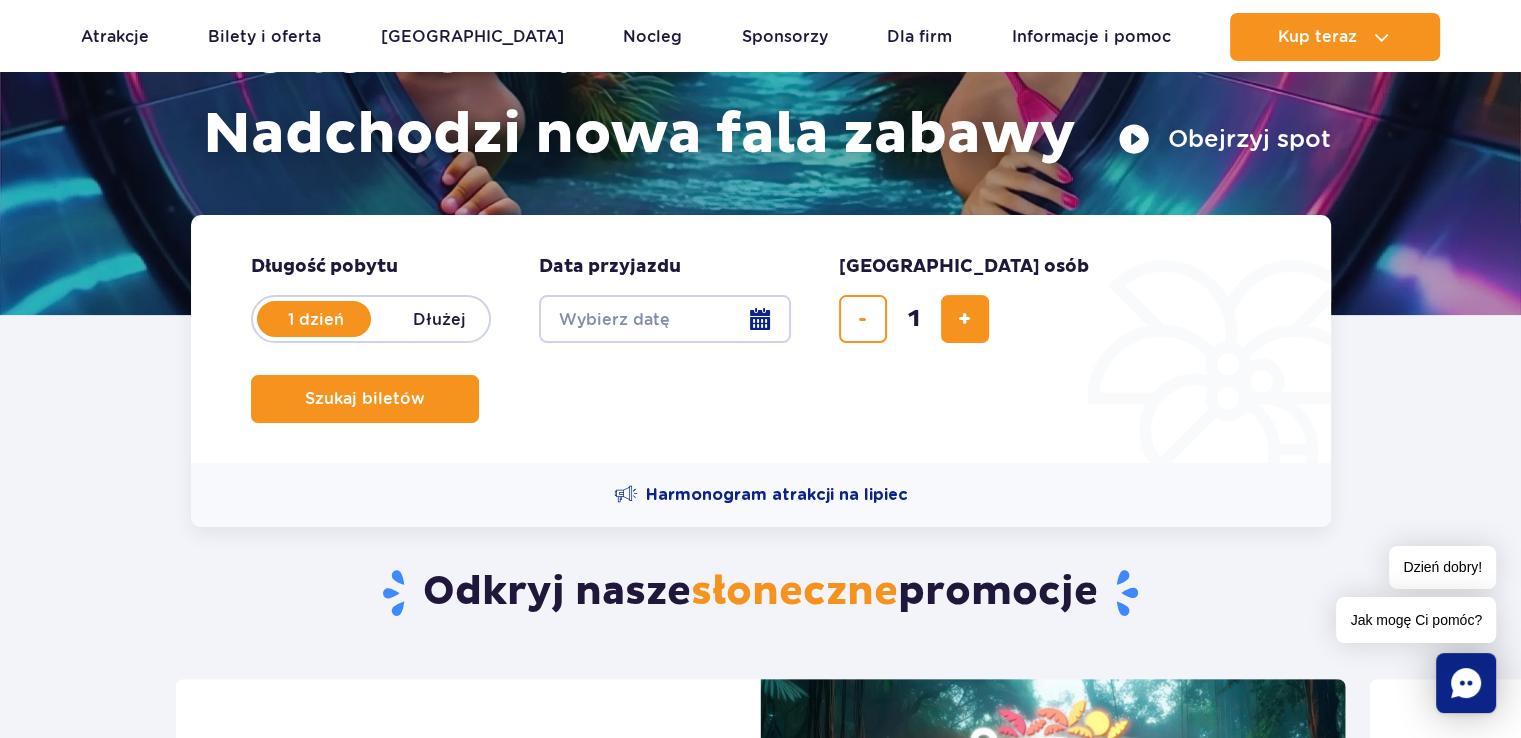 click on "Date from" at bounding box center (665, 319) 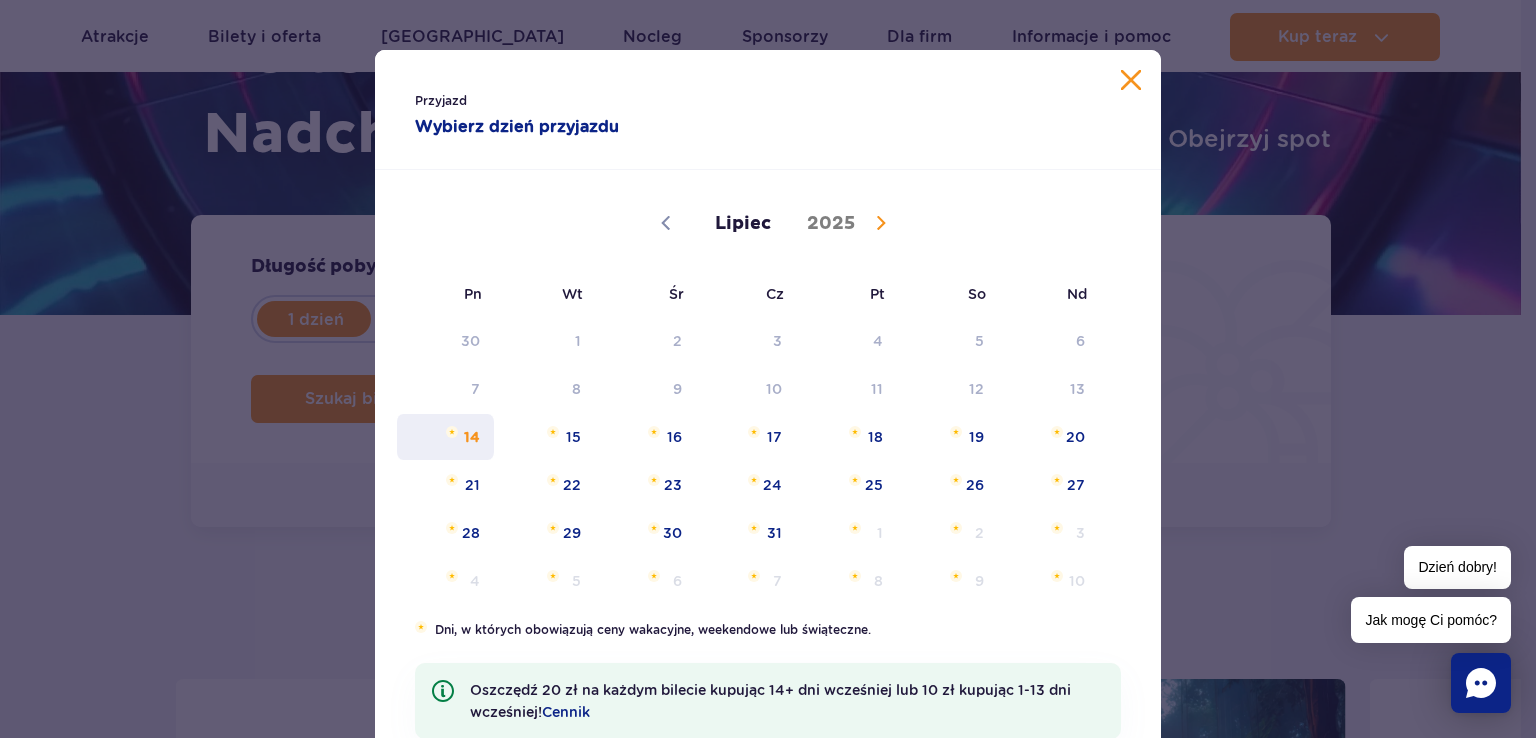 click on "14" at bounding box center [445, 437] 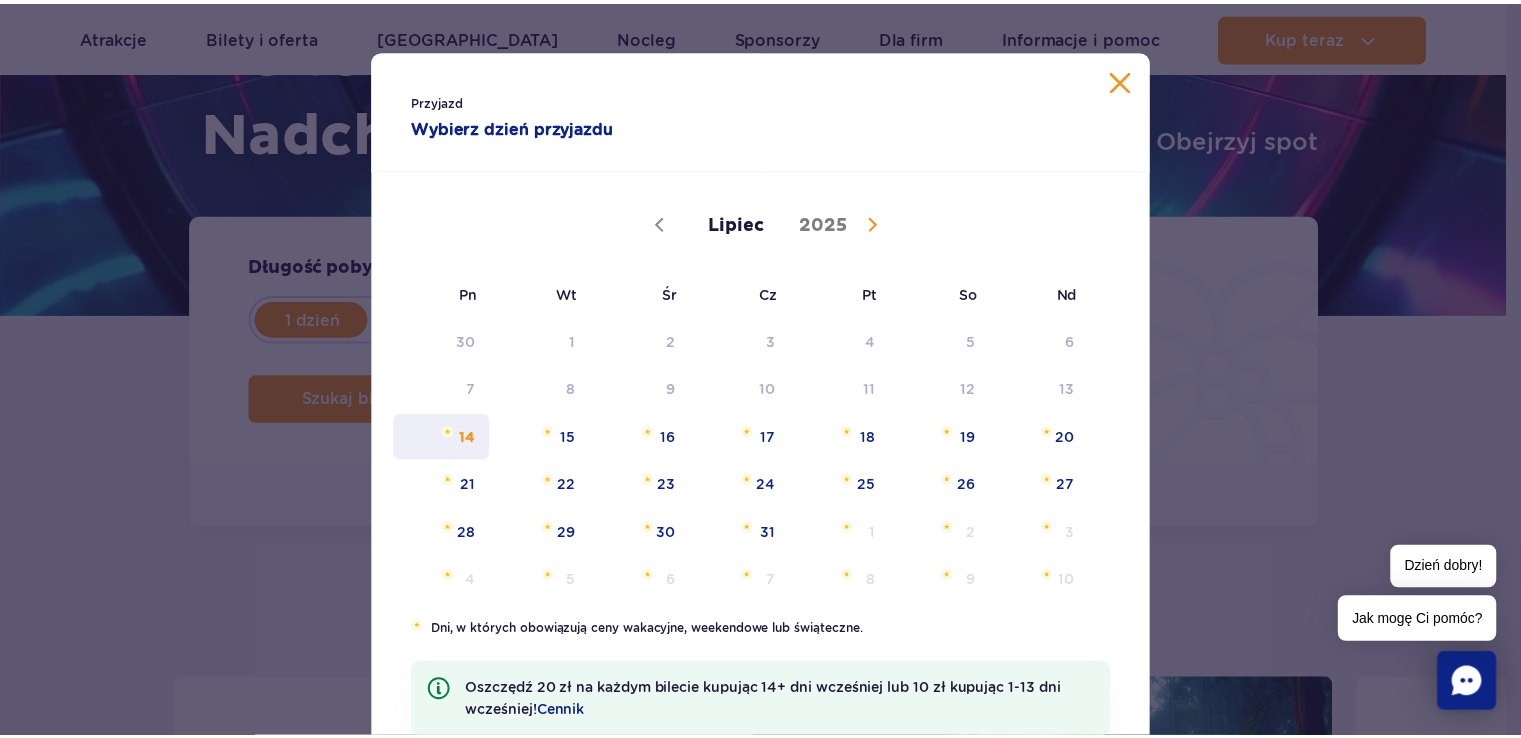 type on "[DATE]" 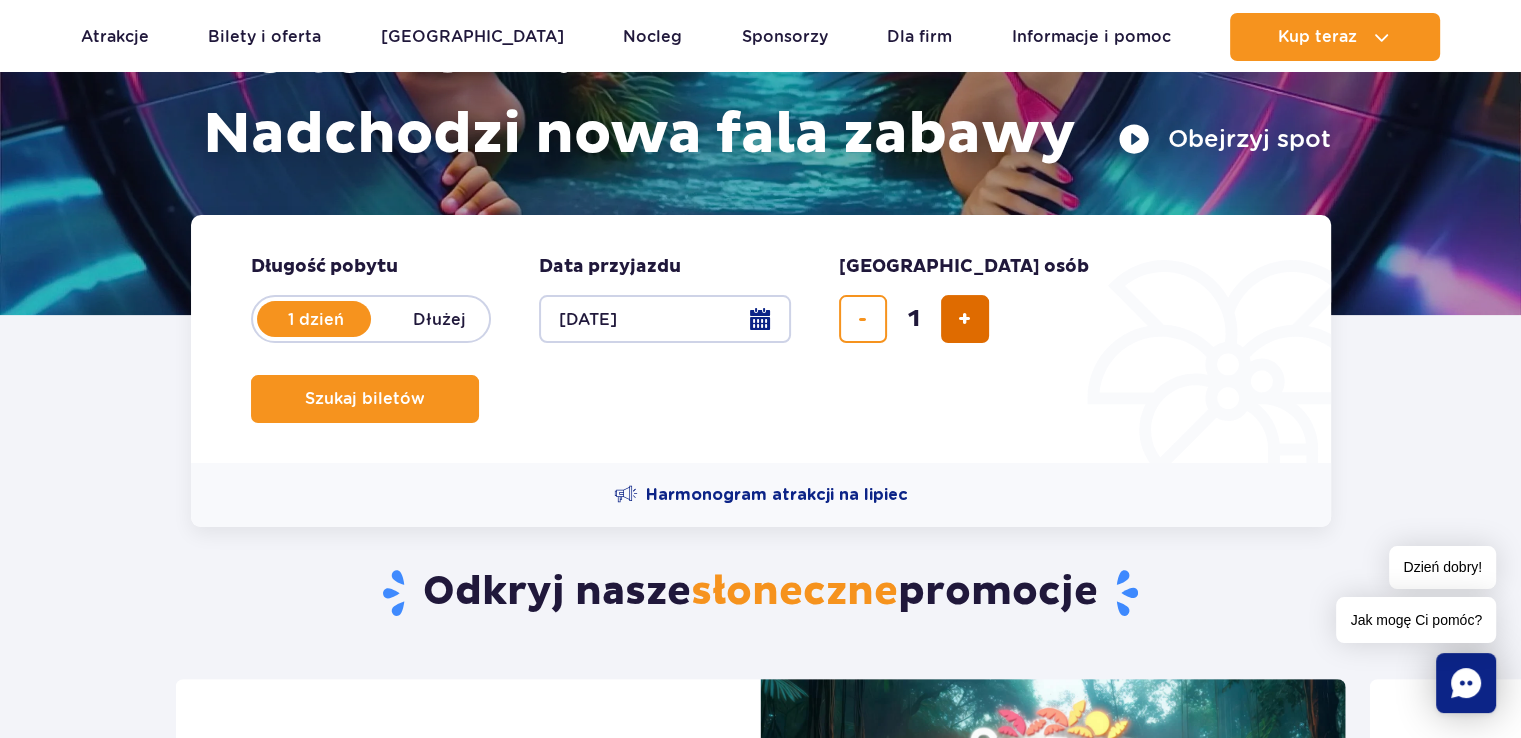 click at bounding box center (964, 319) 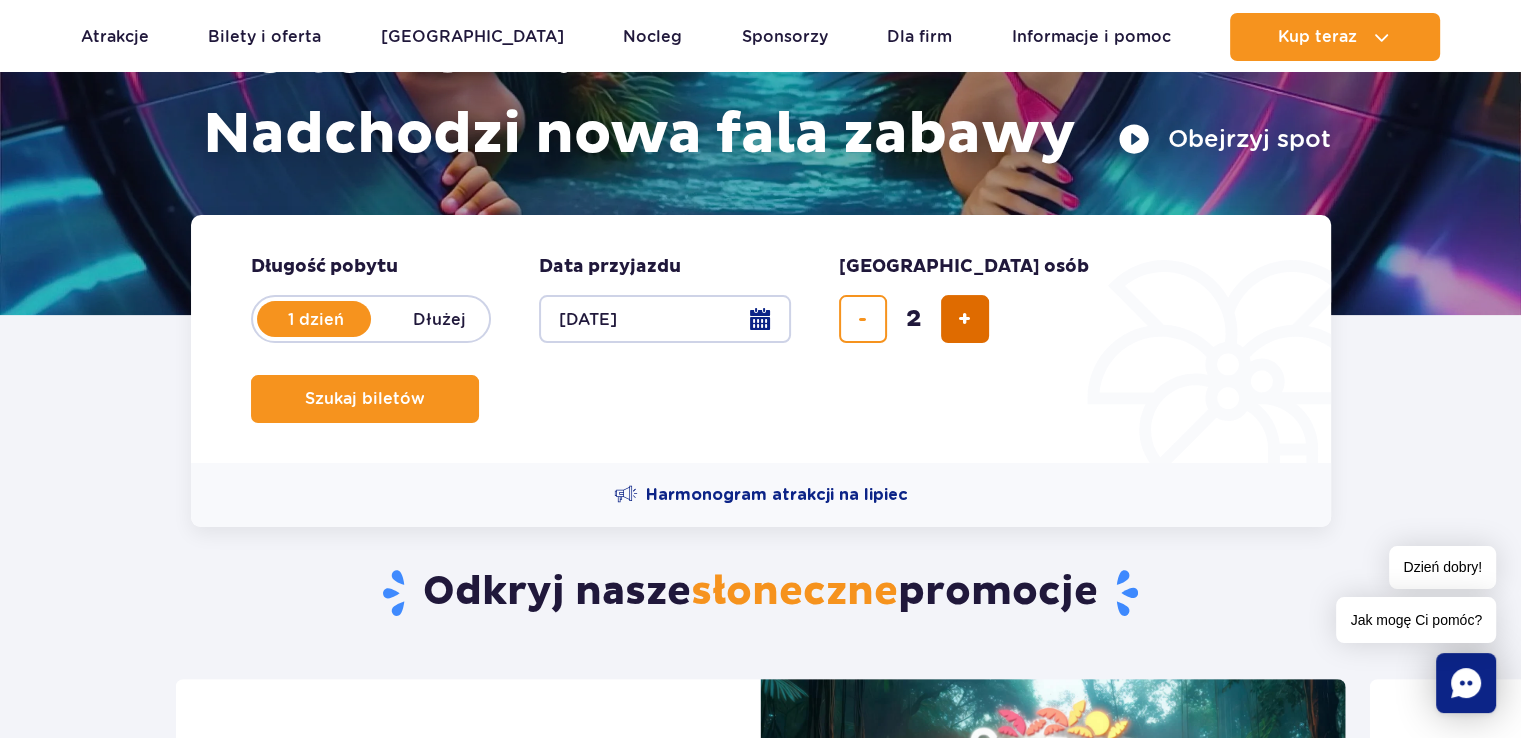click at bounding box center [964, 319] 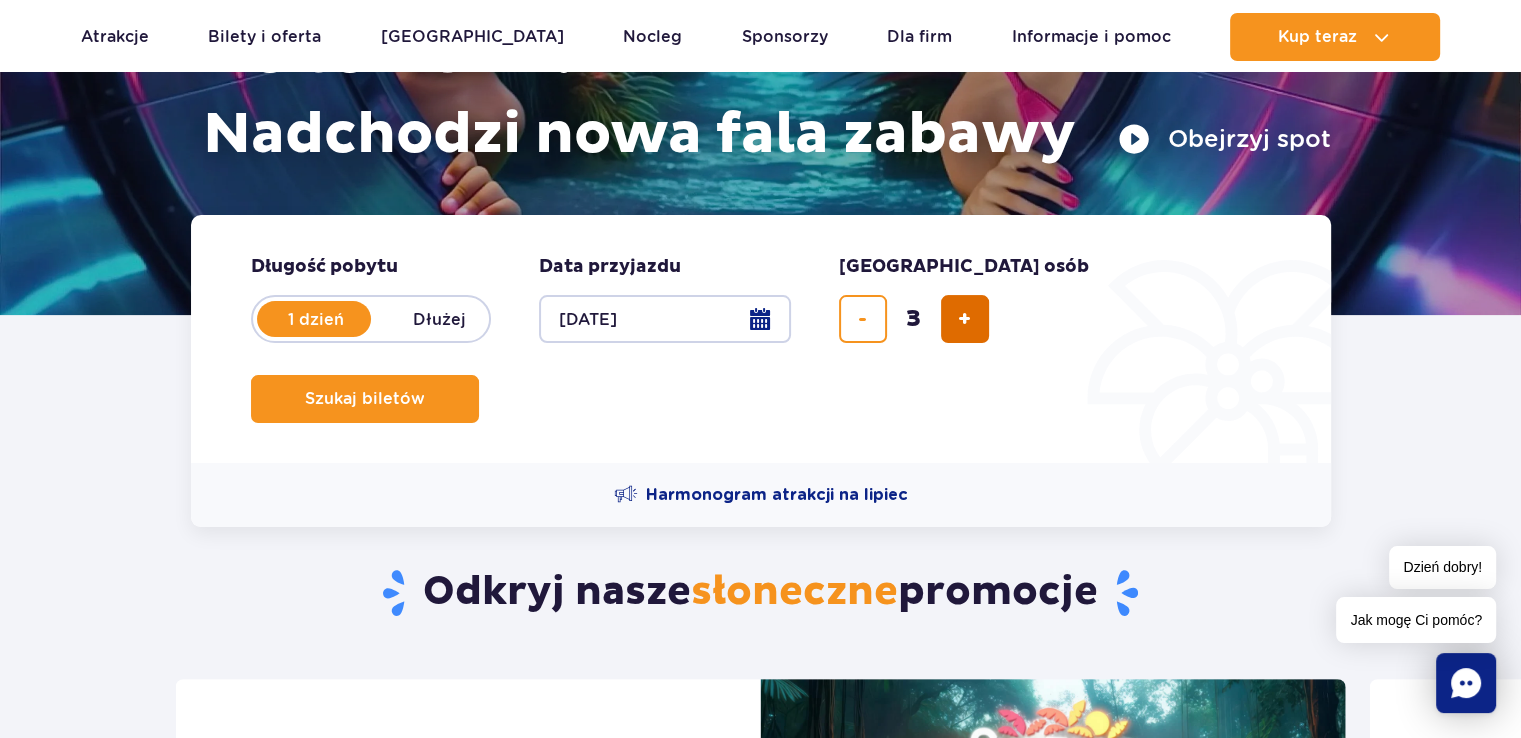 click at bounding box center [964, 319] 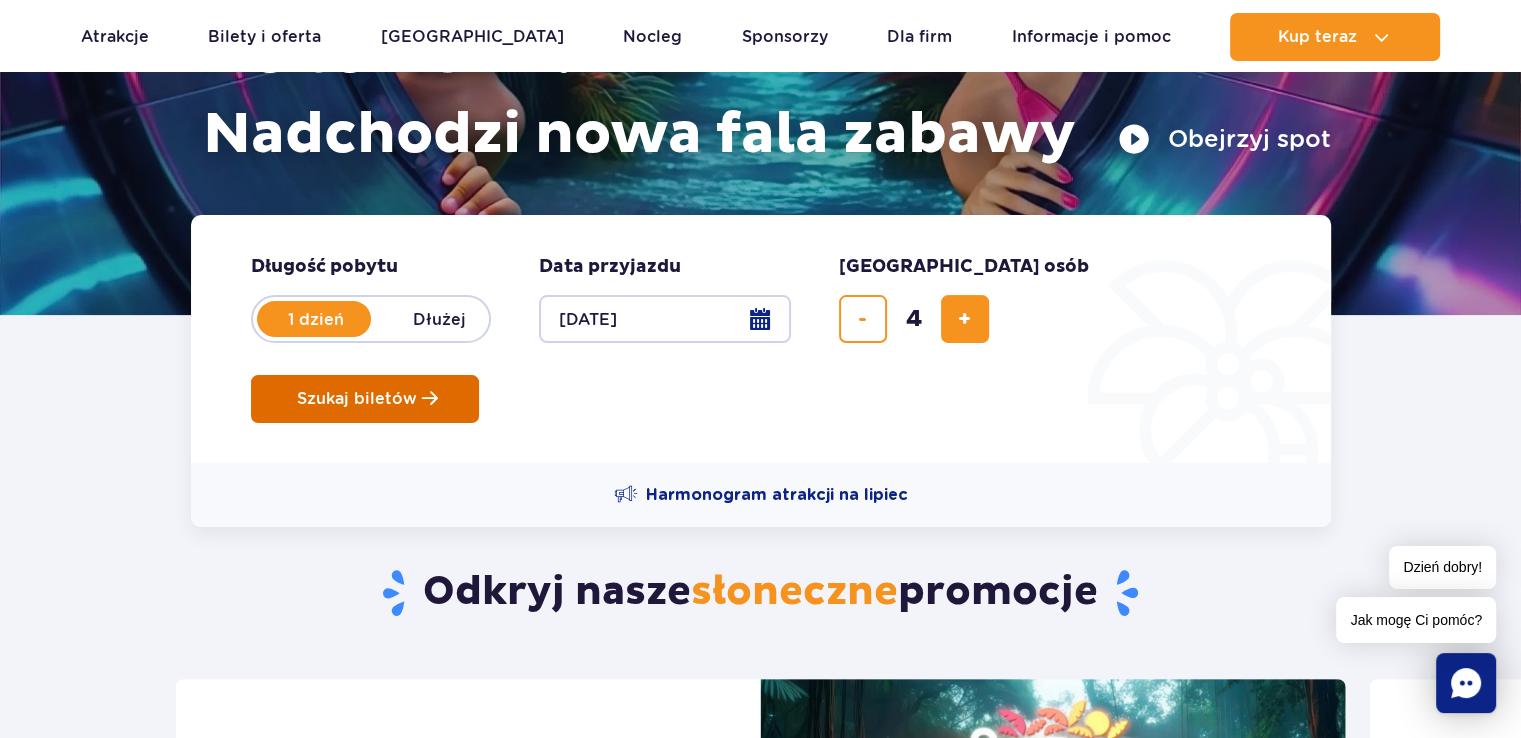 click on "Szukaj biletów" at bounding box center [357, 399] 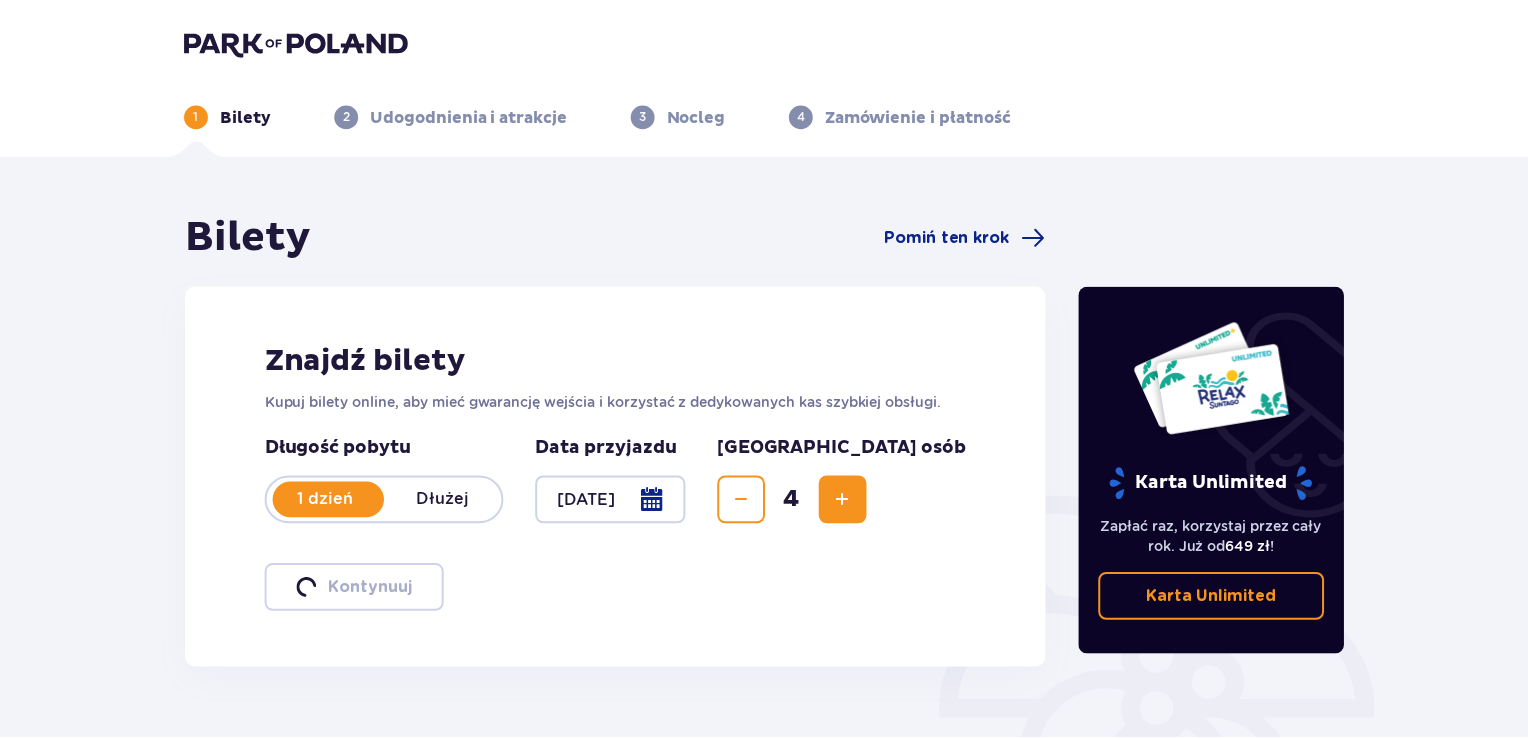 scroll, scrollTop: 0, scrollLeft: 0, axis: both 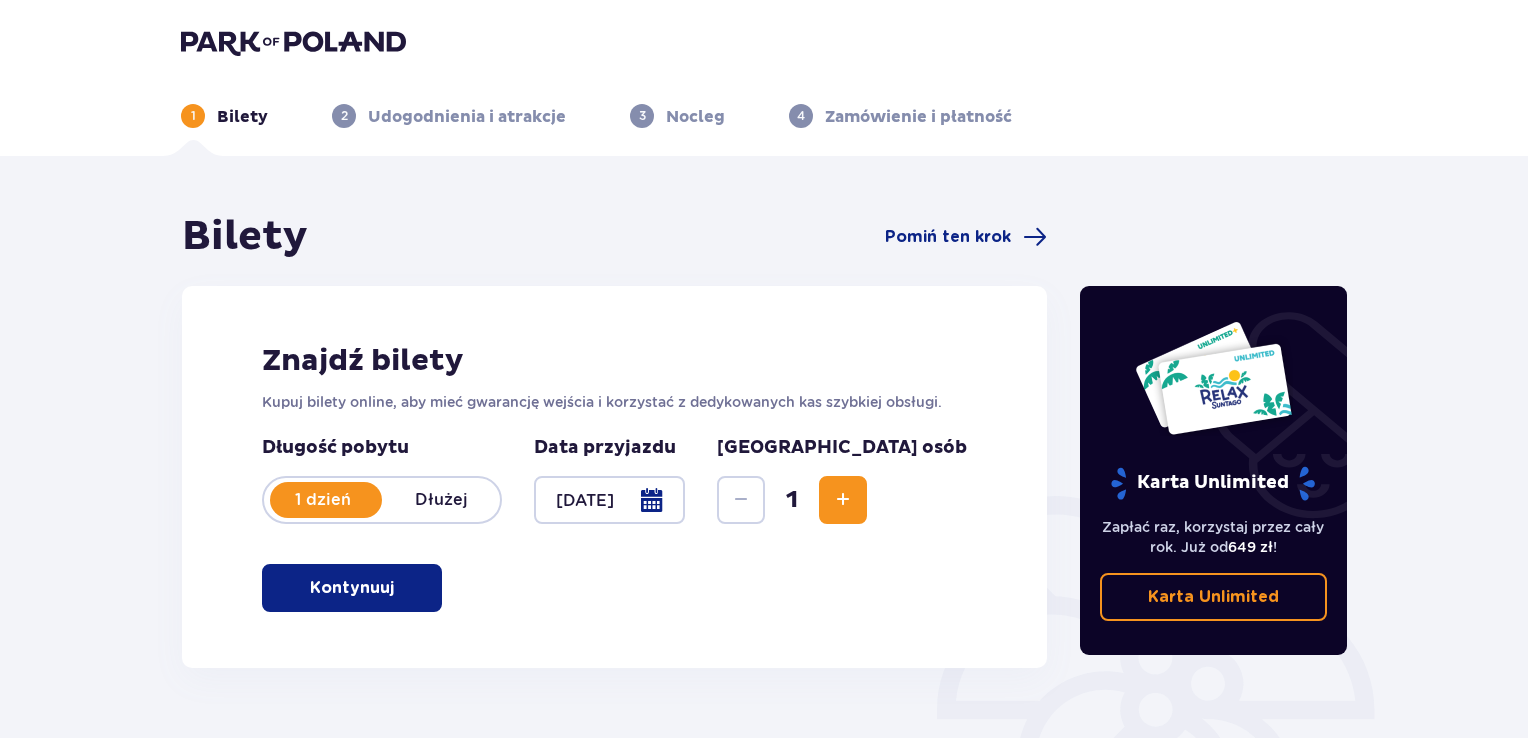 drag, startPoint x: 1527, startPoint y: 185, endPoint x: 1529, endPoint y: 241, distance: 56.0357 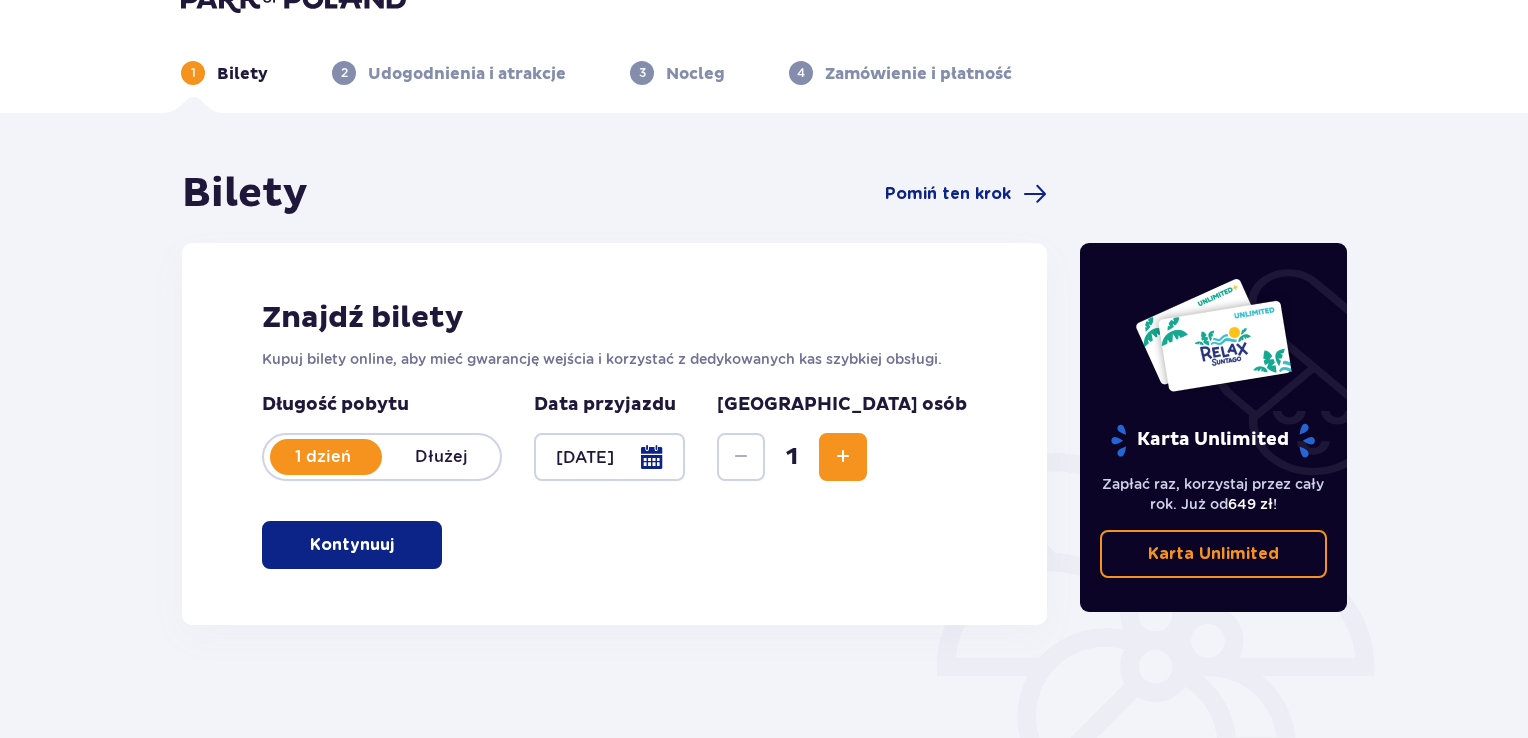 scroll, scrollTop: 0, scrollLeft: 0, axis: both 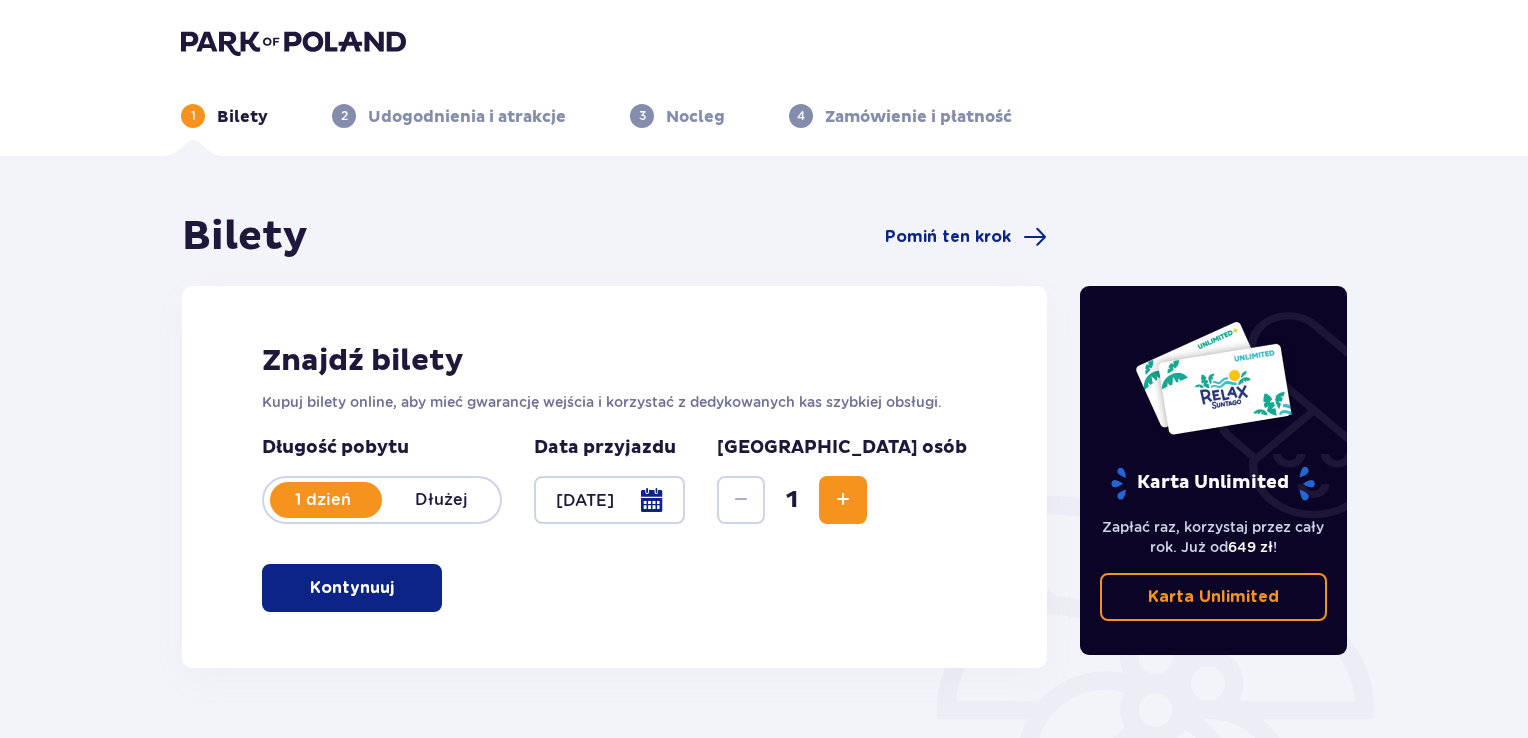 click at bounding box center (843, 500) 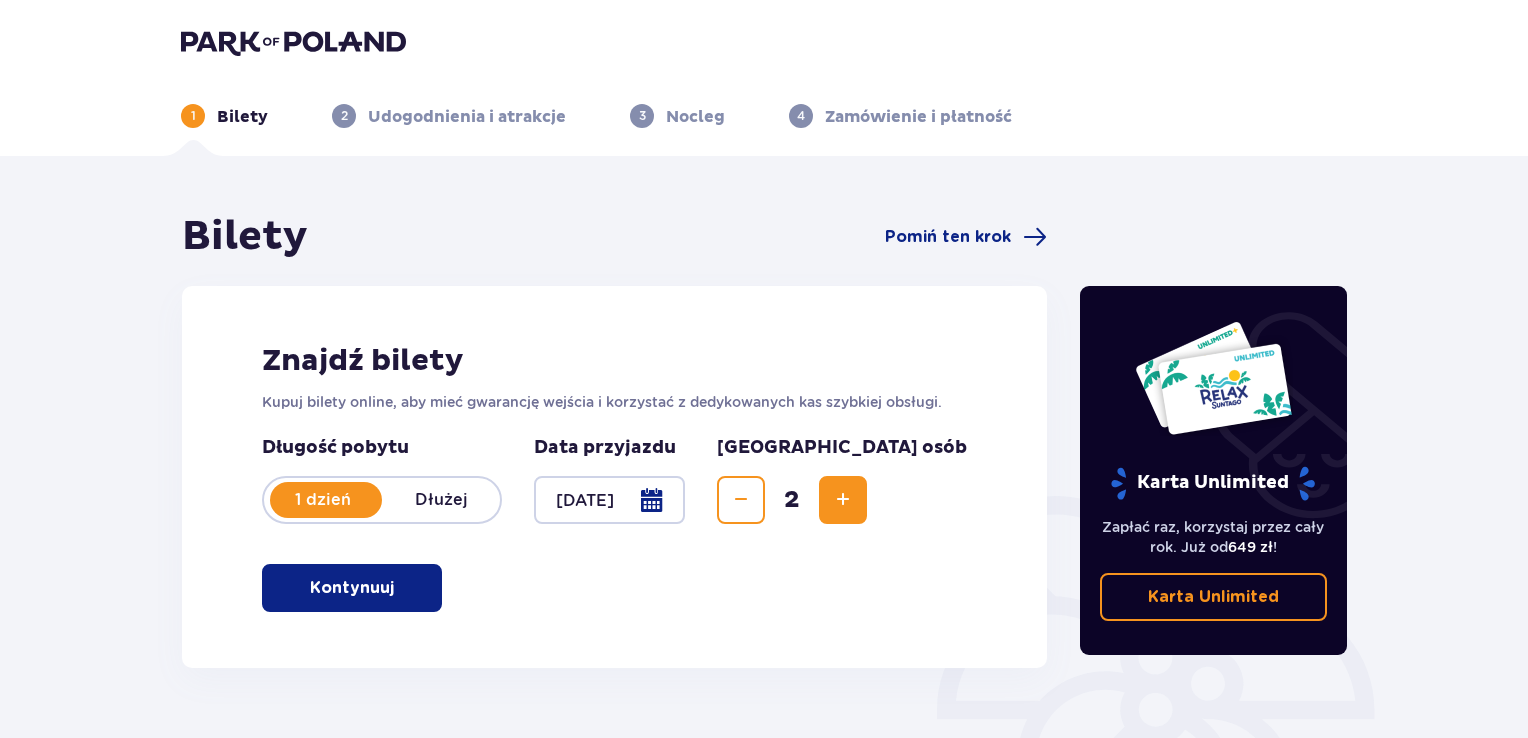 click at bounding box center [843, 500] 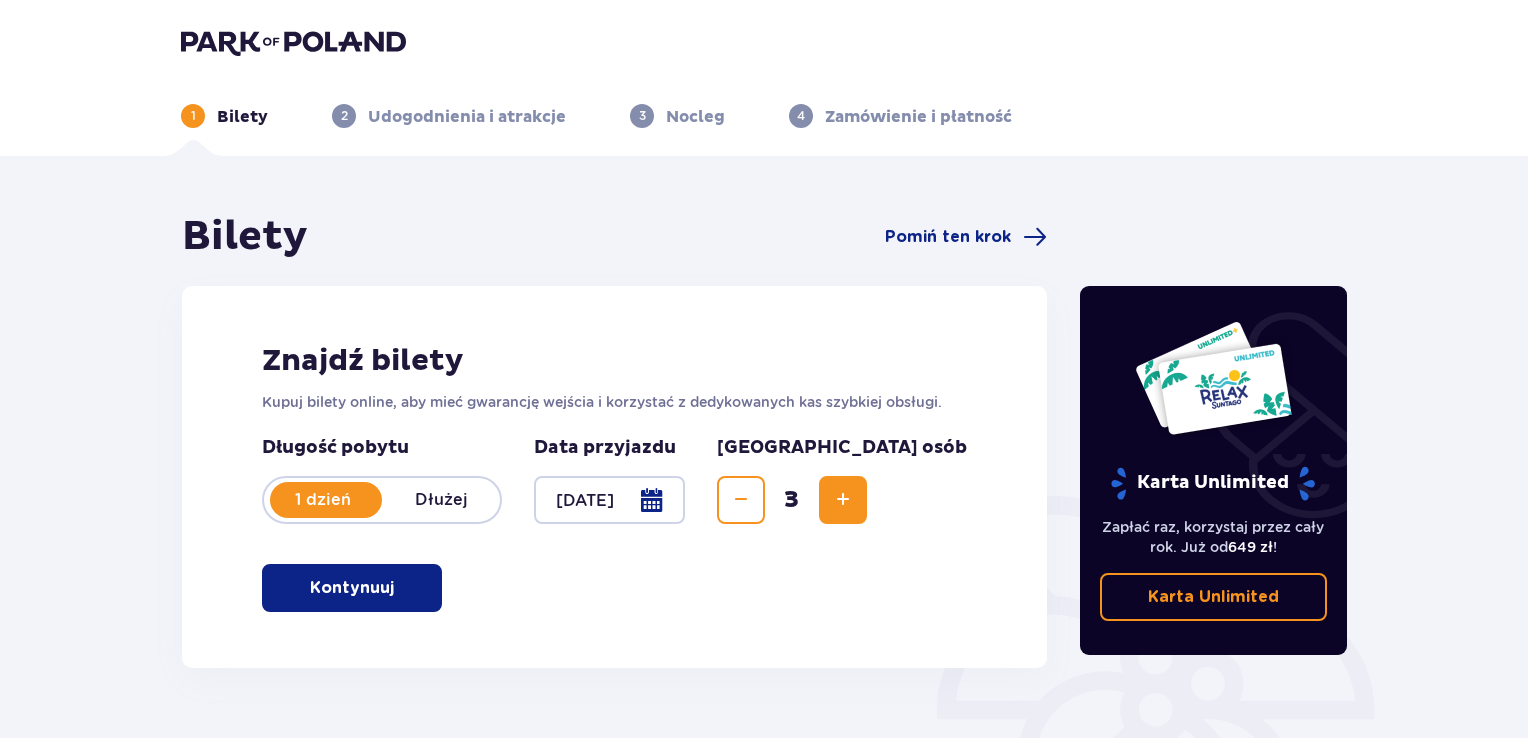 click at bounding box center (843, 500) 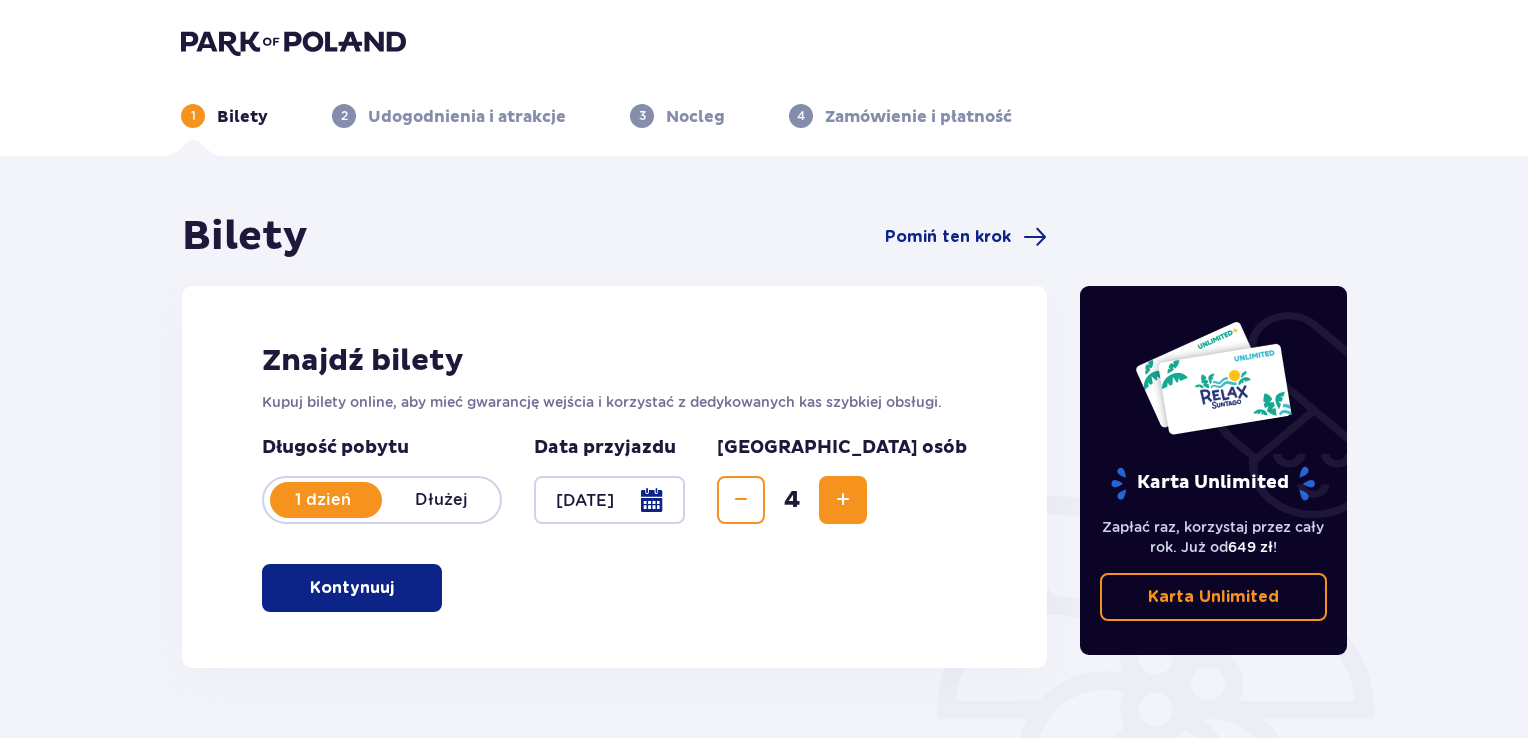 click on "Kontynuuj" at bounding box center (352, 588) 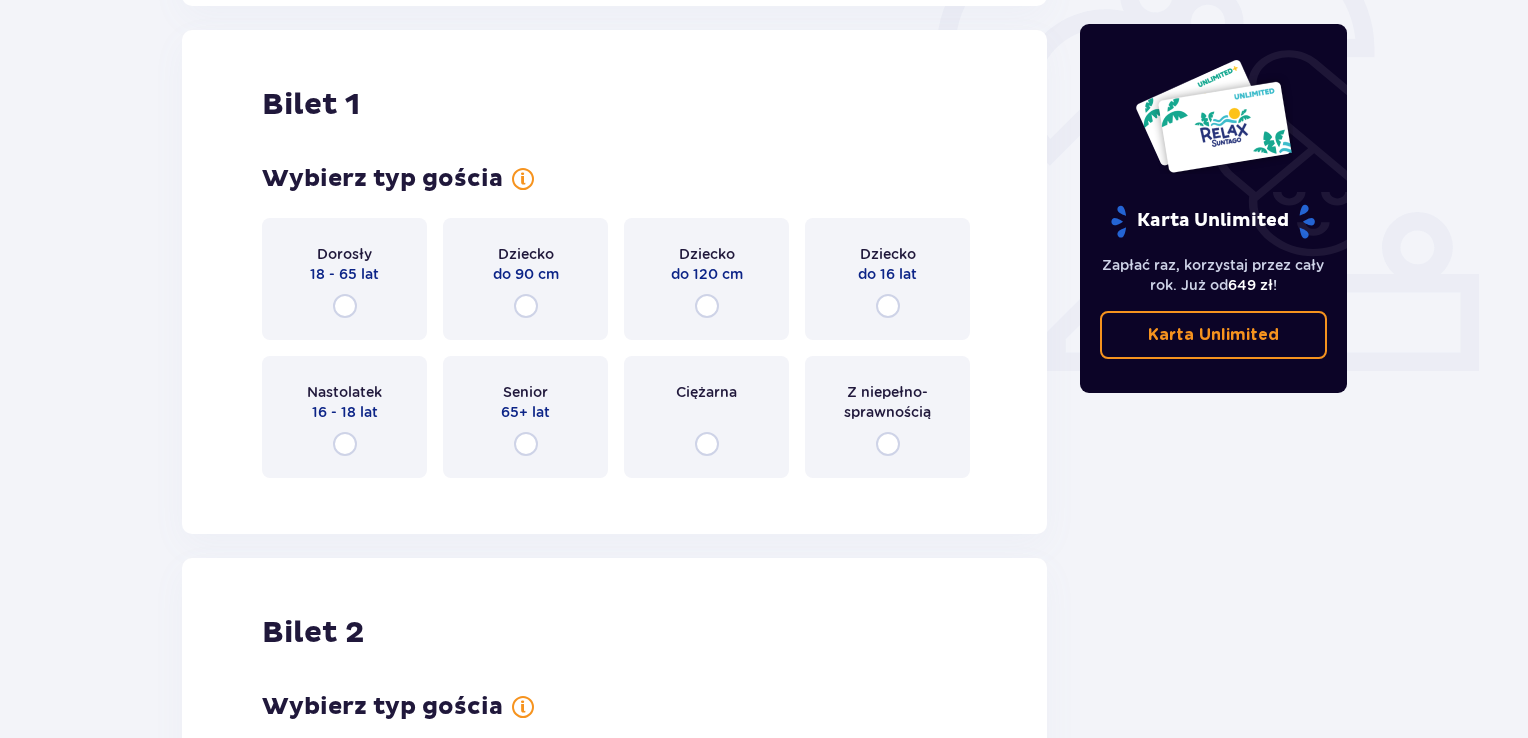 scroll, scrollTop: 668, scrollLeft: 0, axis: vertical 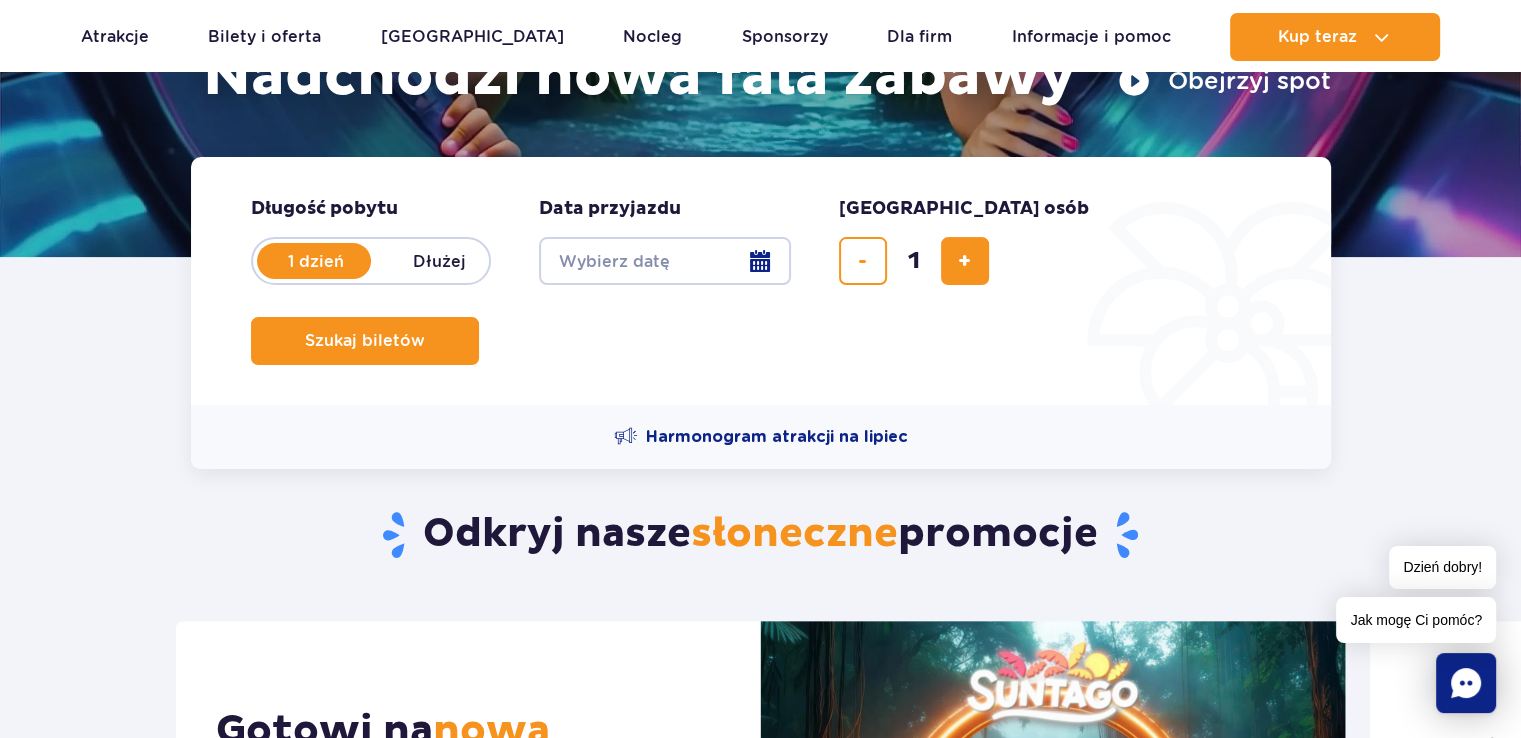 click on "Date from" at bounding box center (665, 261) 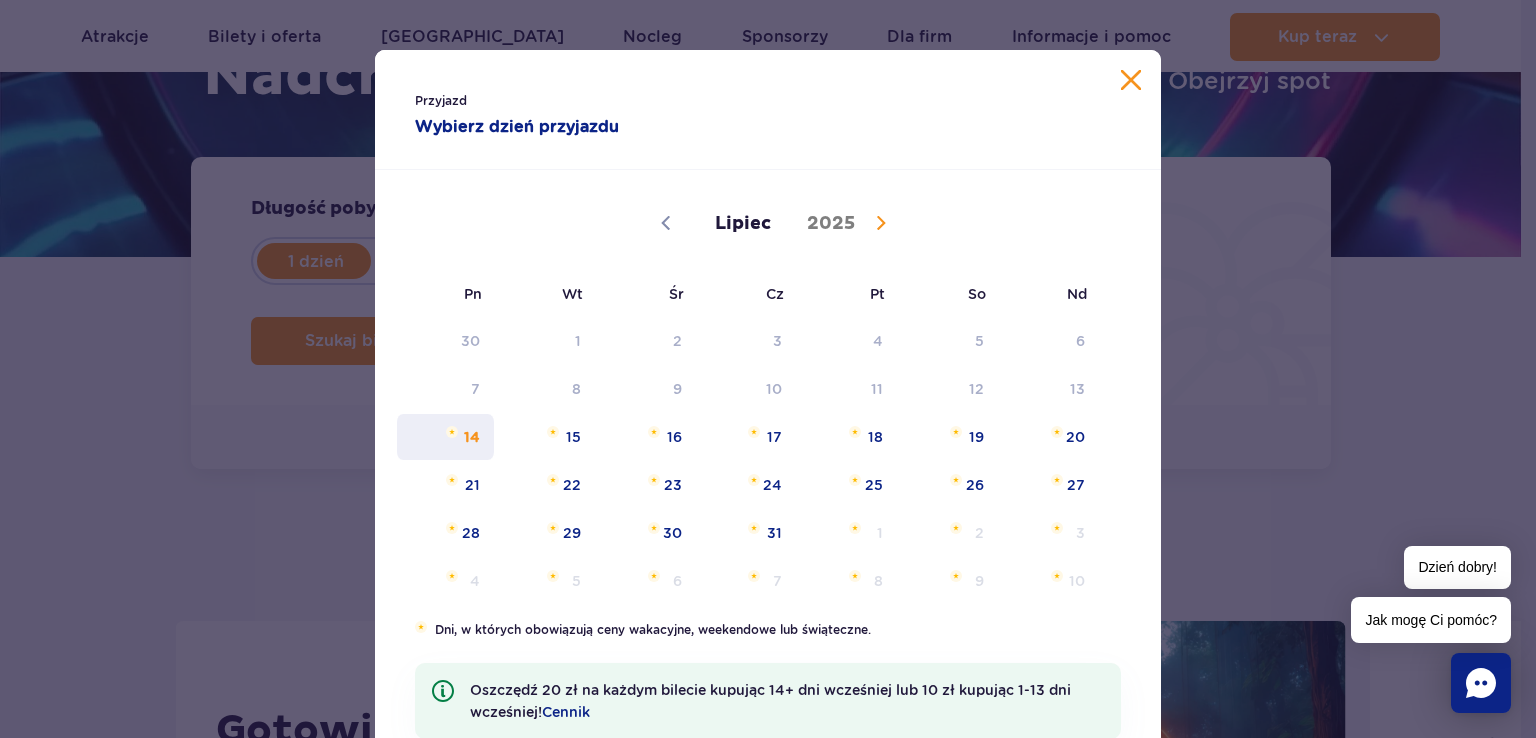 click on "14" at bounding box center (445, 437) 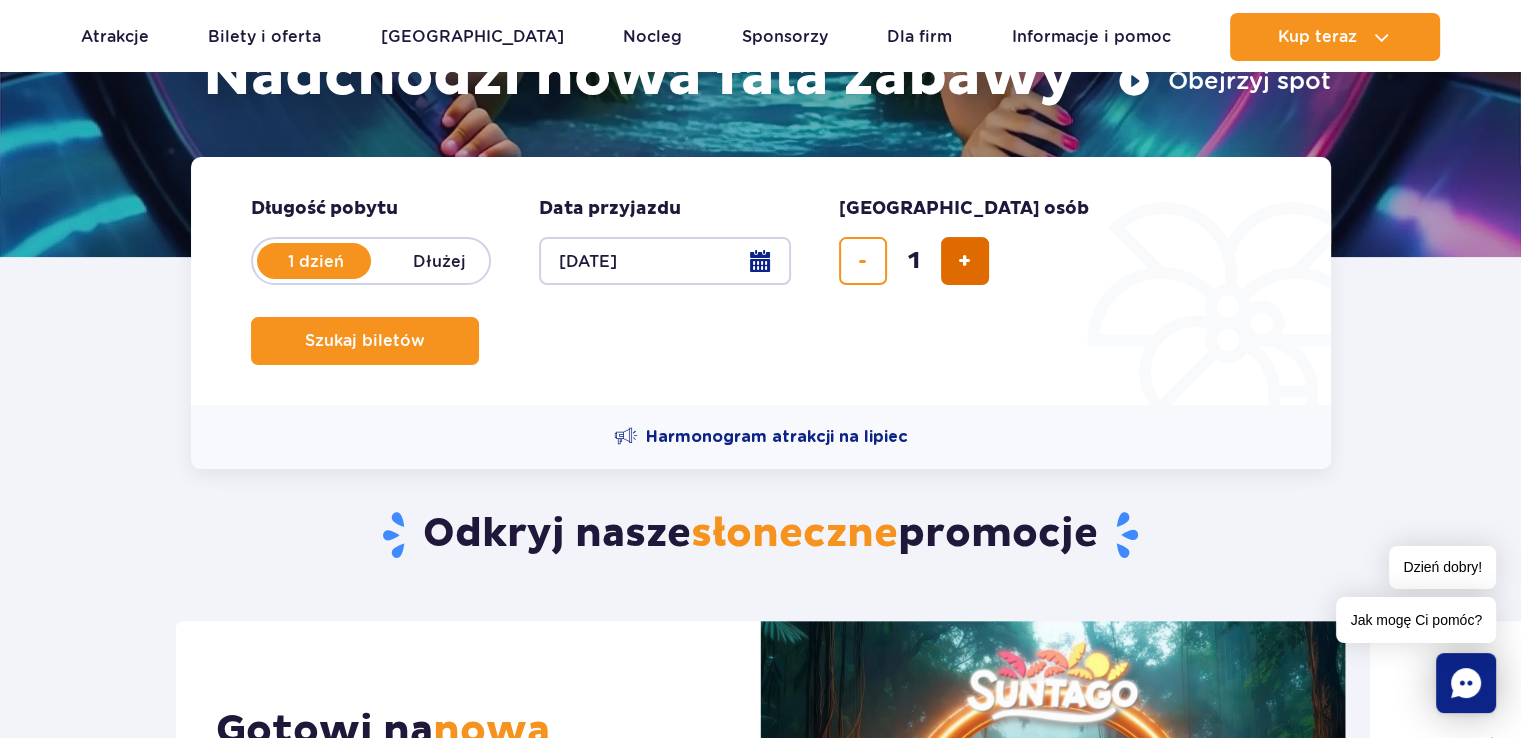 click at bounding box center (965, 261) 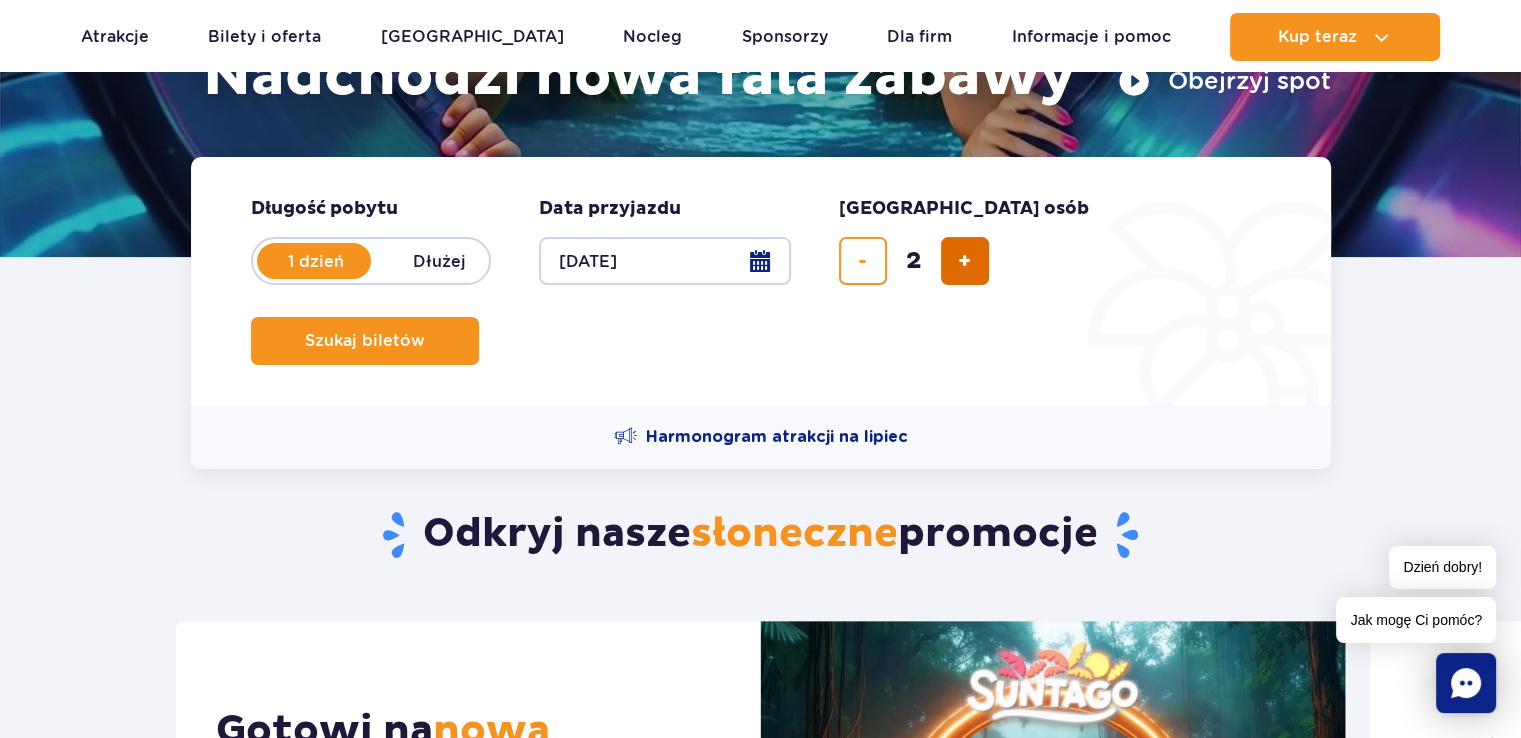 click at bounding box center (965, 261) 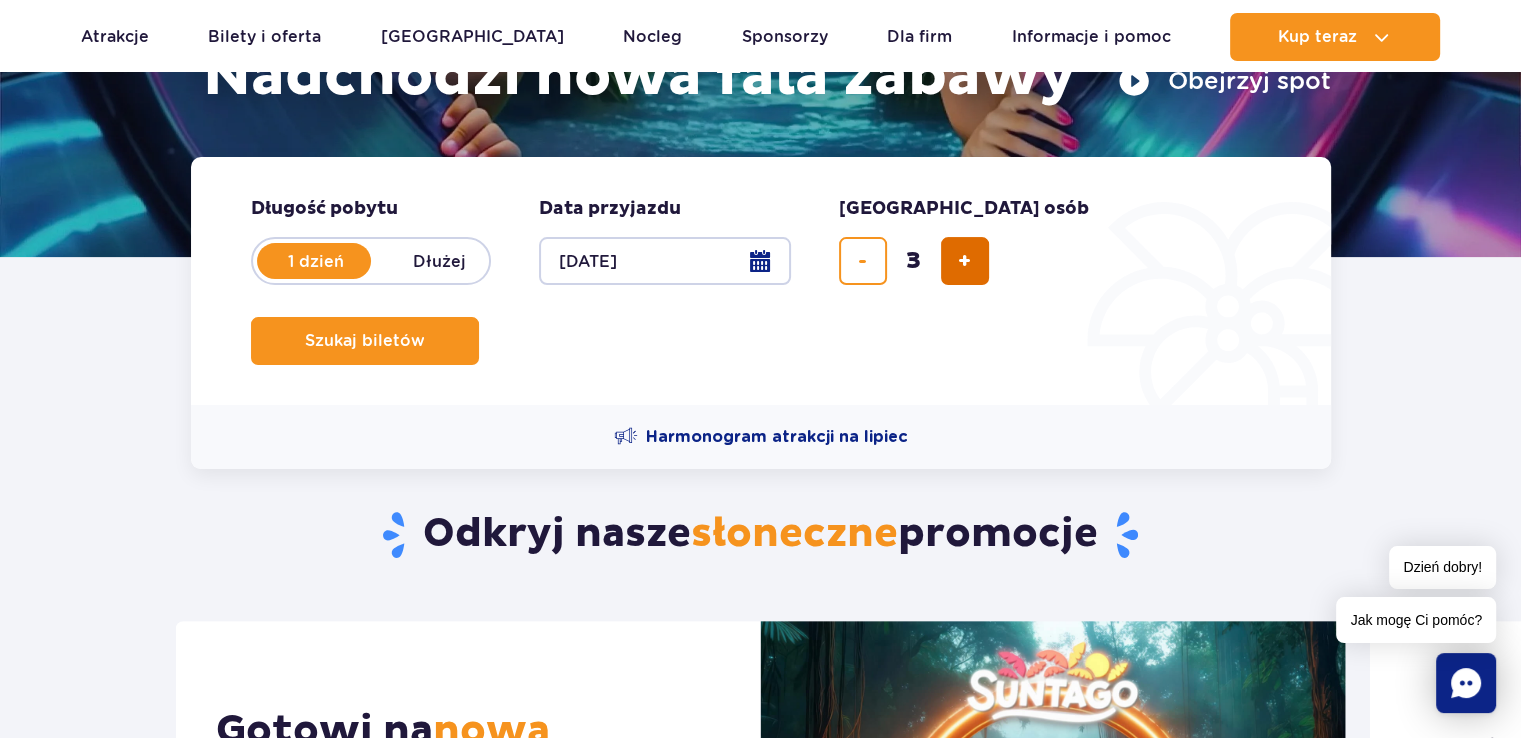 click at bounding box center (965, 261) 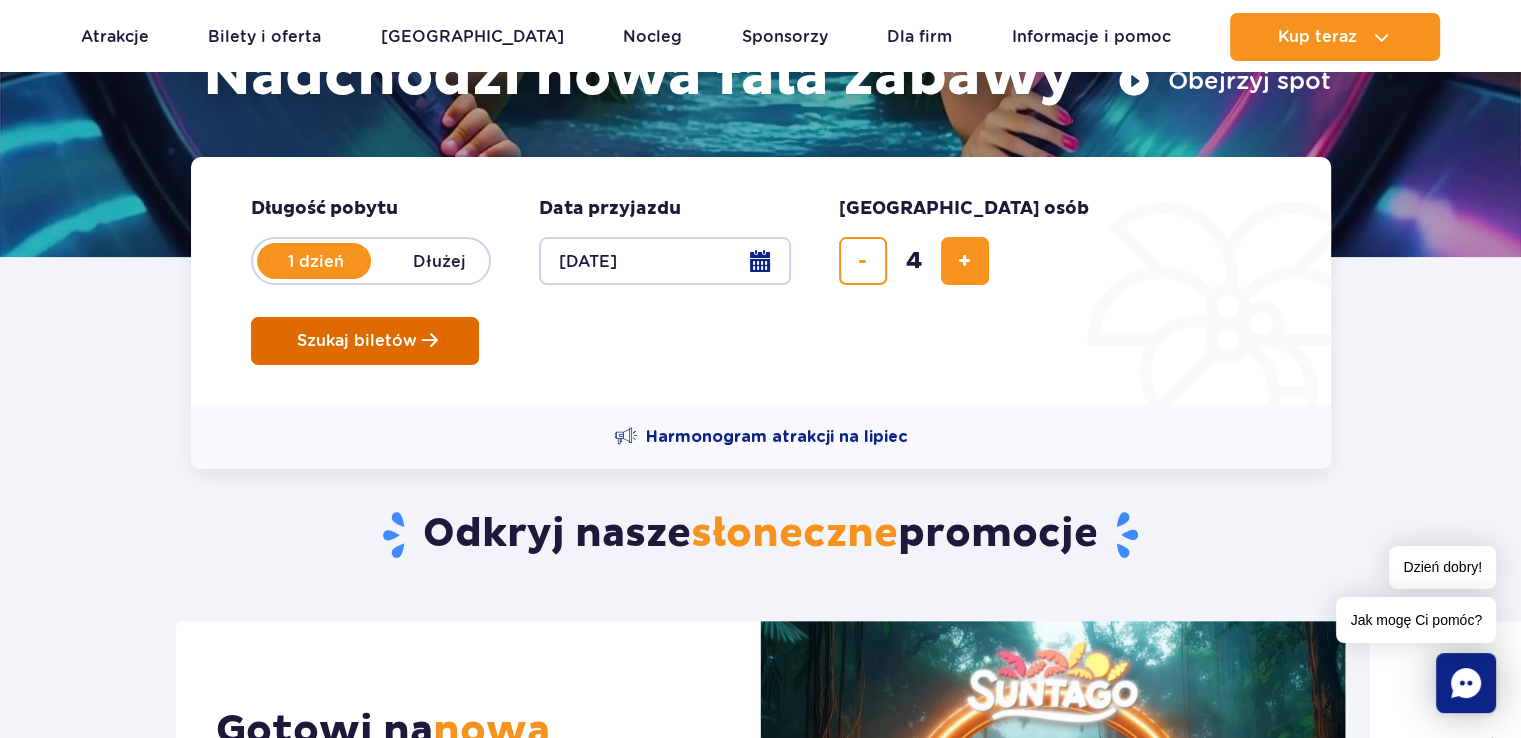click on "Szukaj biletów" at bounding box center (357, 341) 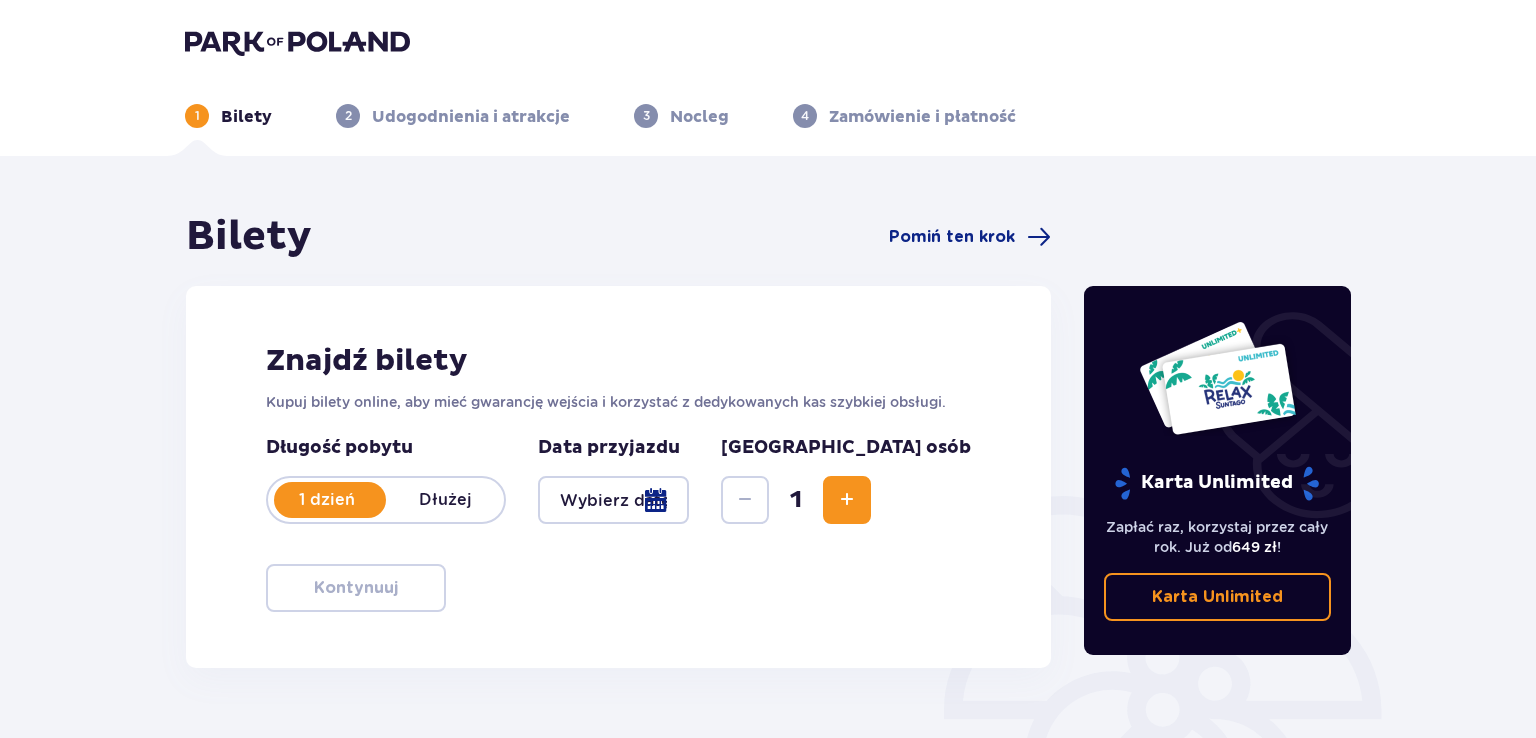 type on "[DATE]" 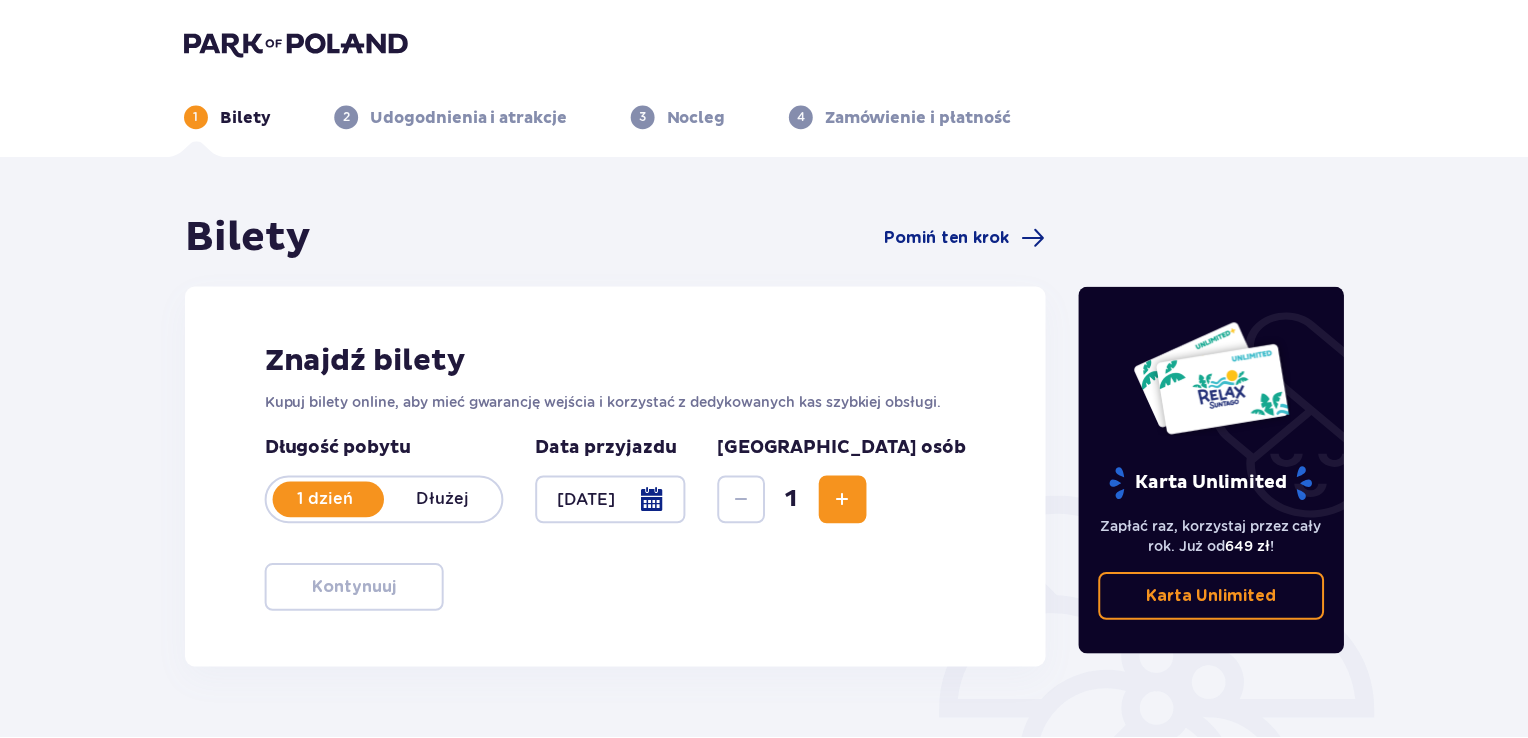 scroll, scrollTop: 0, scrollLeft: 0, axis: both 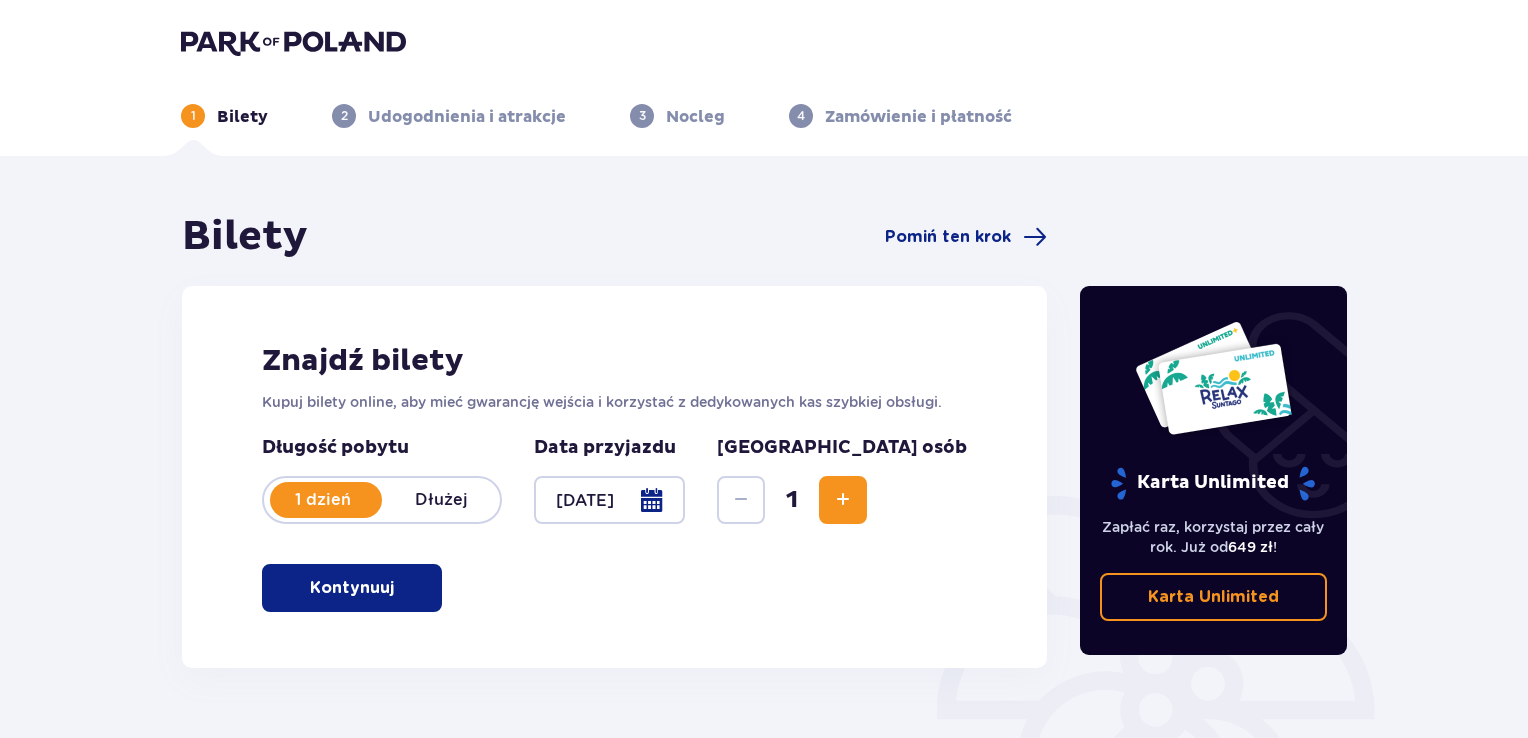 click at bounding box center (843, 500) 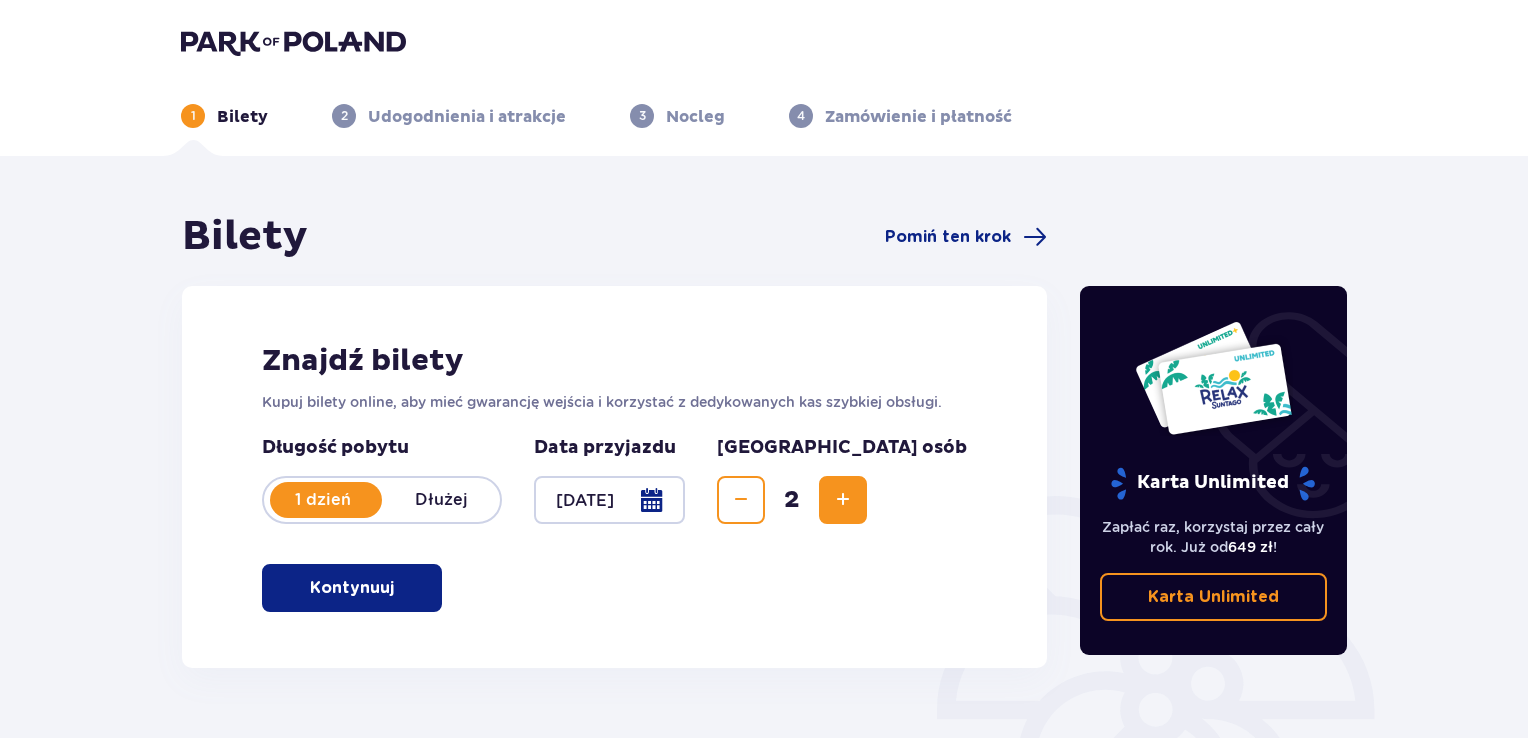 click at bounding box center [843, 500] 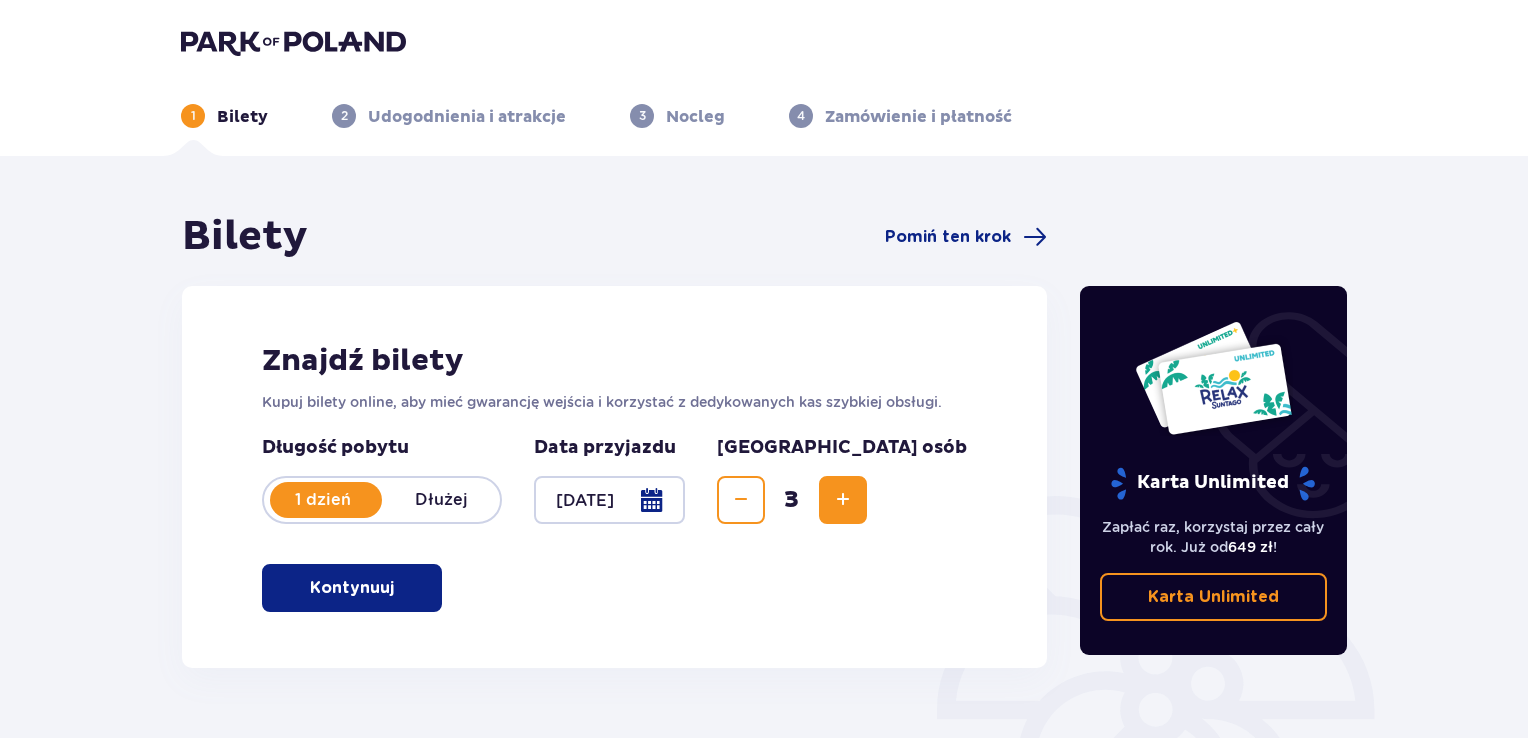 click at bounding box center [843, 500] 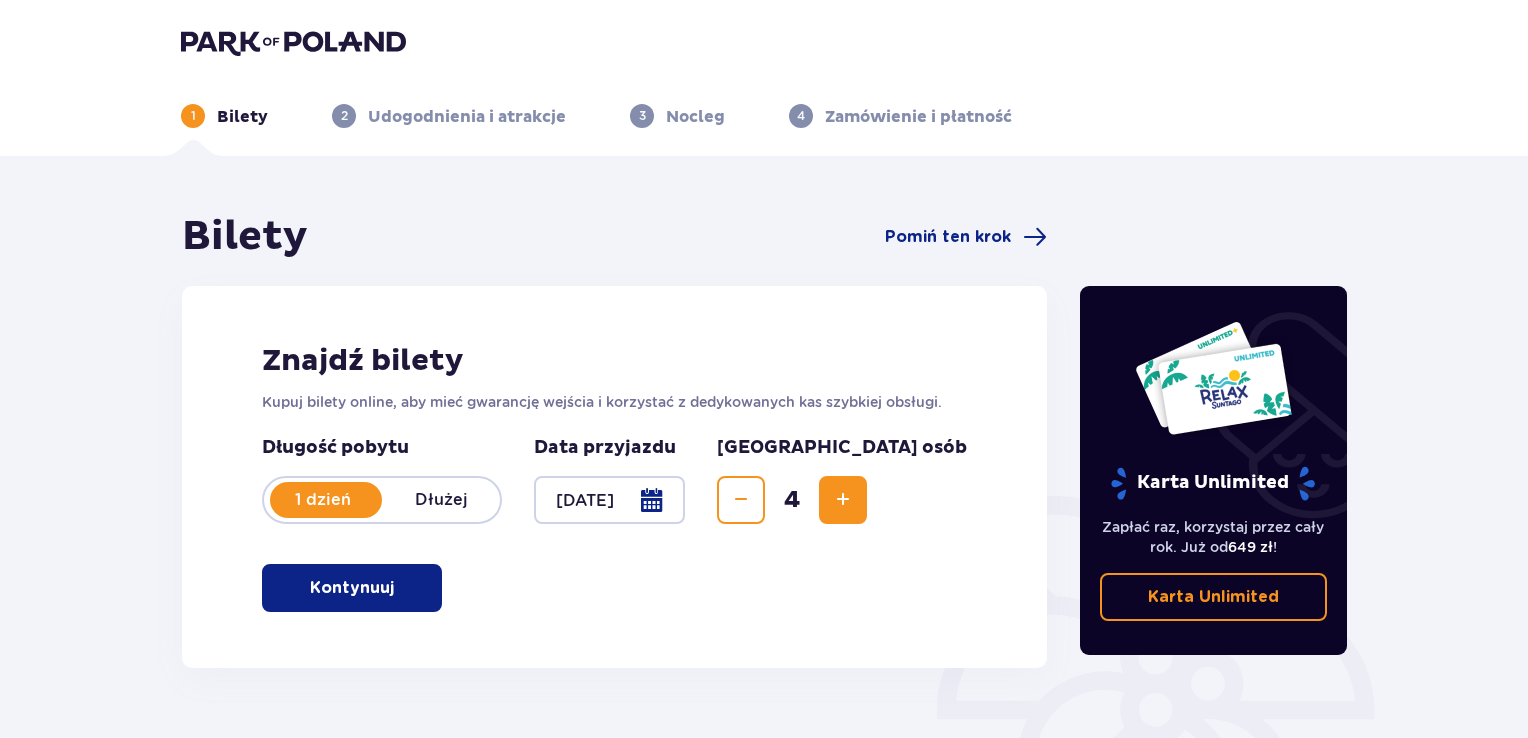 click at bounding box center [398, 588] 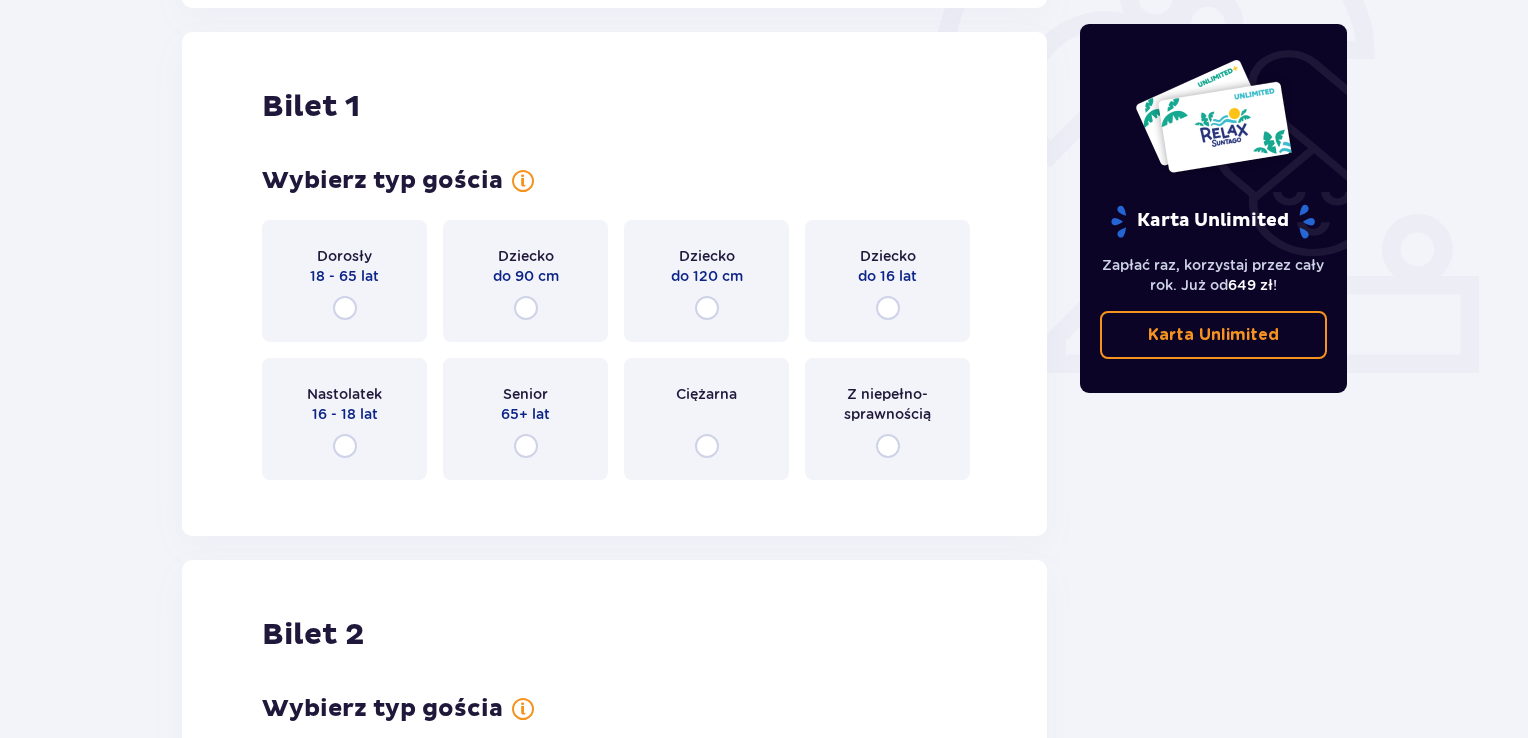scroll, scrollTop: 668, scrollLeft: 0, axis: vertical 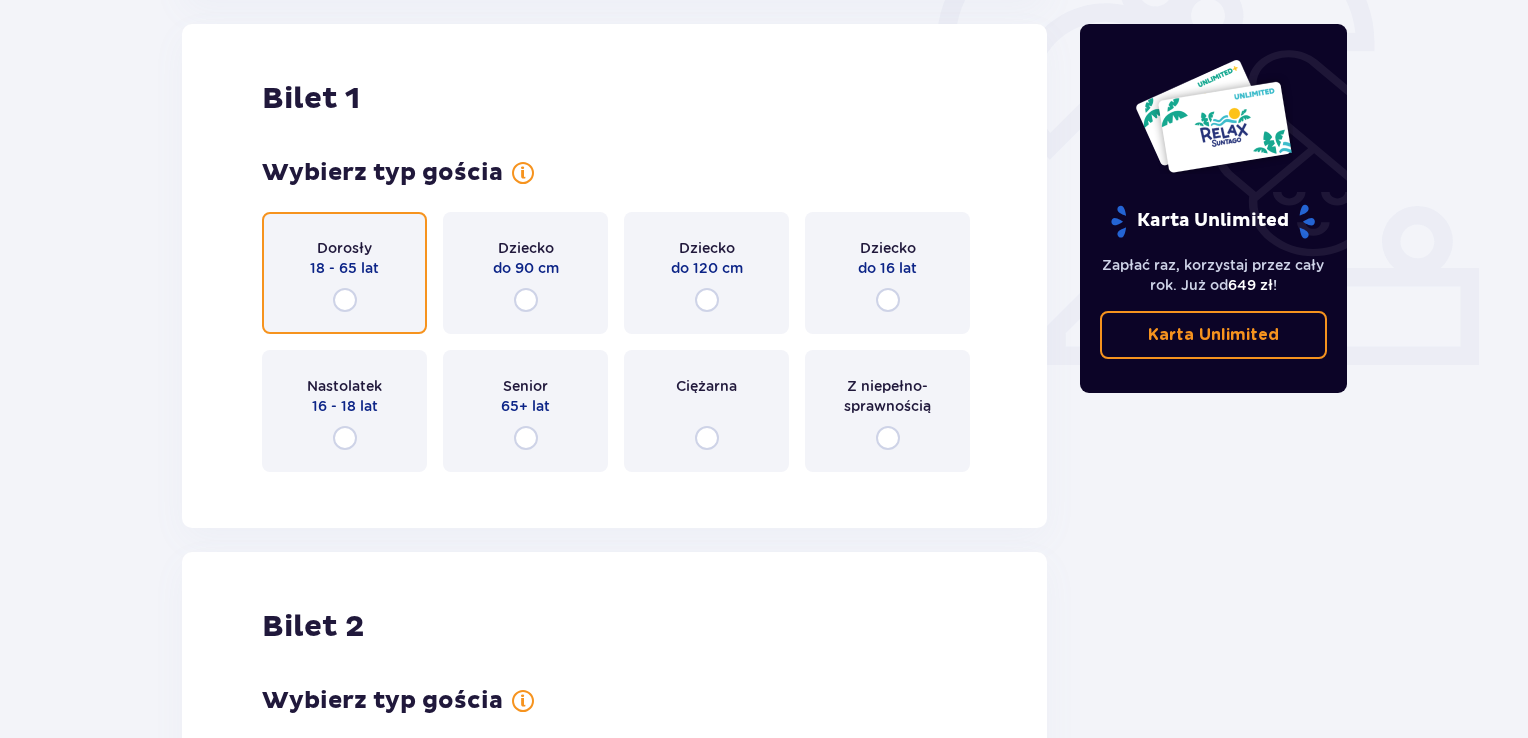 click at bounding box center (345, 300) 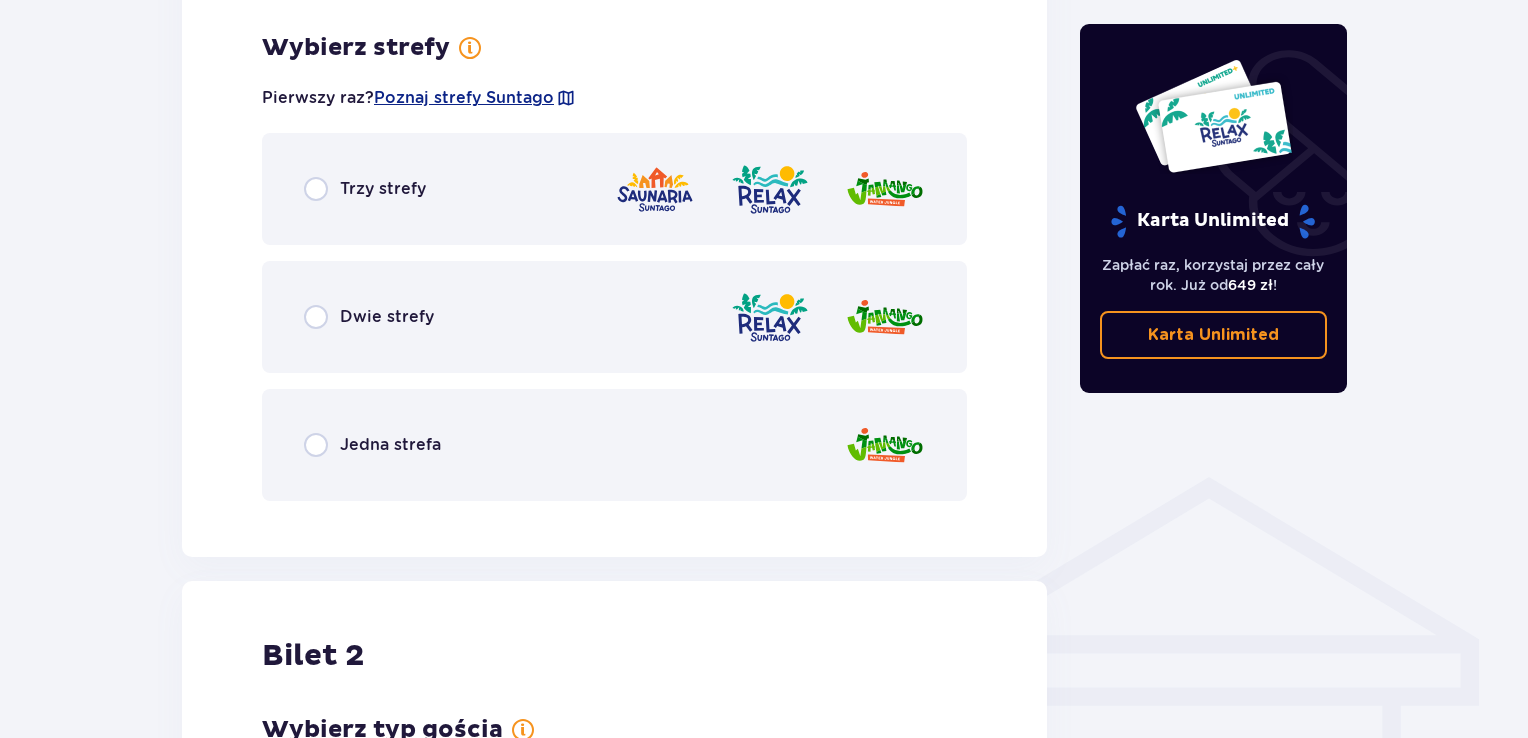 scroll, scrollTop: 1156, scrollLeft: 0, axis: vertical 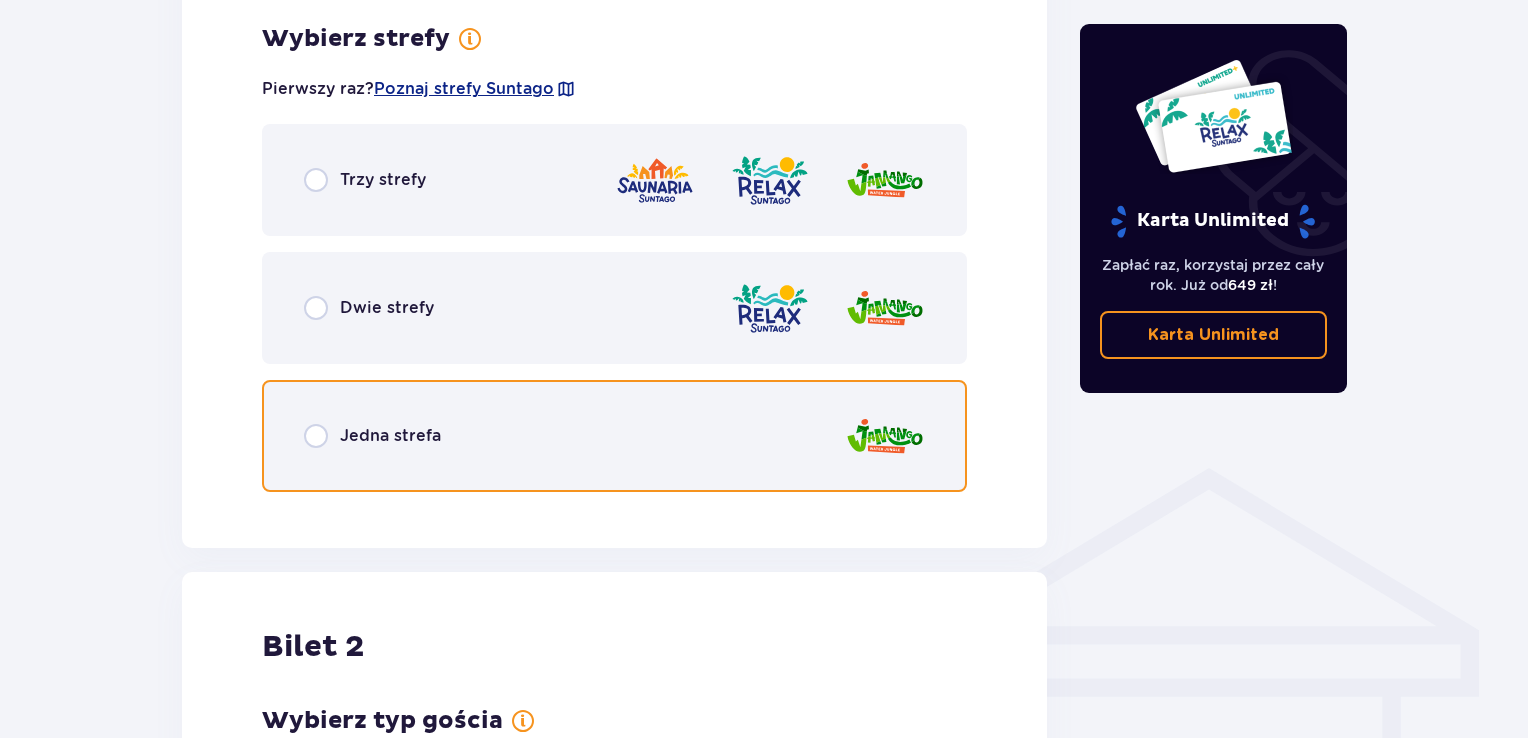 click at bounding box center [316, 436] 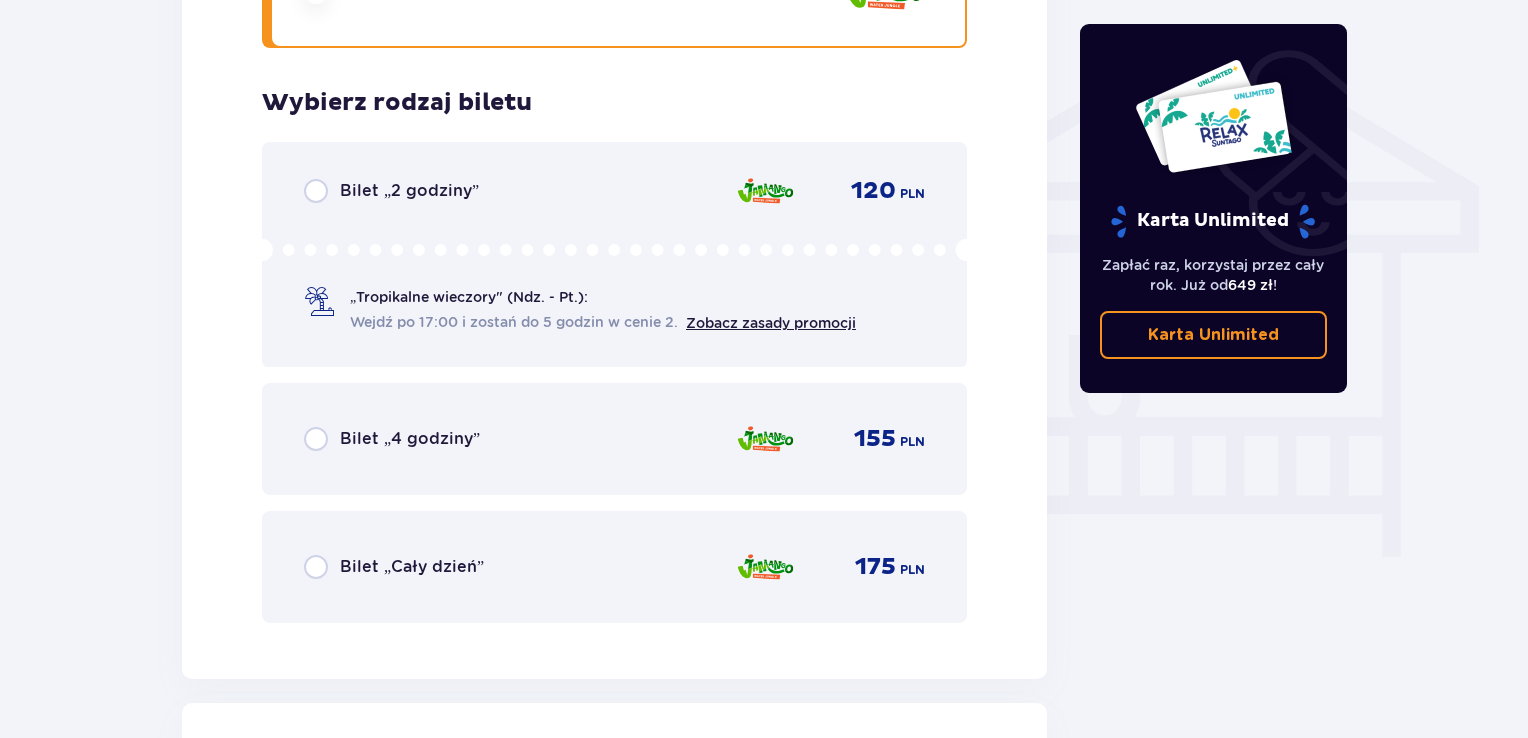 scroll, scrollTop: 1664, scrollLeft: 0, axis: vertical 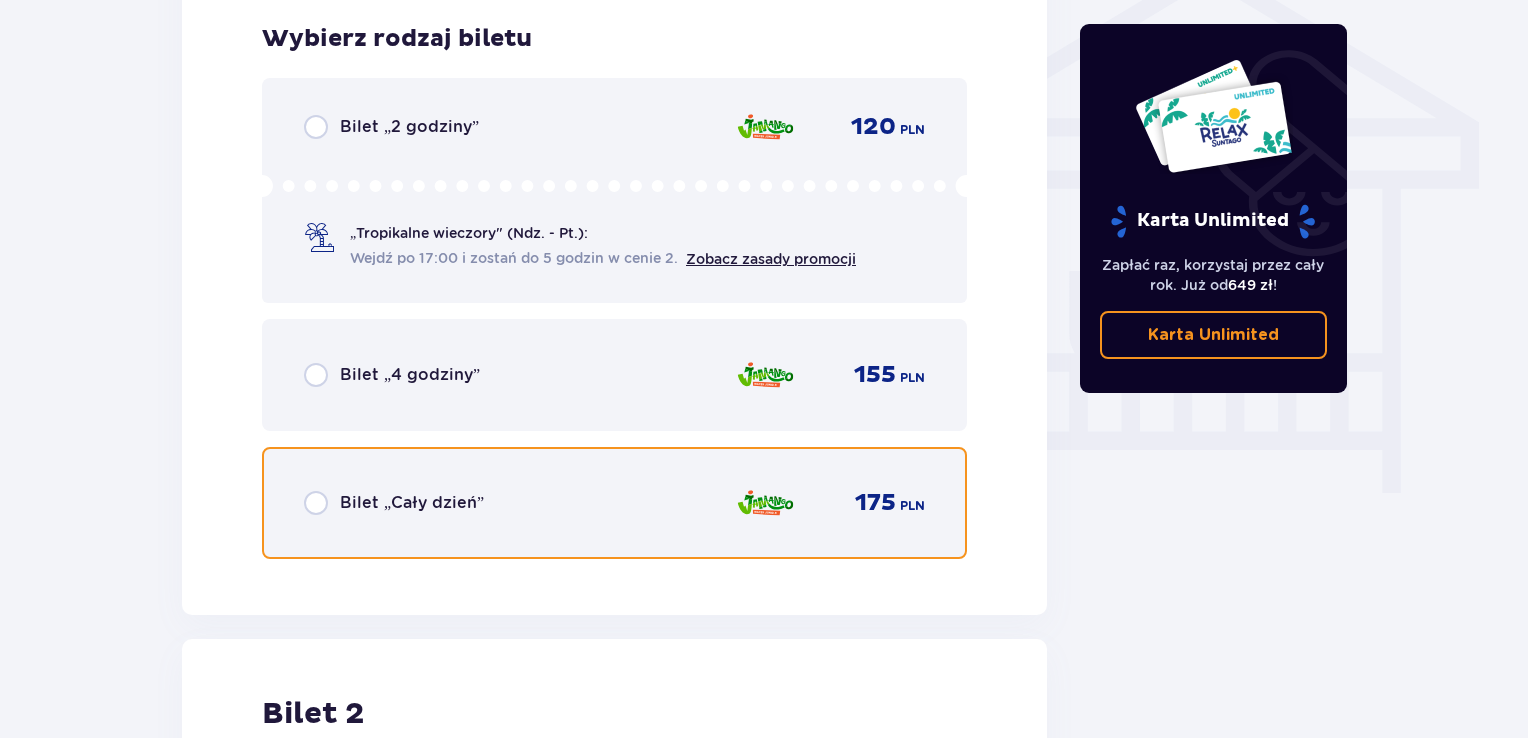 click at bounding box center (316, 503) 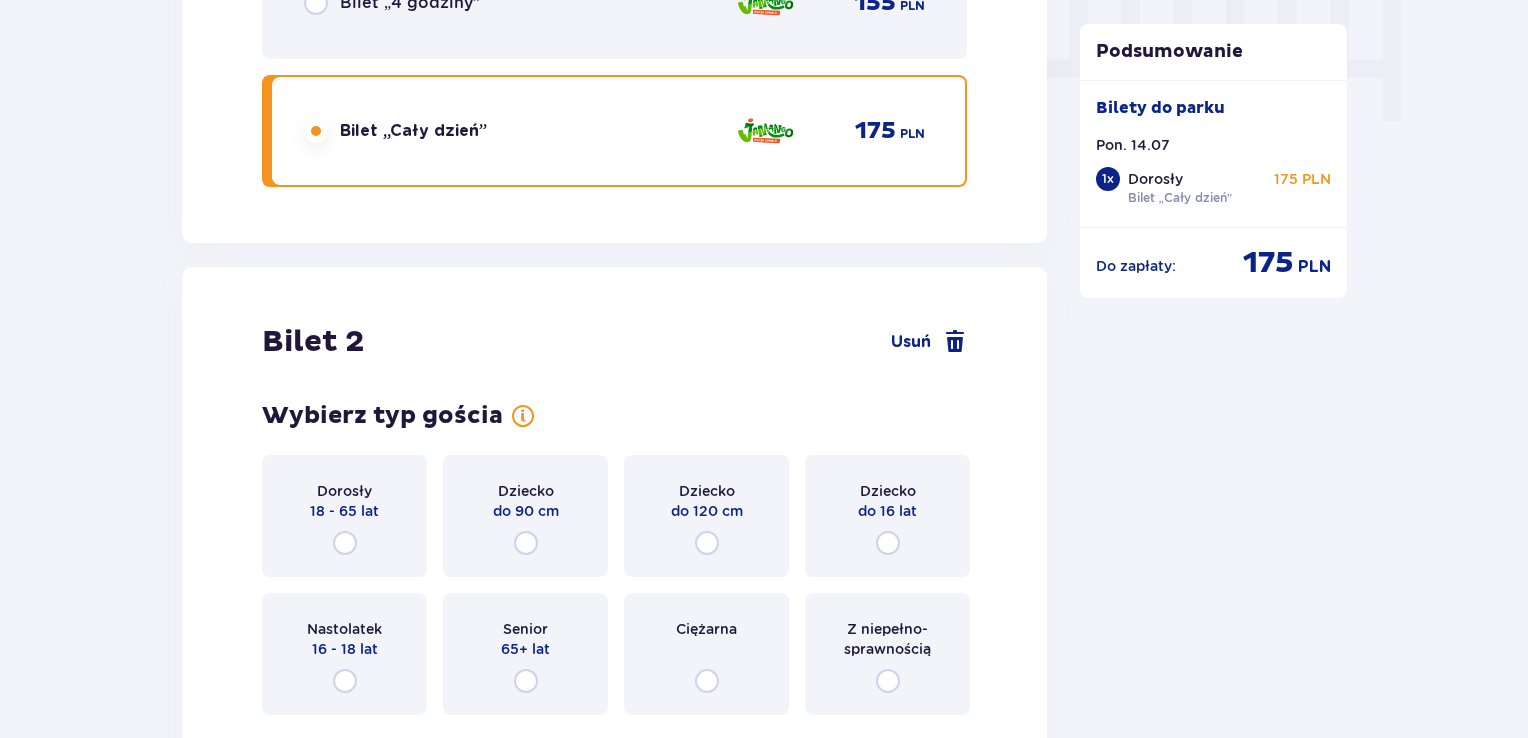 scroll, scrollTop: 2278, scrollLeft: 0, axis: vertical 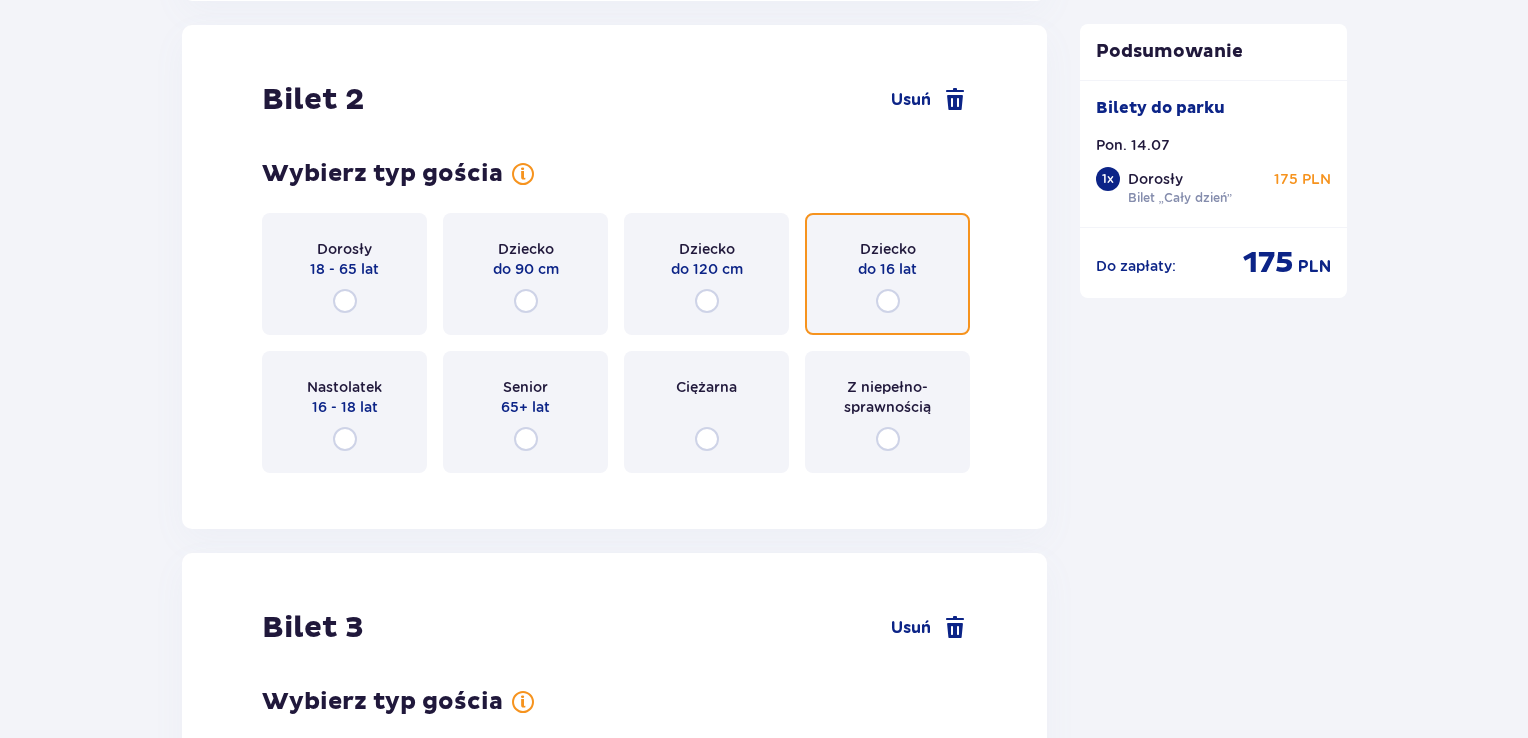 click at bounding box center (888, 301) 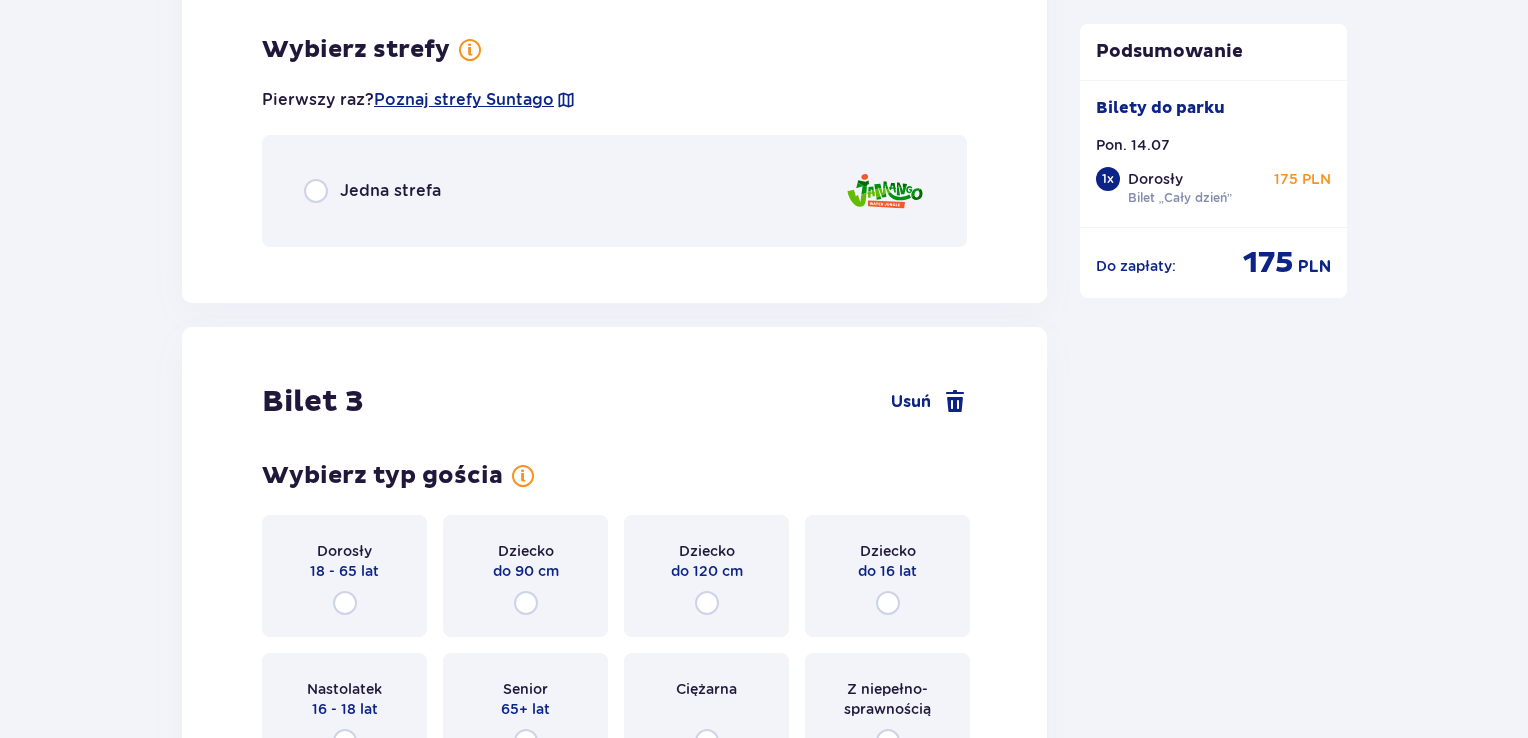 scroll, scrollTop: 2766, scrollLeft: 0, axis: vertical 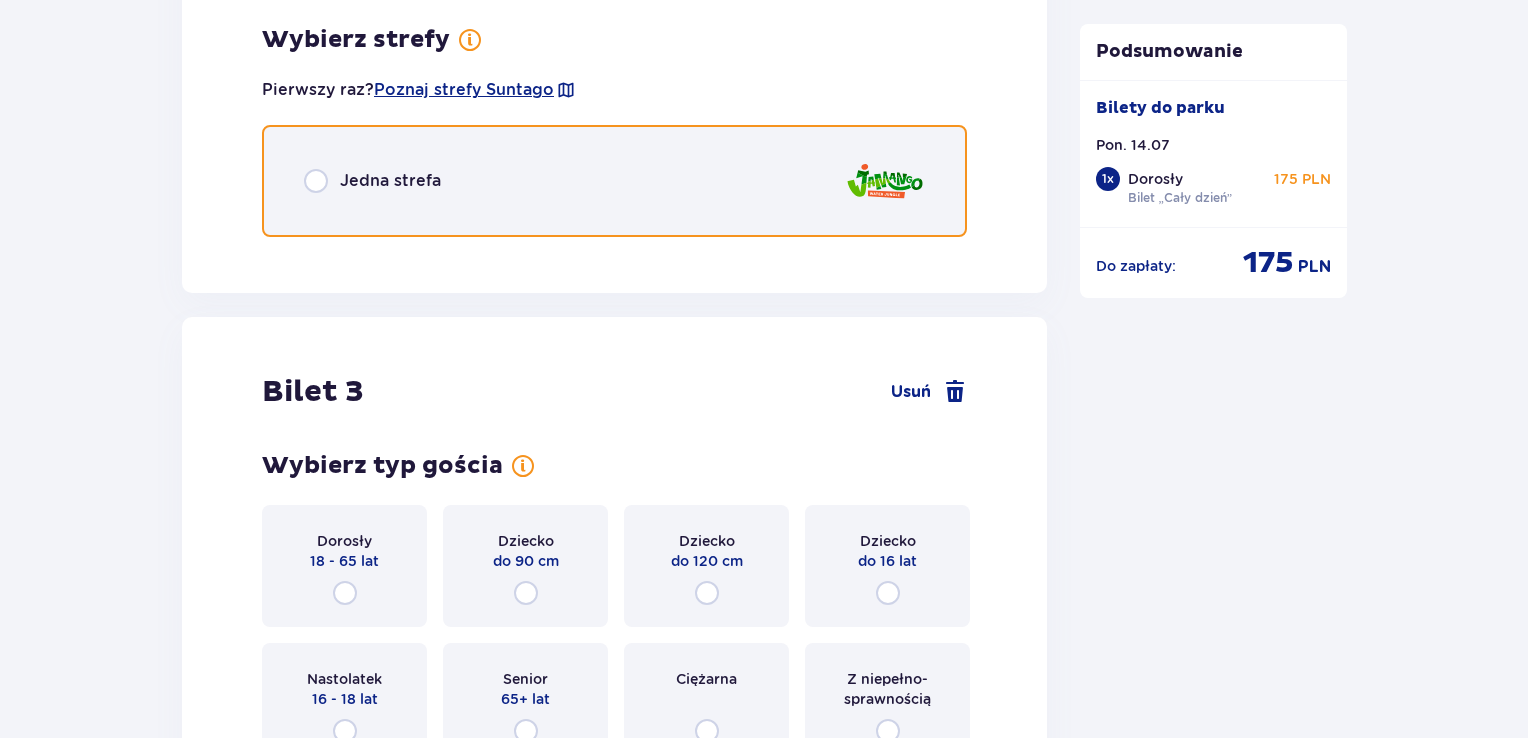 click at bounding box center (316, 181) 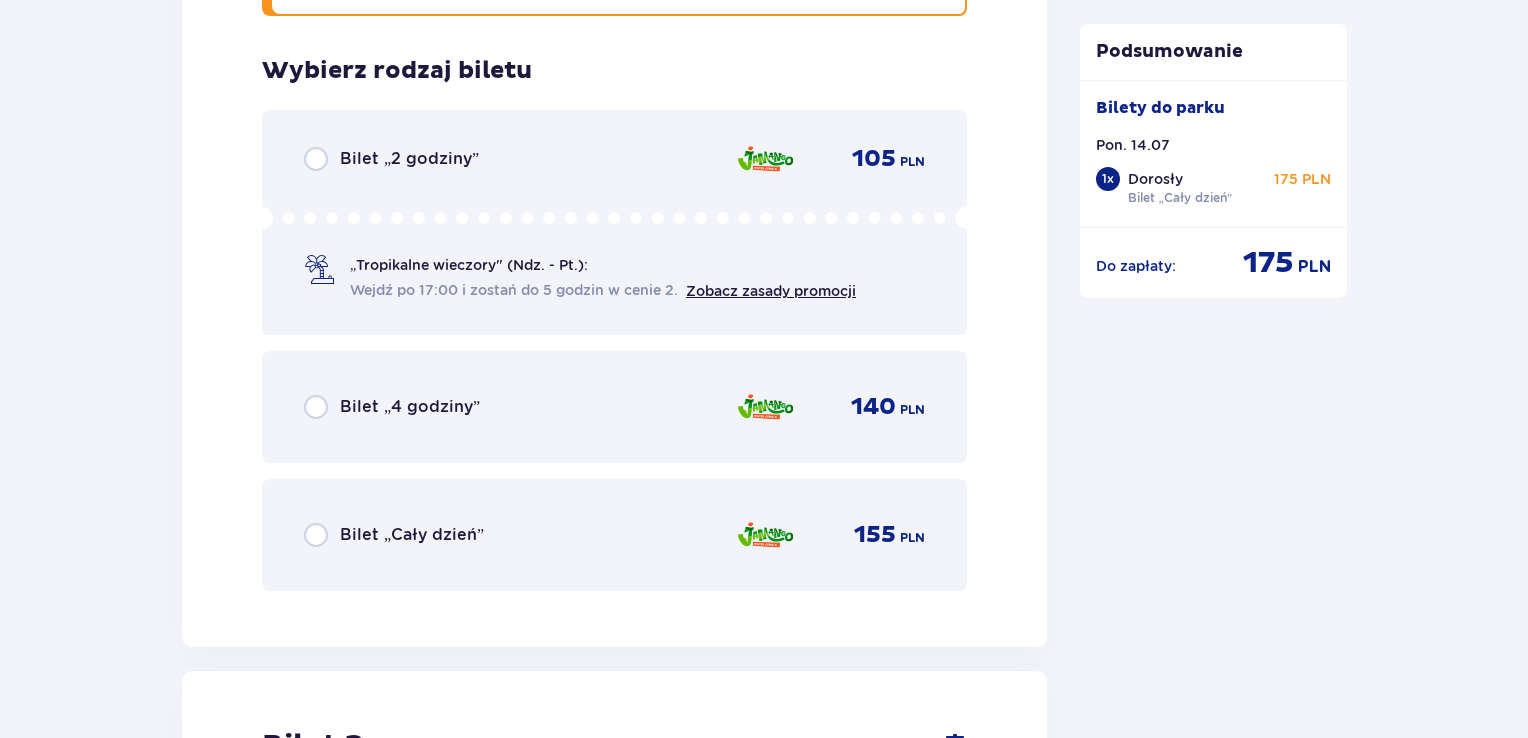 scroll, scrollTop: 3018, scrollLeft: 0, axis: vertical 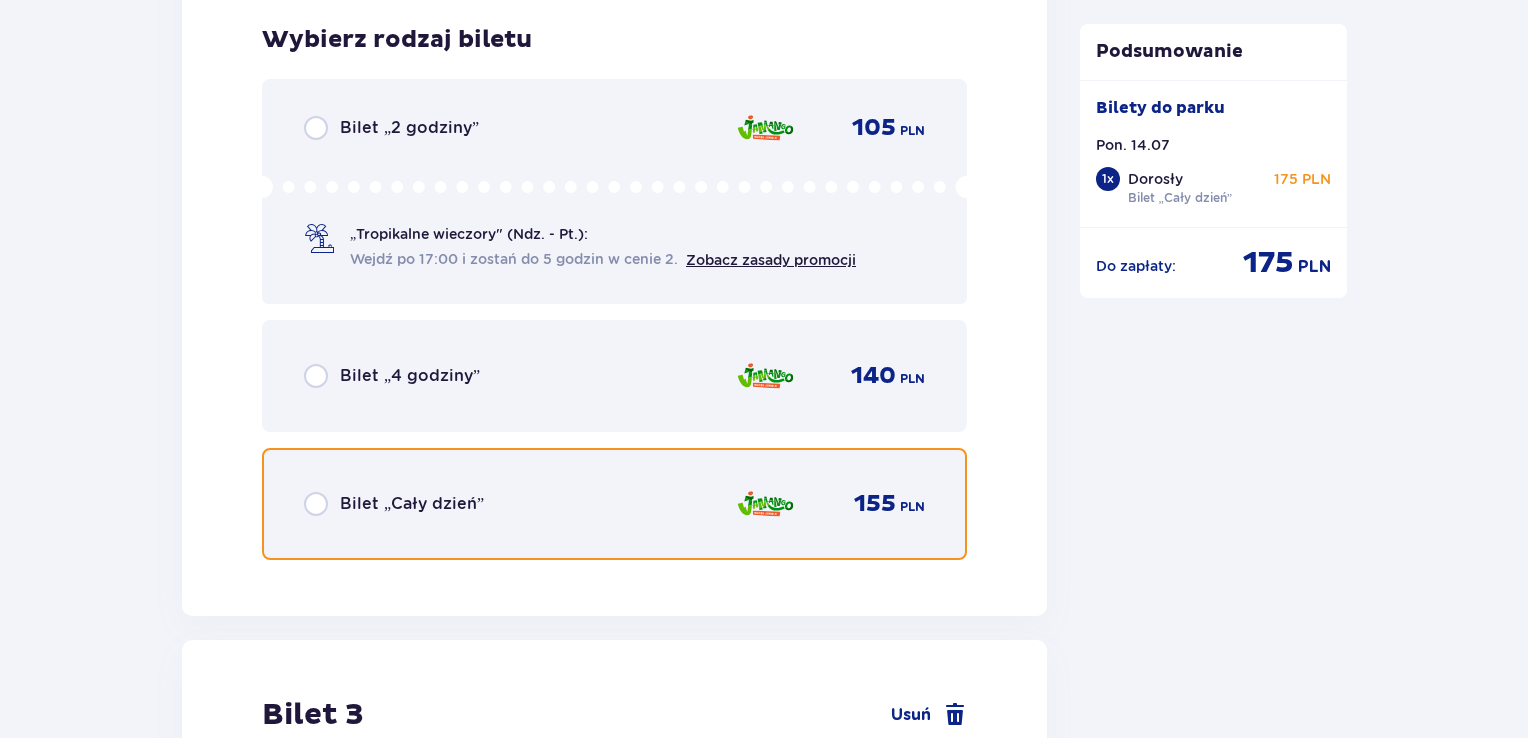 click at bounding box center (316, 504) 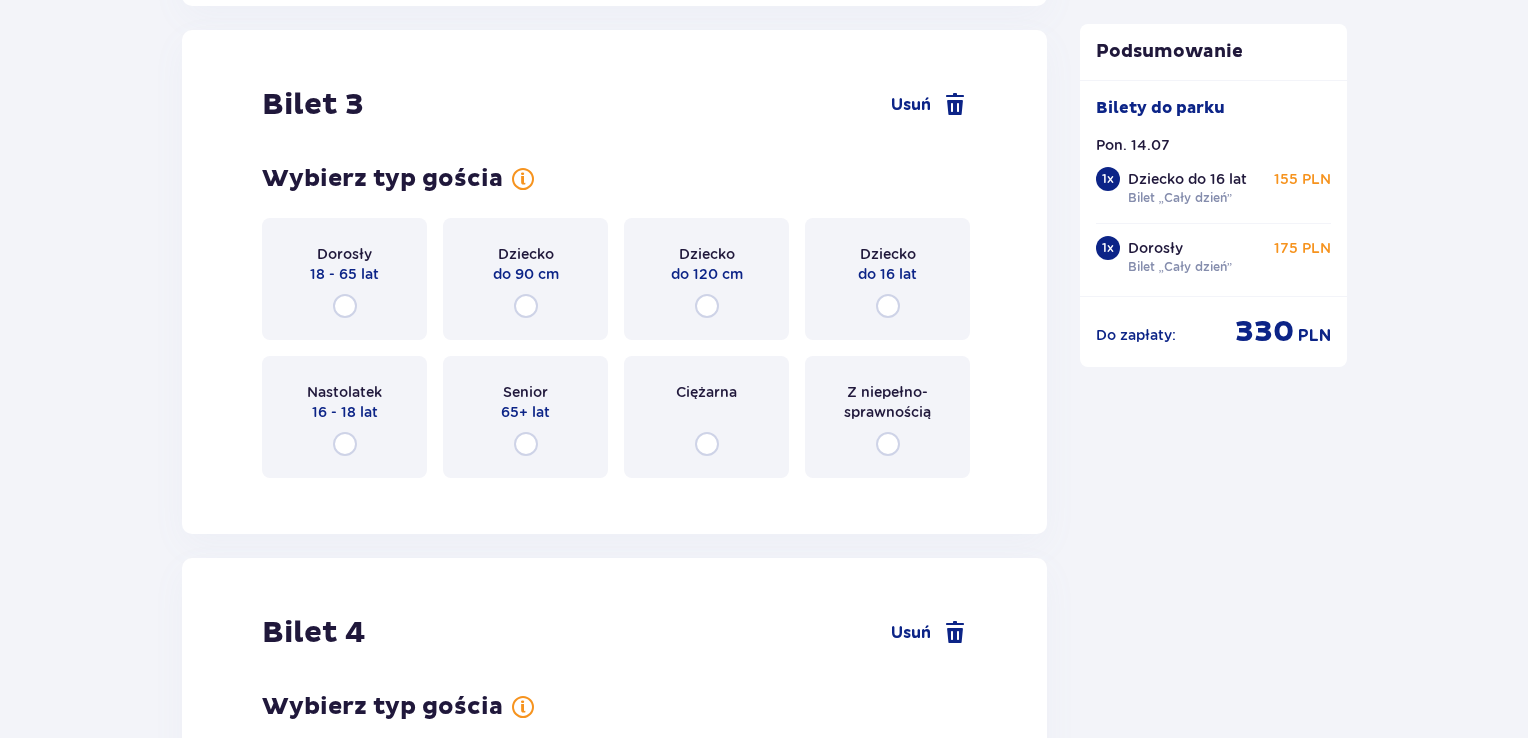scroll, scrollTop: 3632, scrollLeft: 0, axis: vertical 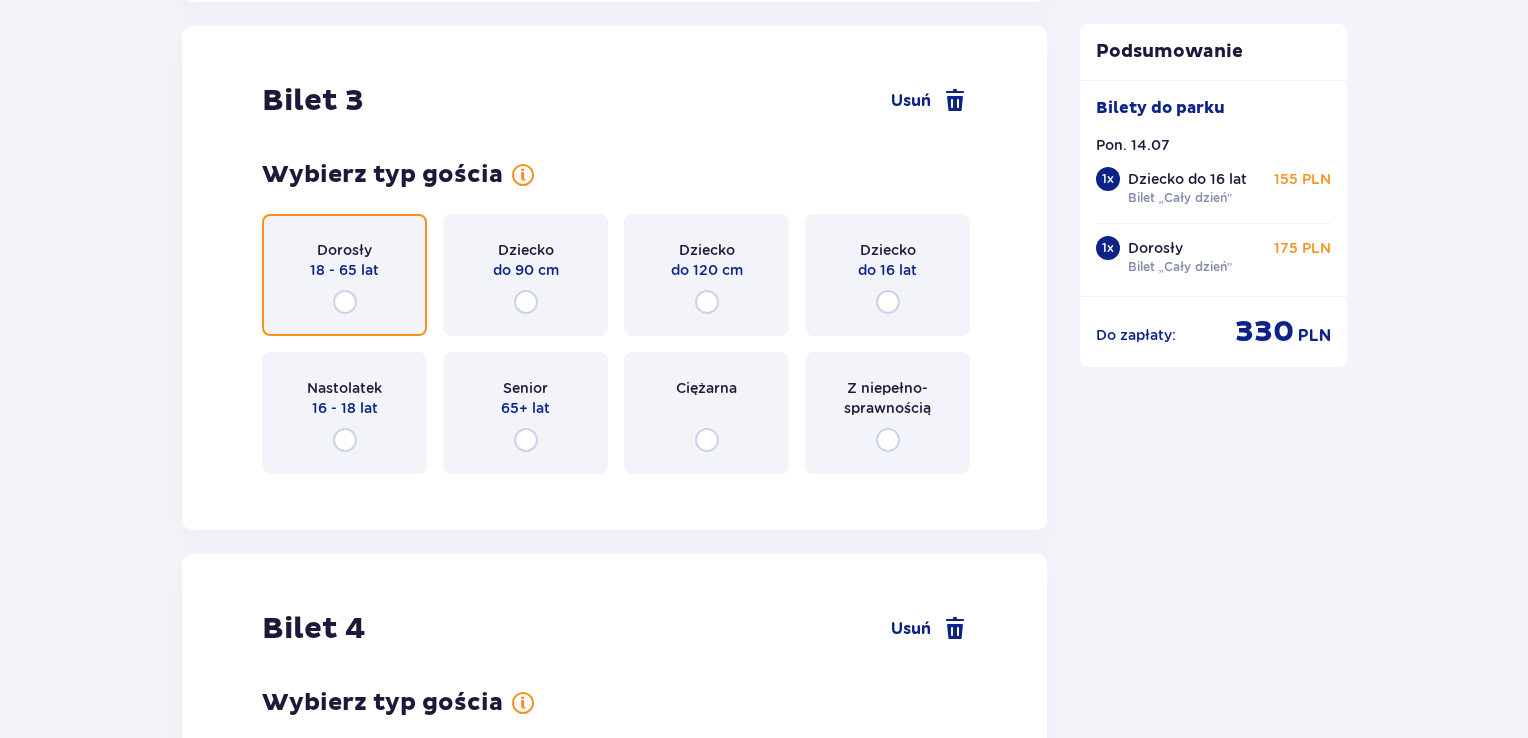 click at bounding box center [345, 302] 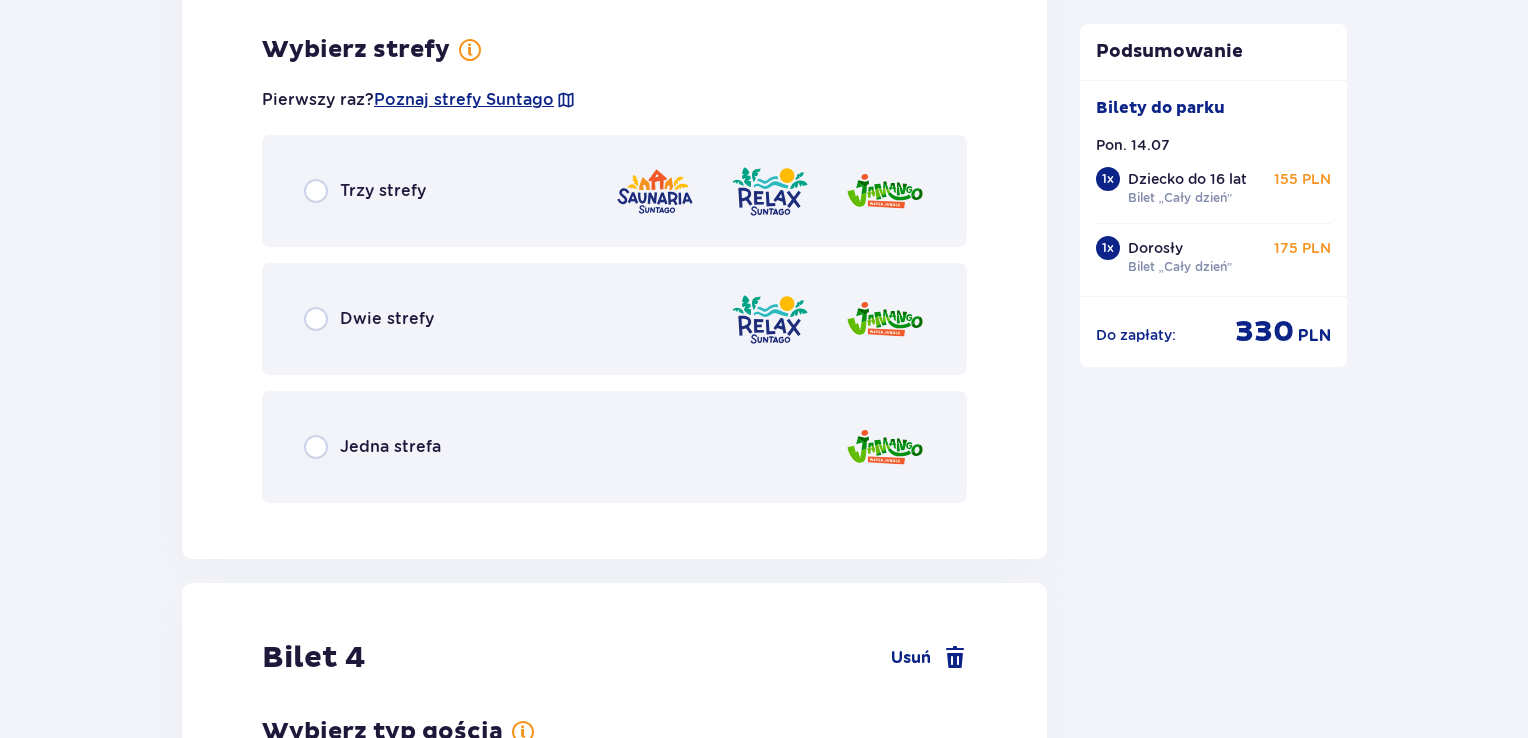 scroll, scrollTop: 4120, scrollLeft: 0, axis: vertical 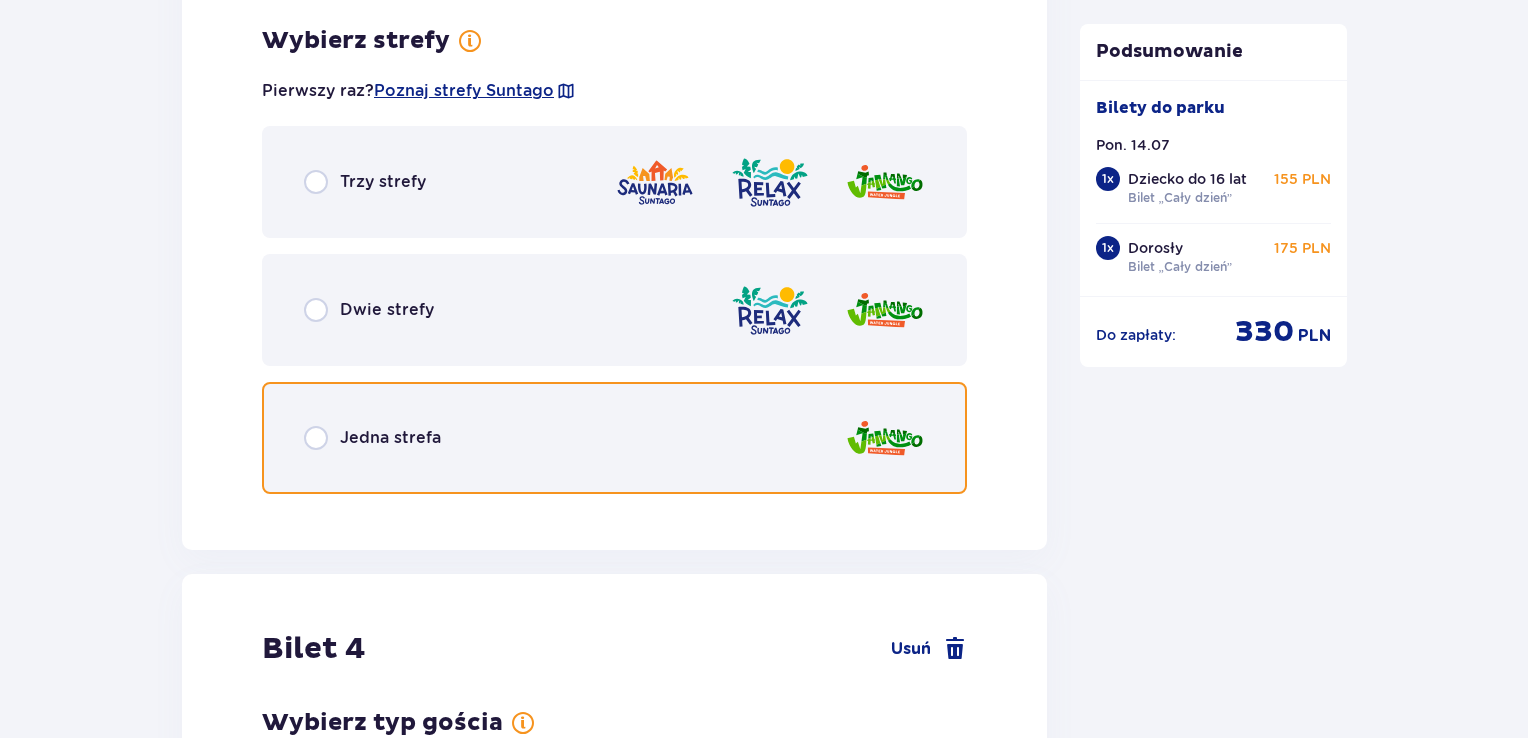 click at bounding box center (316, 438) 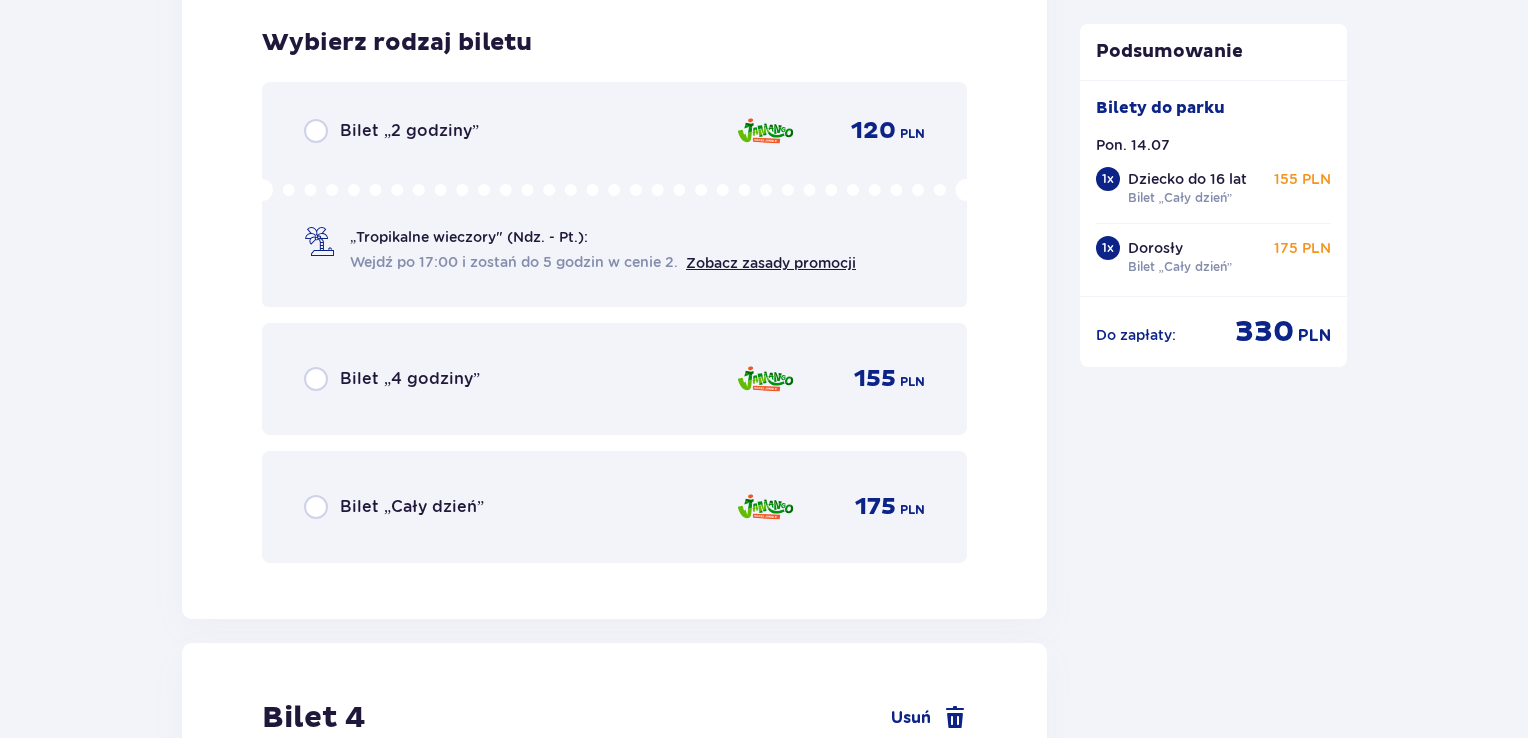 scroll, scrollTop: 4628, scrollLeft: 0, axis: vertical 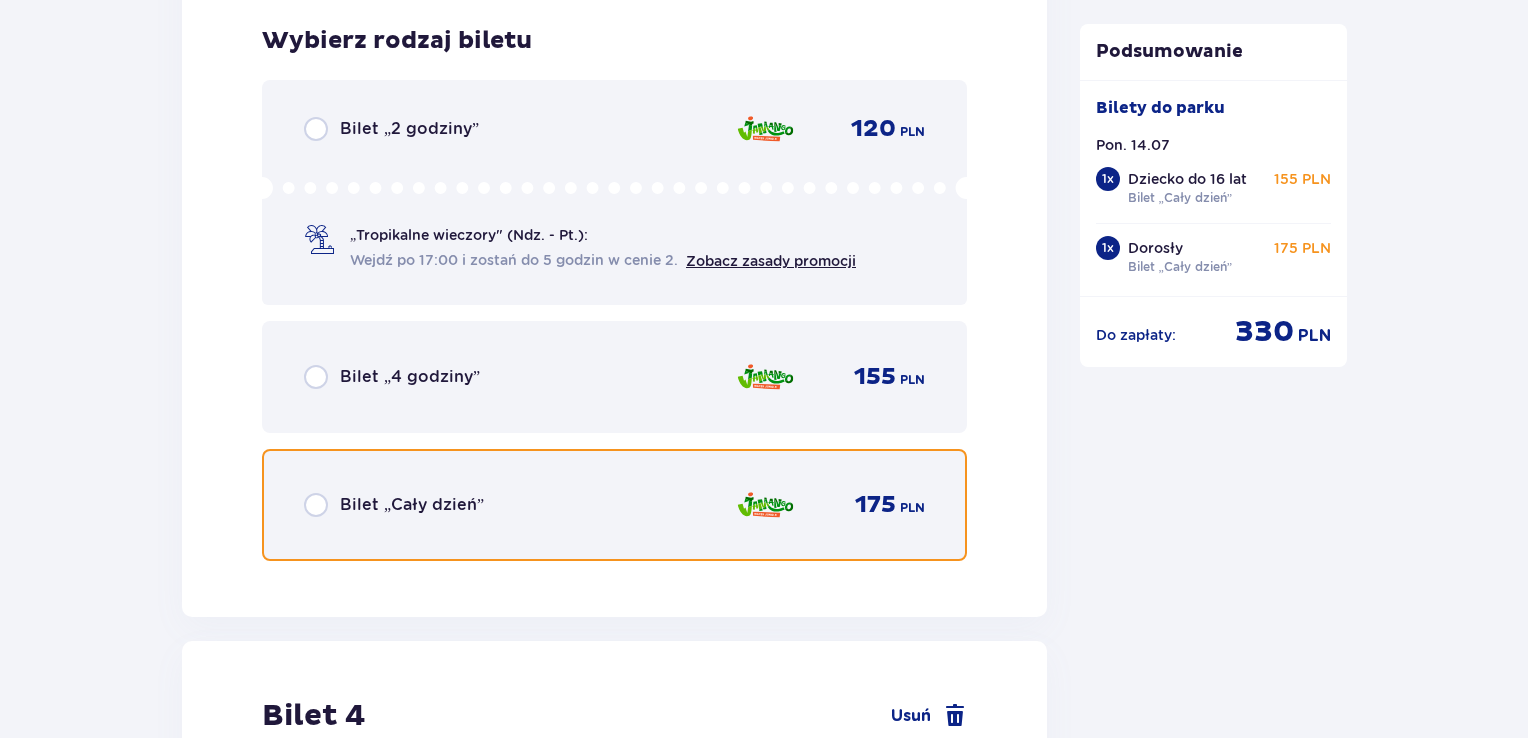 click at bounding box center [316, 505] 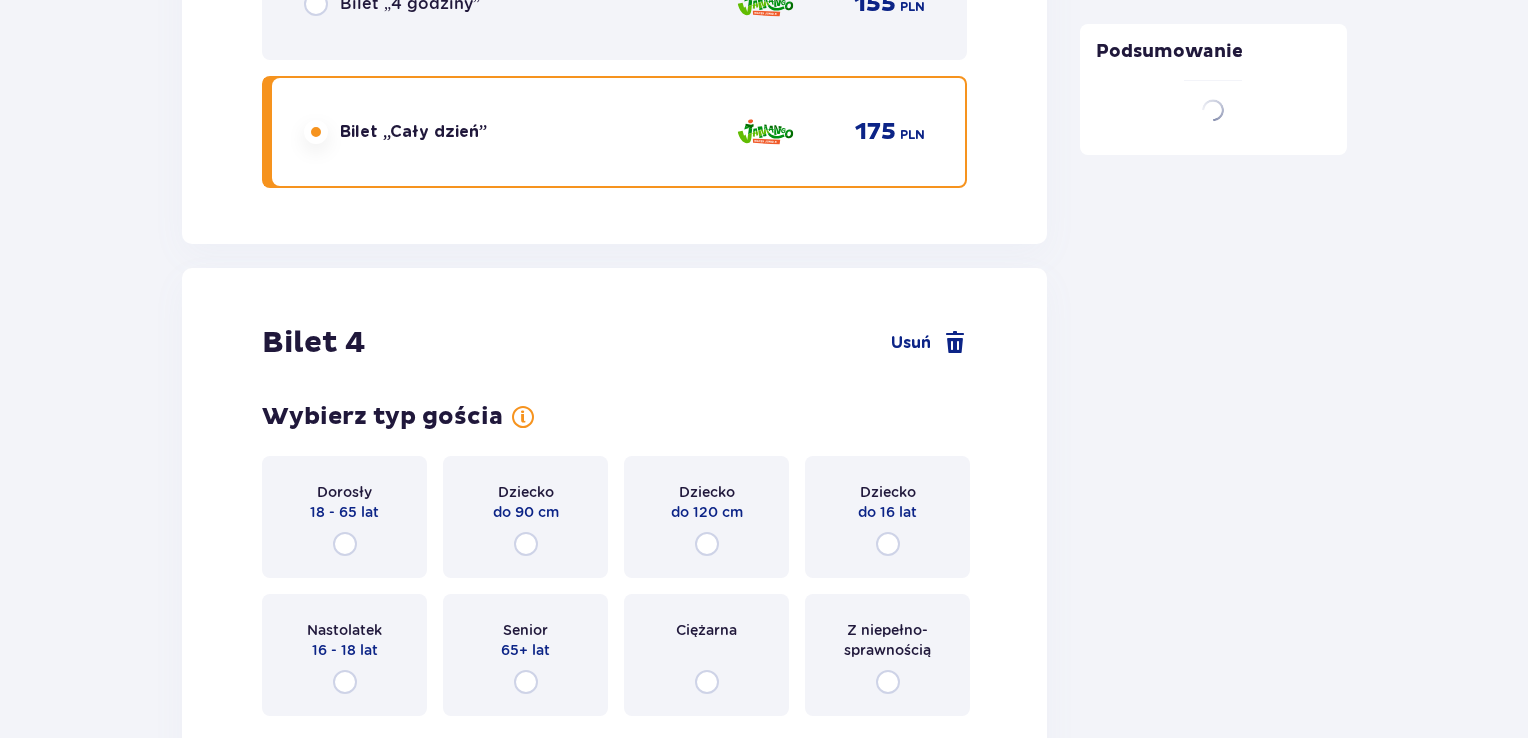 scroll, scrollTop: 5242, scrollLeft: 0, axis: vertical 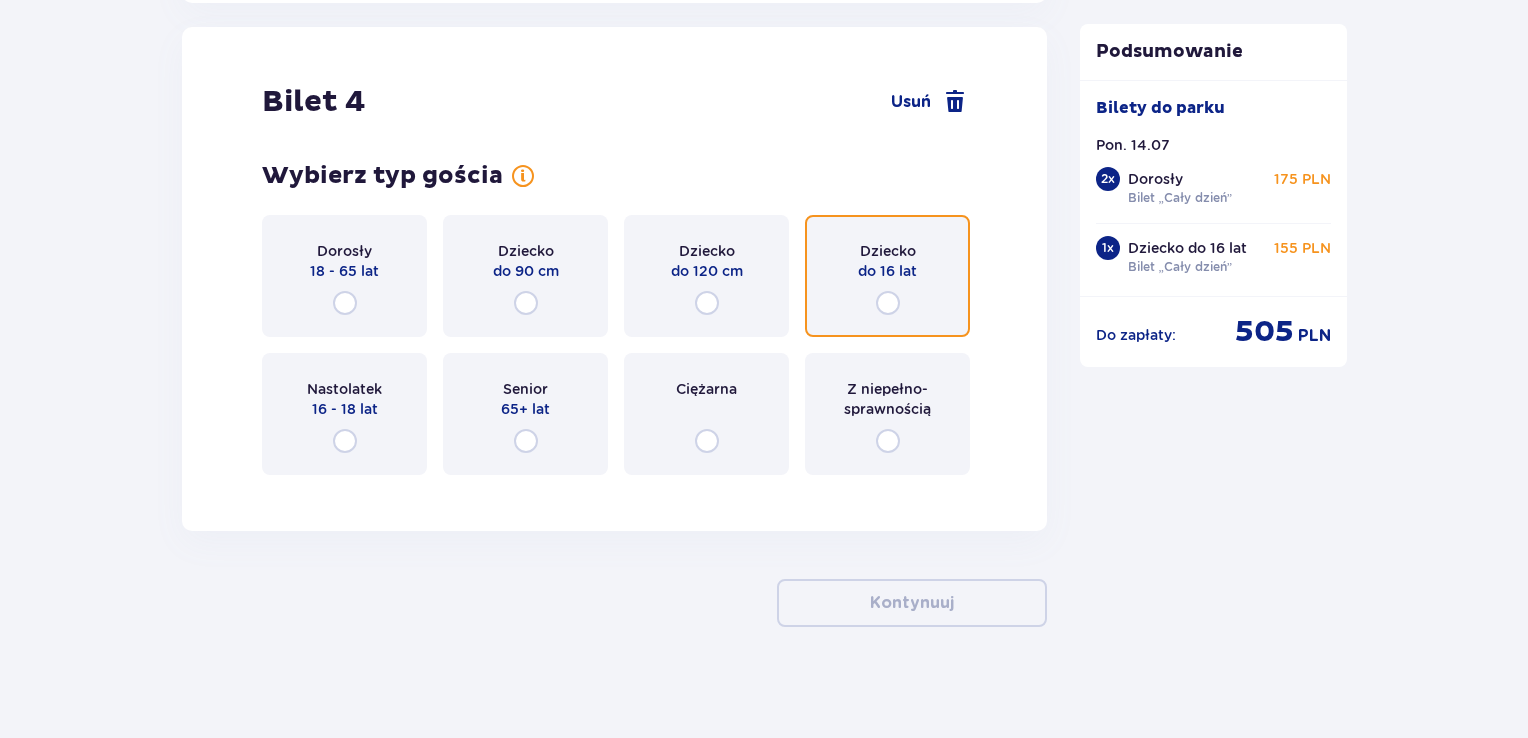 click at bounding box center (888, 303) 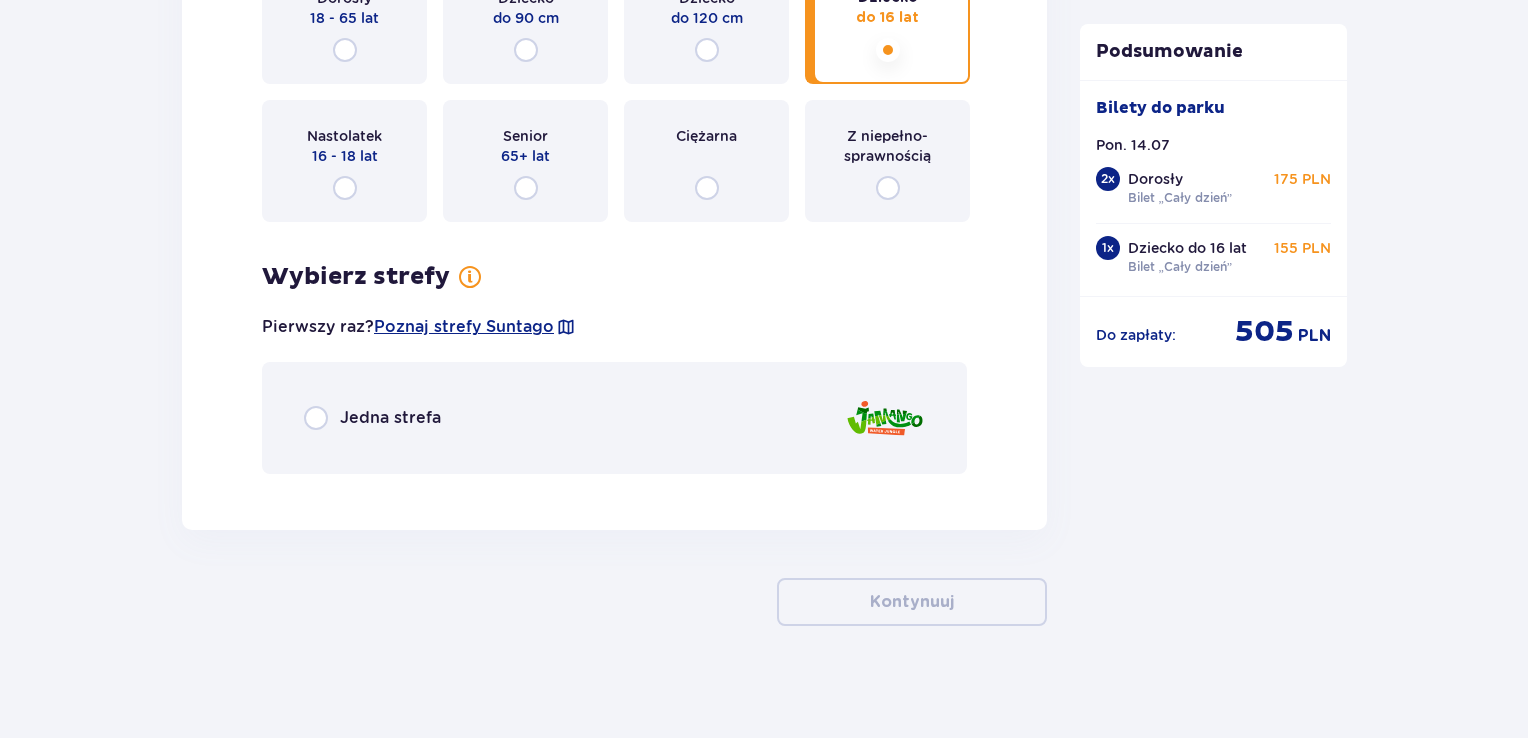 scroll, scrollTop: 5500, scrollLeft: 0, axis: vertical 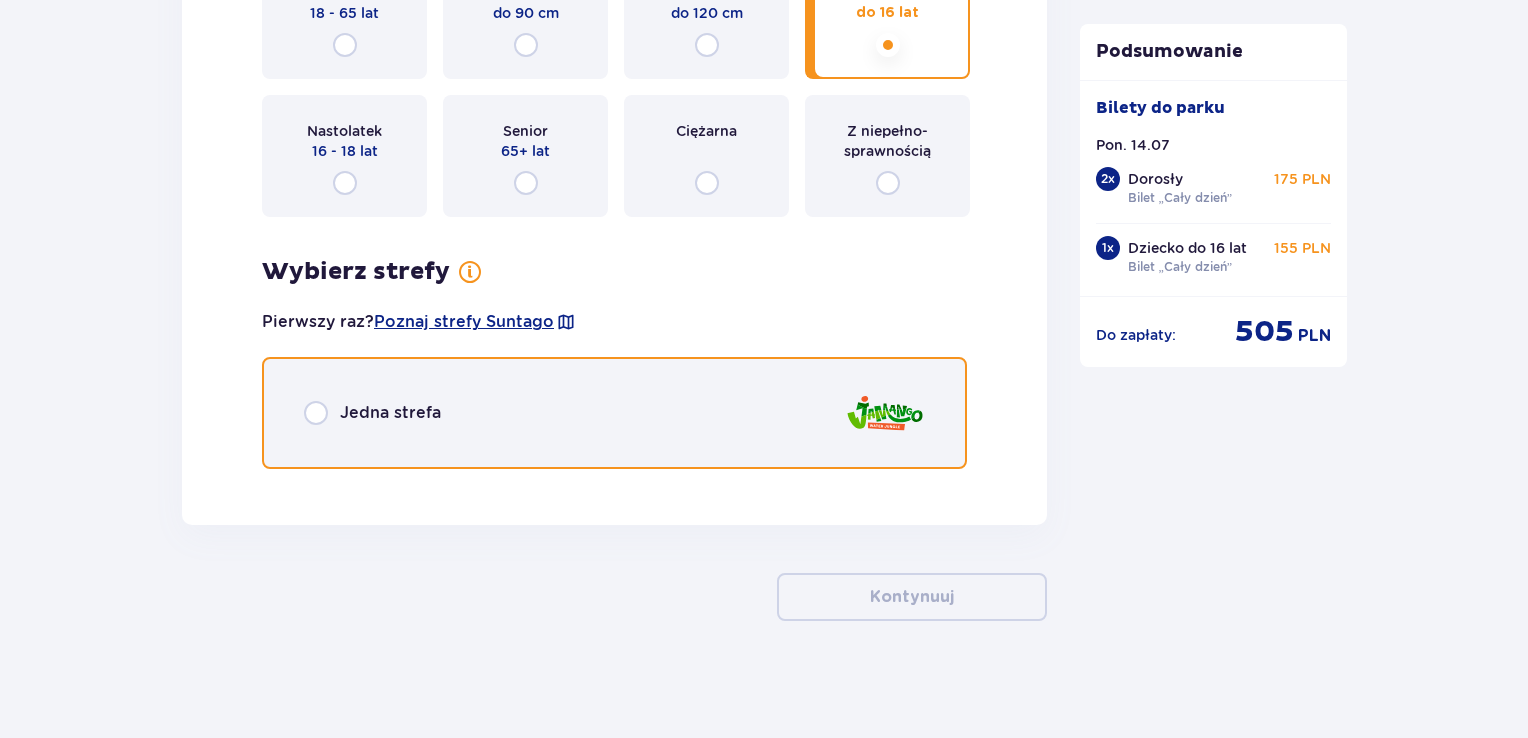 click at bounding box center (316, 413) 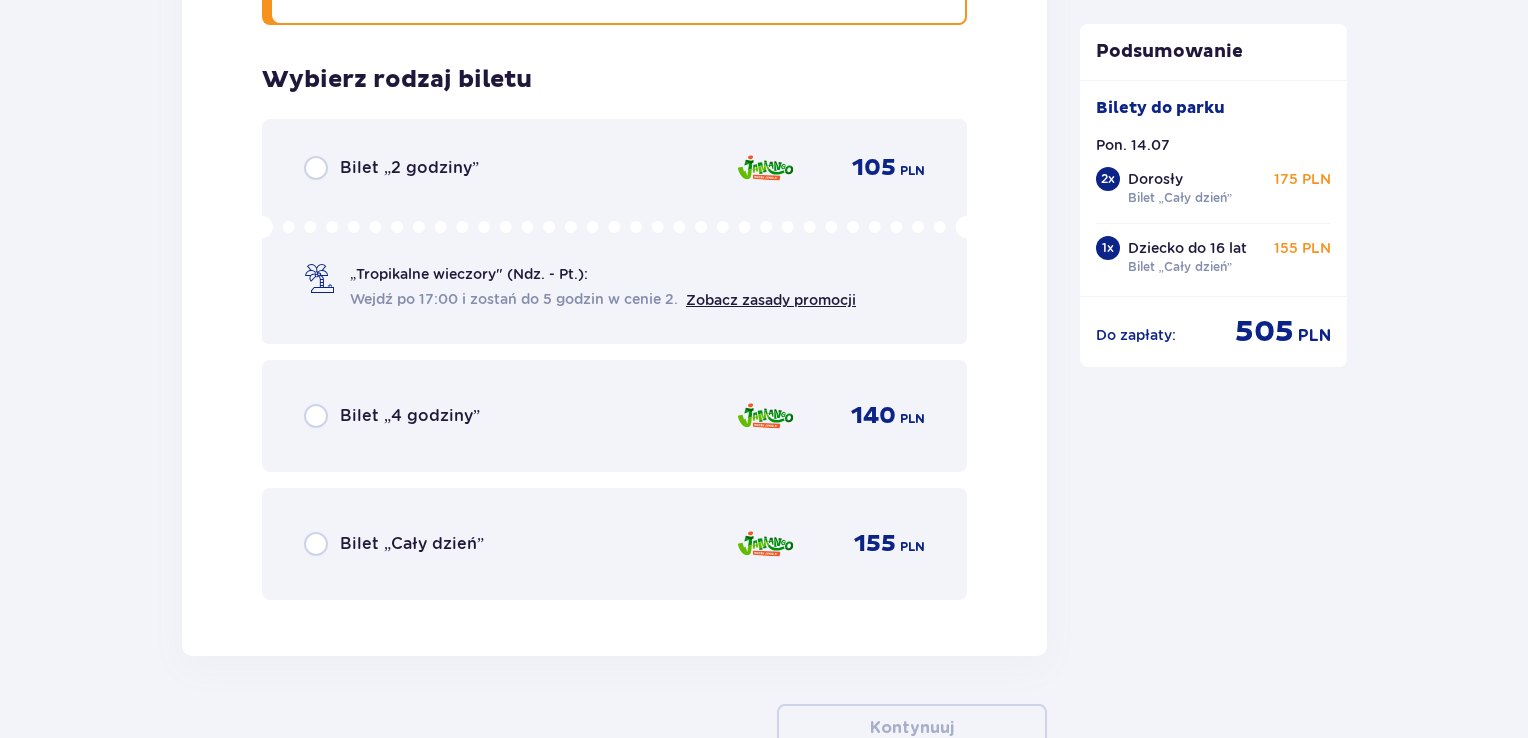 scroll, scrollTop: 5982, scrollLeft: 0, axis: vertical 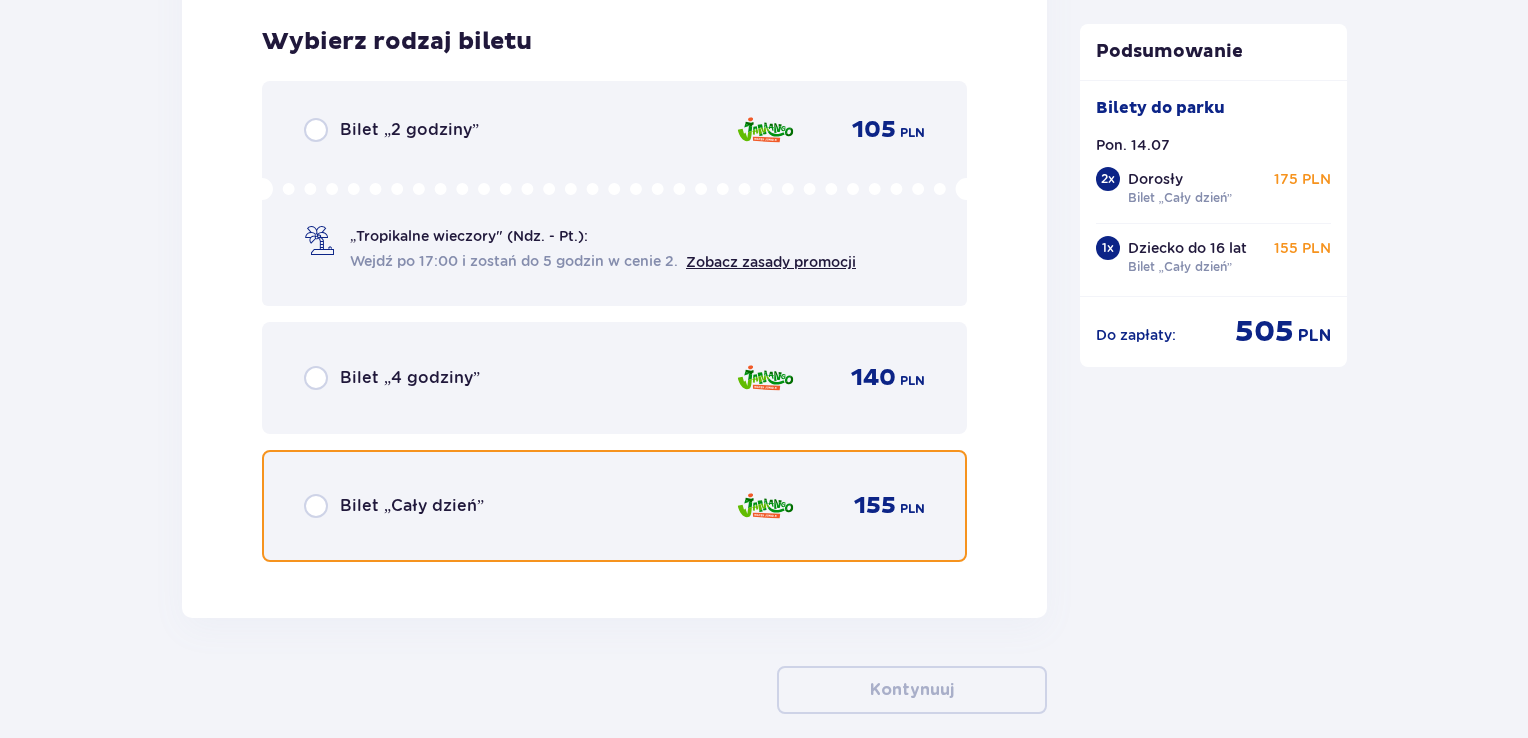 click at bounding box center [316, 506] 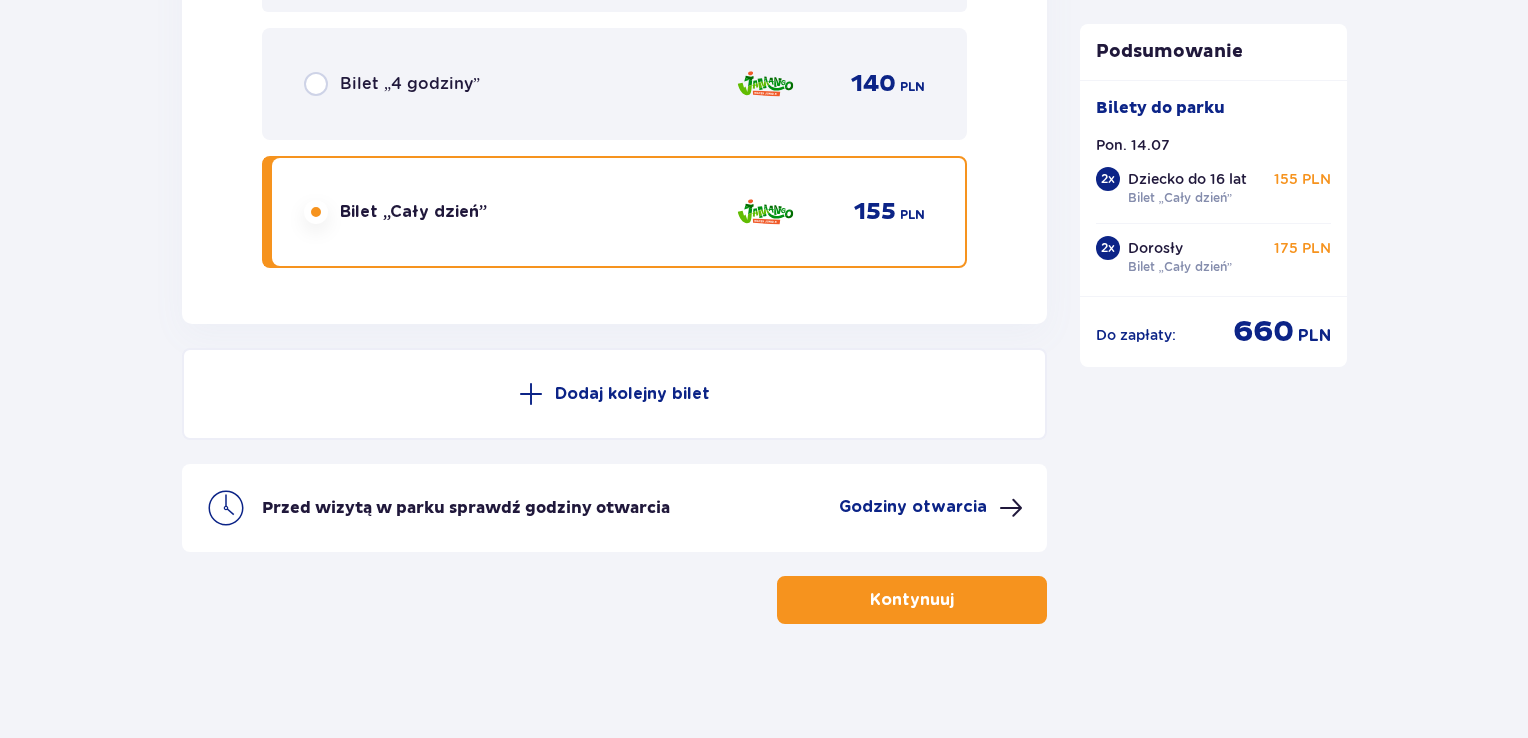 scroll, scrollTop: 6278, scrollLeft: 0, axis: vertical 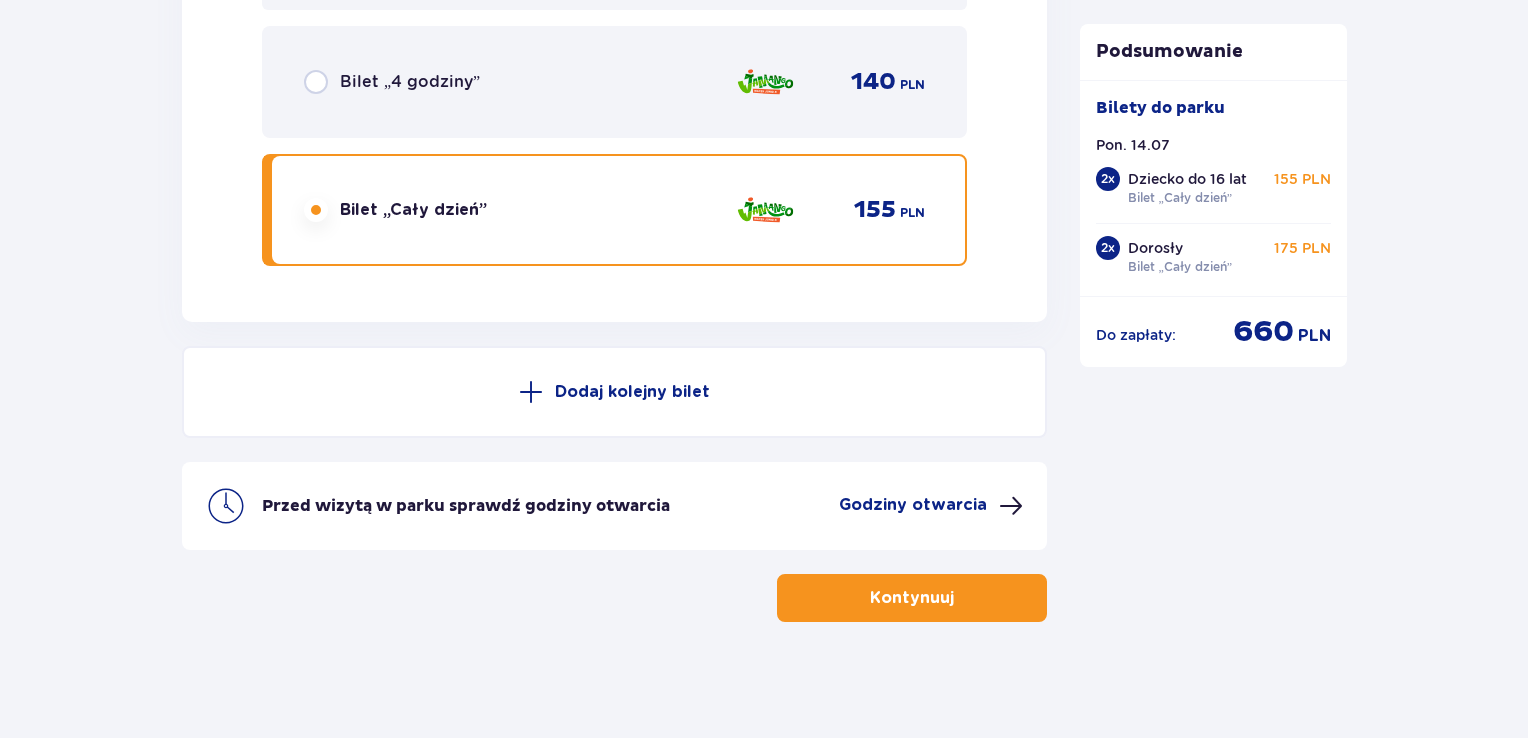 click on "Kontynuuj" at bounding box center [912, 598] 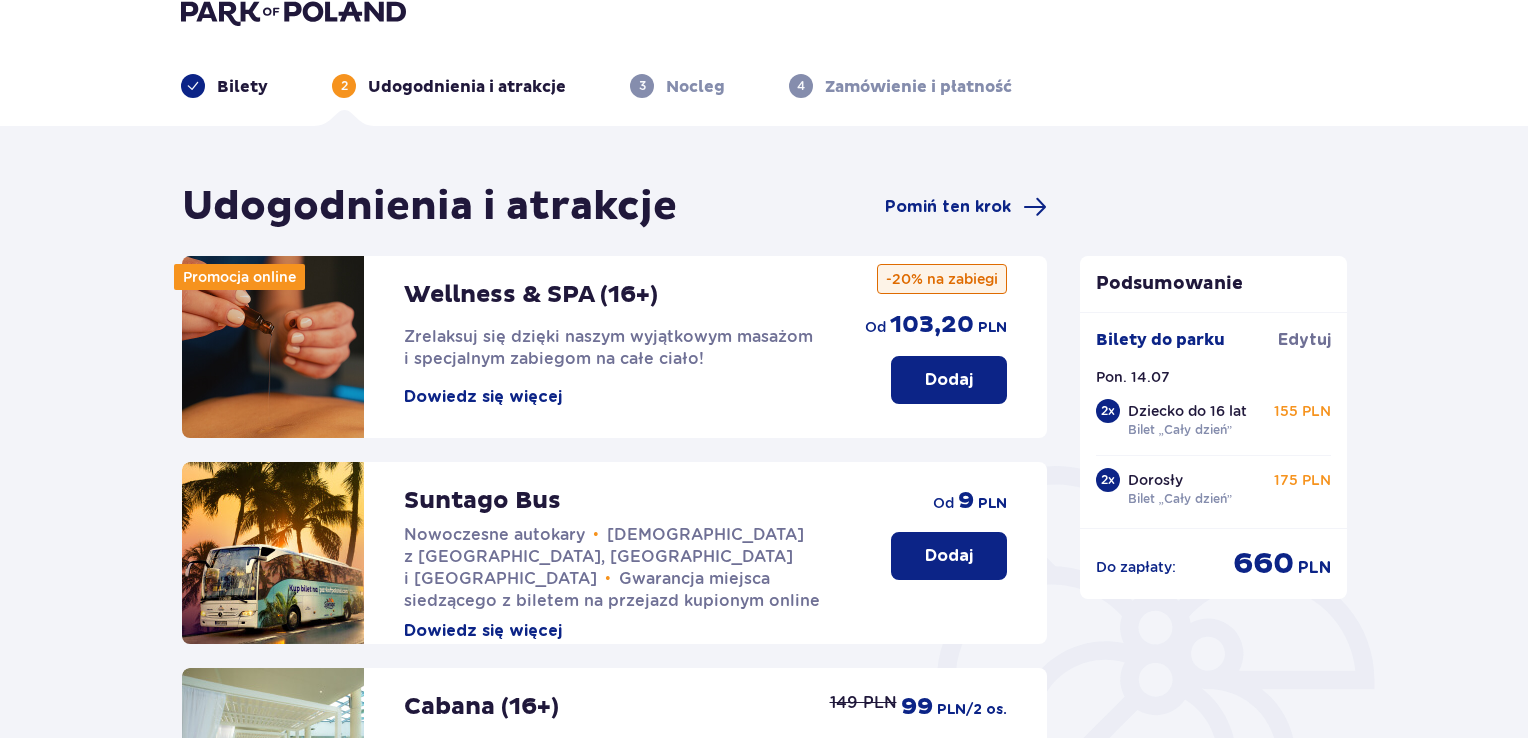 scroll, scrollTop: 5, scrollLeft: 0, axis: vertical 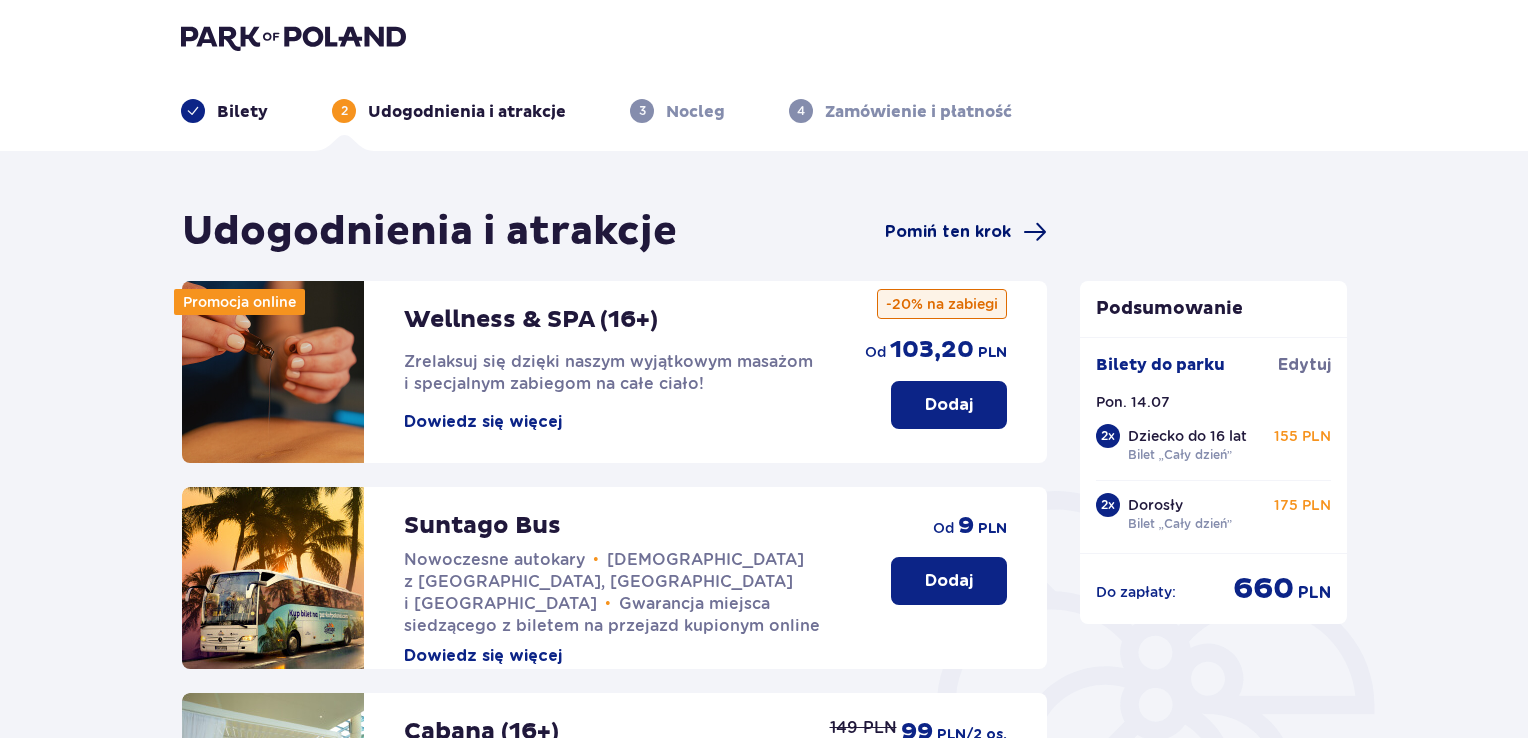 click on "Pomiń ten krok" at bounding box center (948, 232) 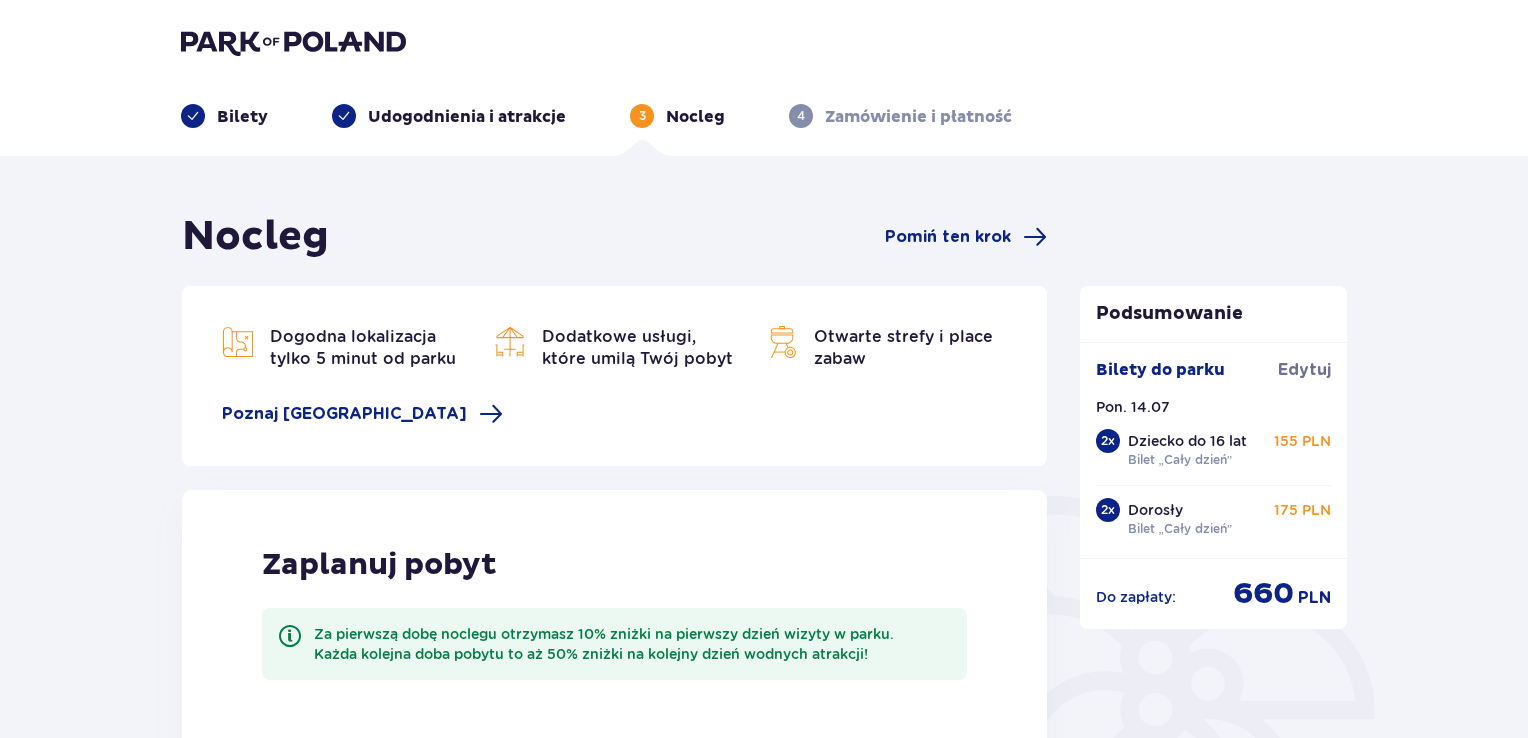 scroll, scrollTop: 0, scrollLeft: 0, axis: both 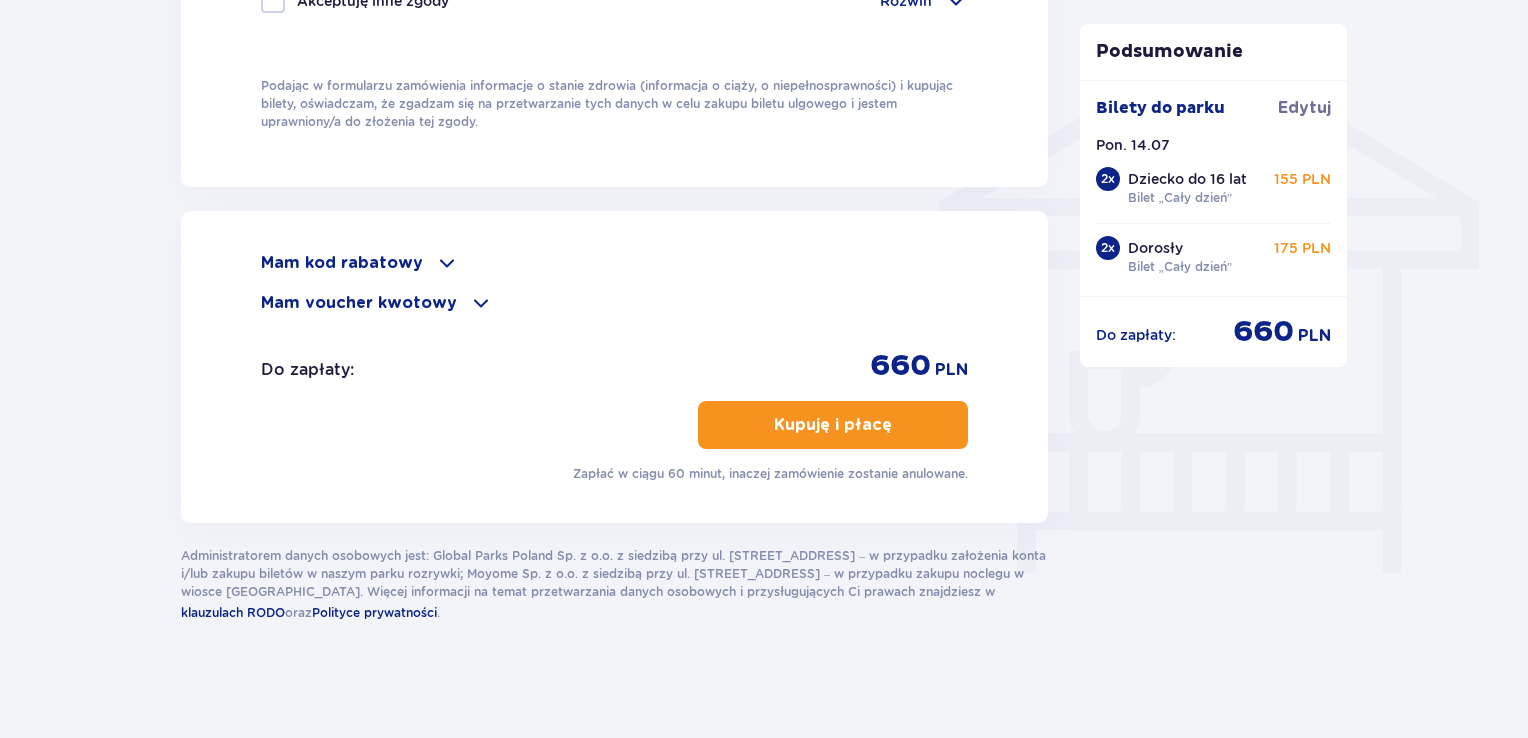 click at bounding box center (447, 263) 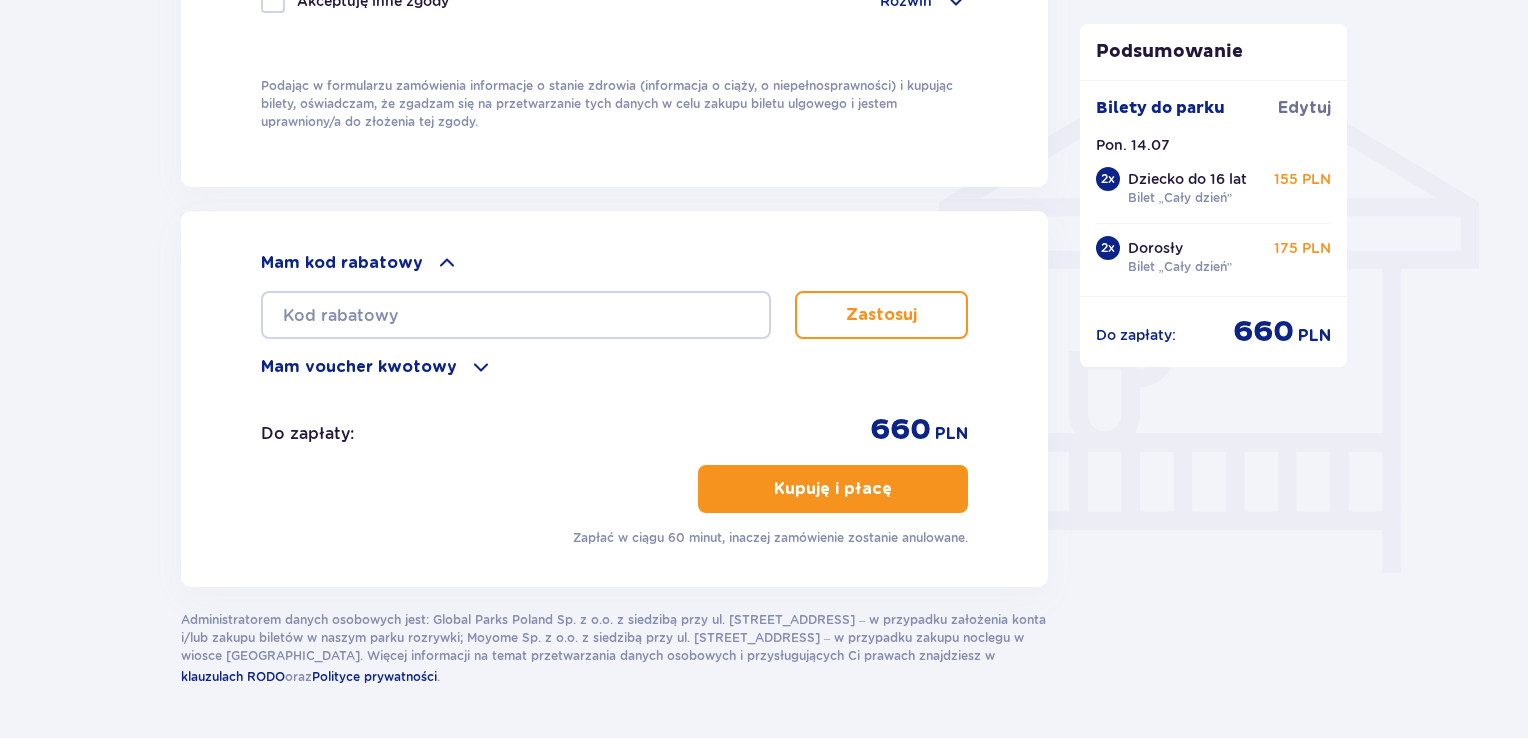 click at bounding box center (481, 367) 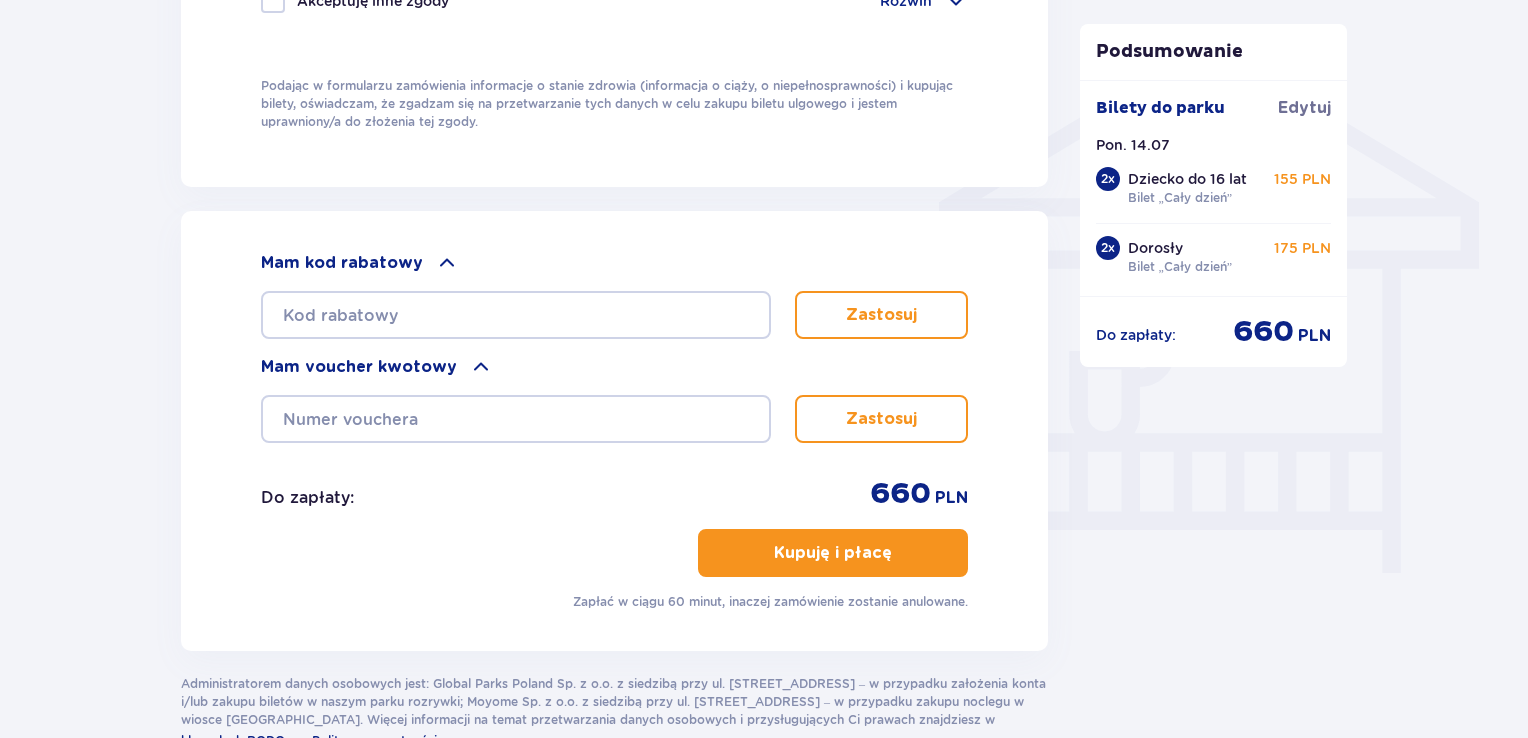 click at bounding box center [481, 367] 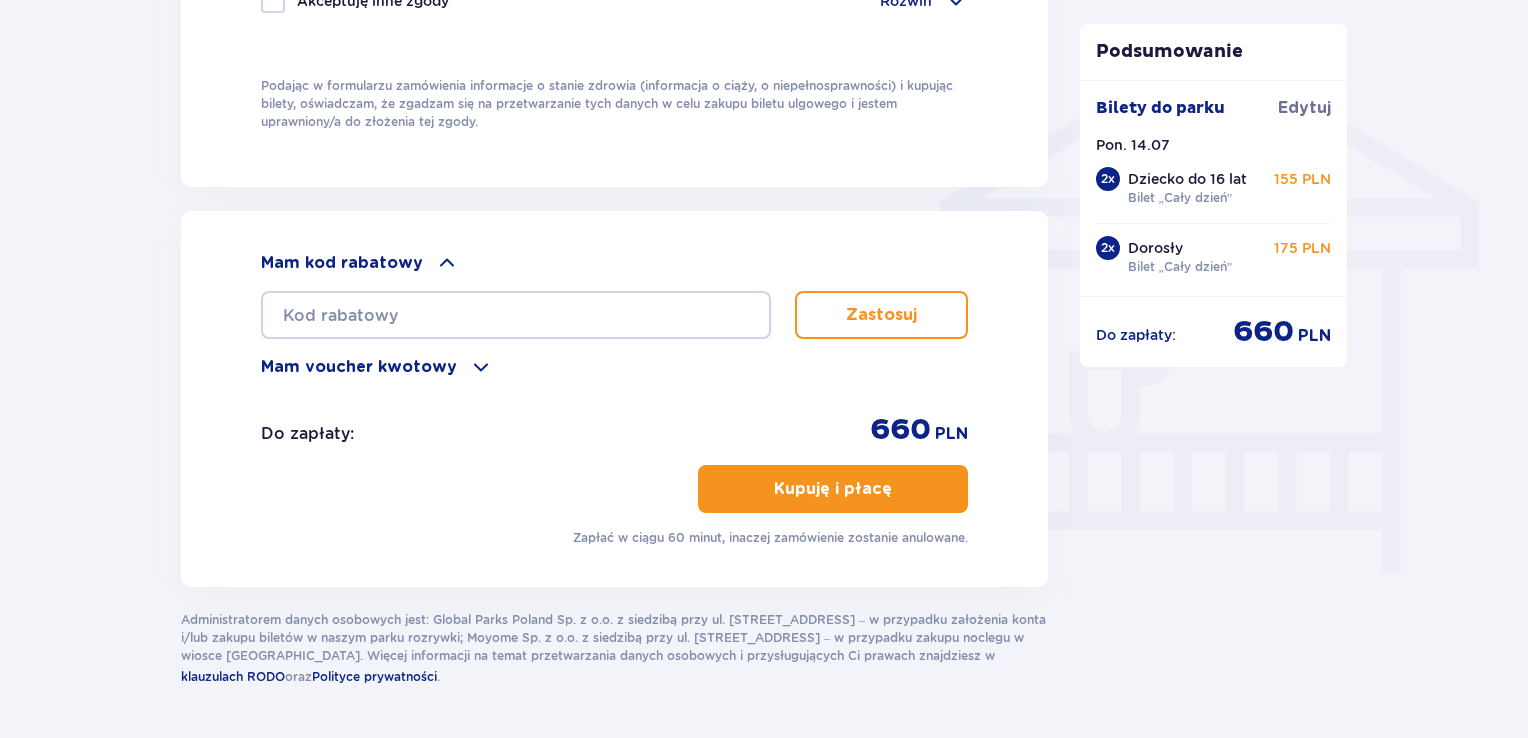click at bounding box center (447, 263) 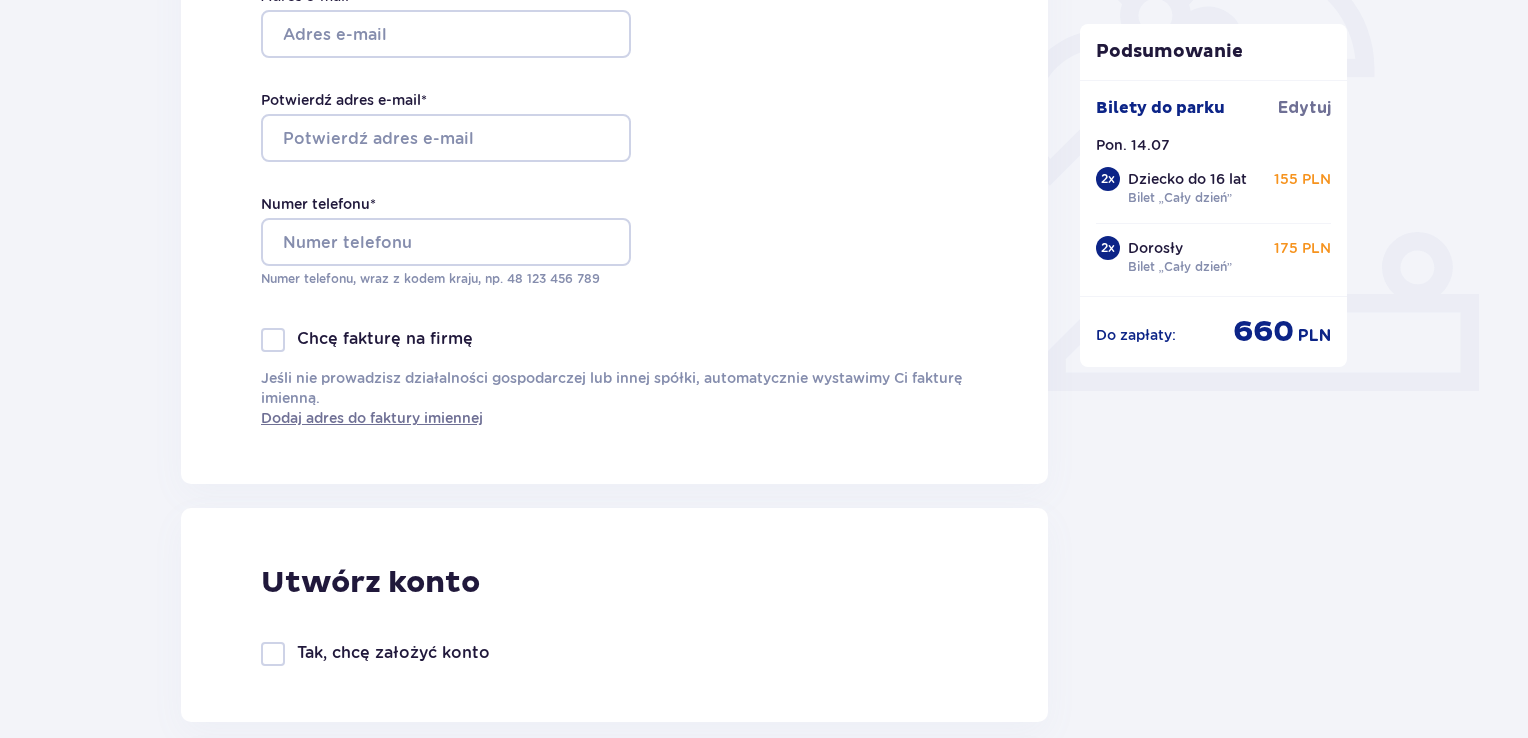 scroll, scrollTop: 372, scrollLeft: 0, axis: vertical 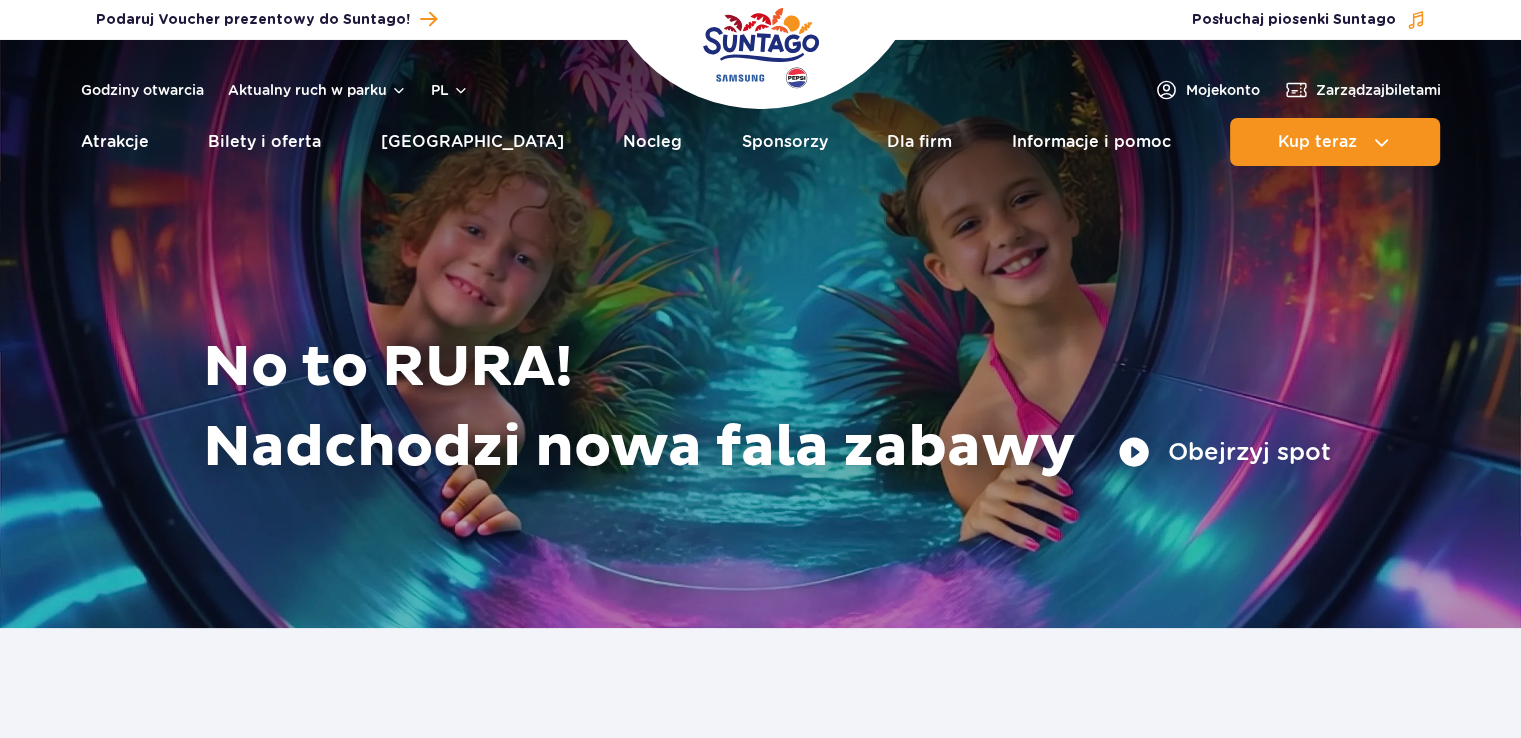 click on "Zarządzaj  biletami" at bounding box center [1378, 90] 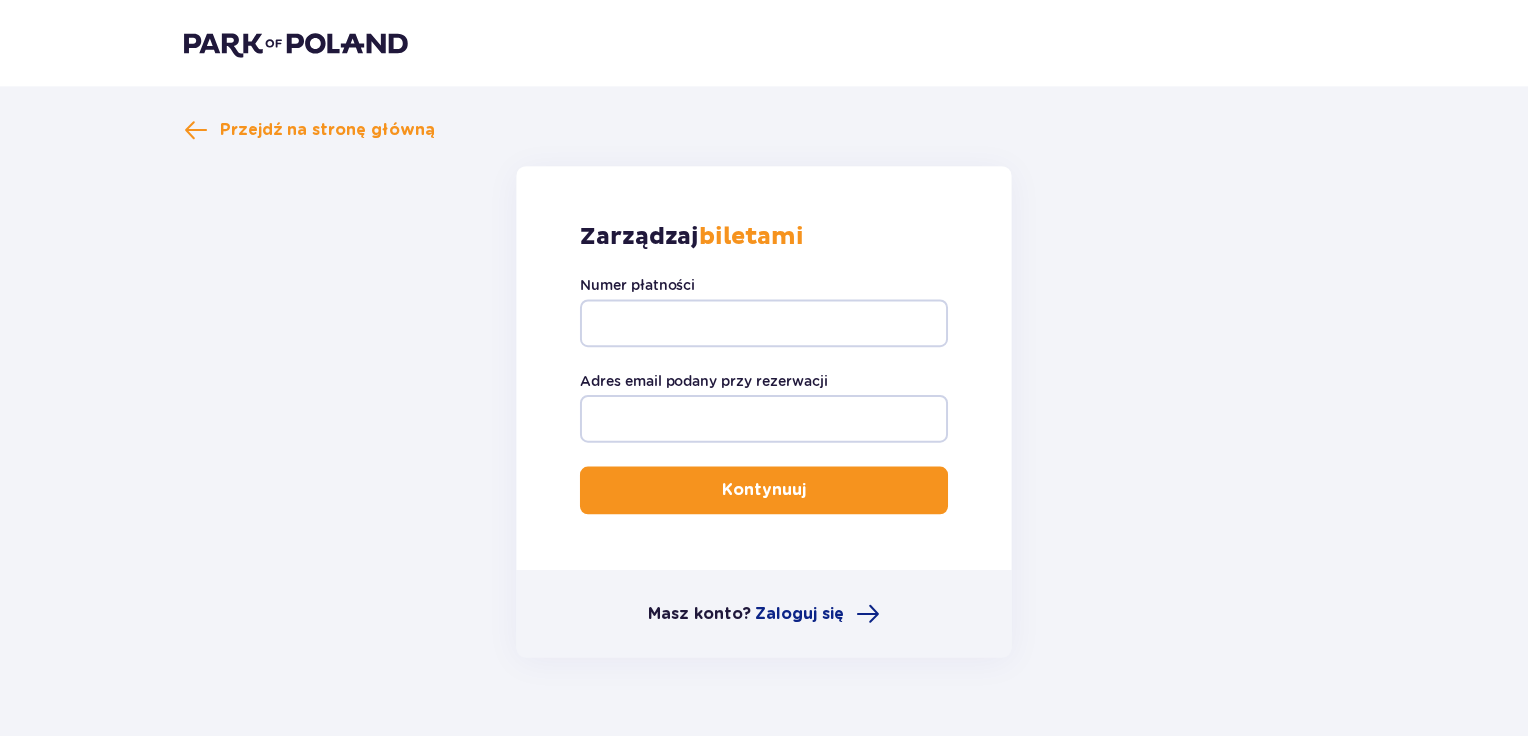 scroll, scrollTop: 0, scrollLeft: 0, axis: both 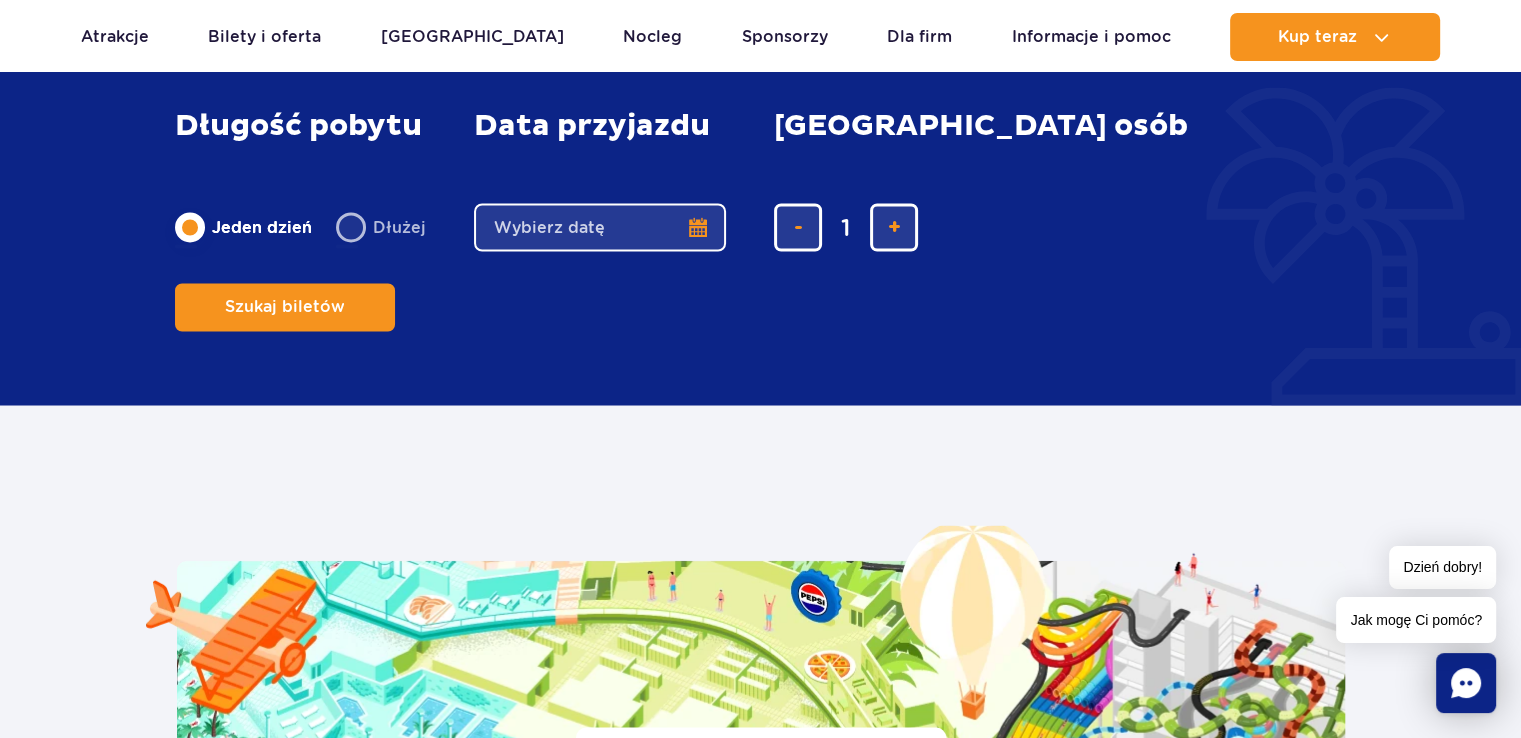 click on "Date from" at bounding box center [600, 227] 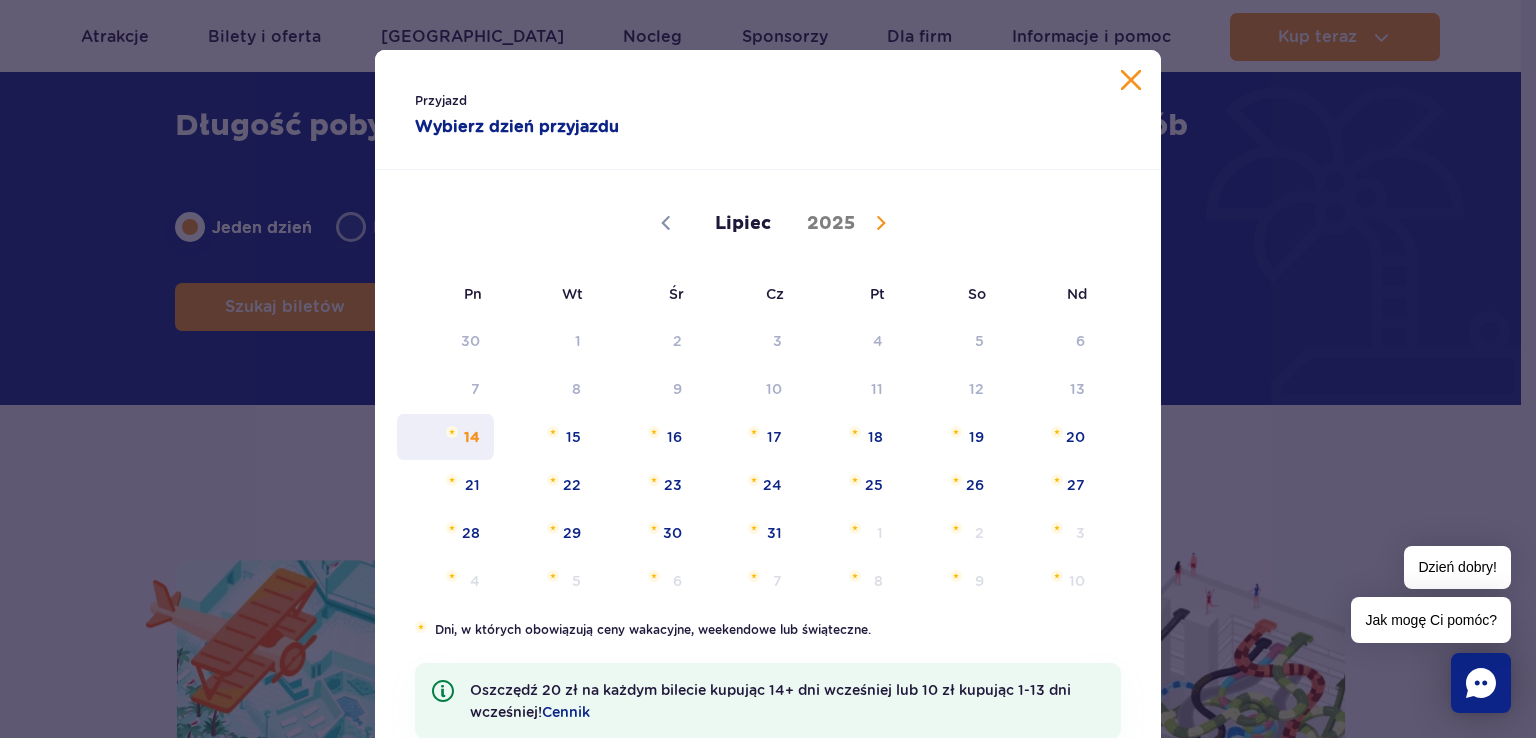click on "14" at bounding box center [445, 437] 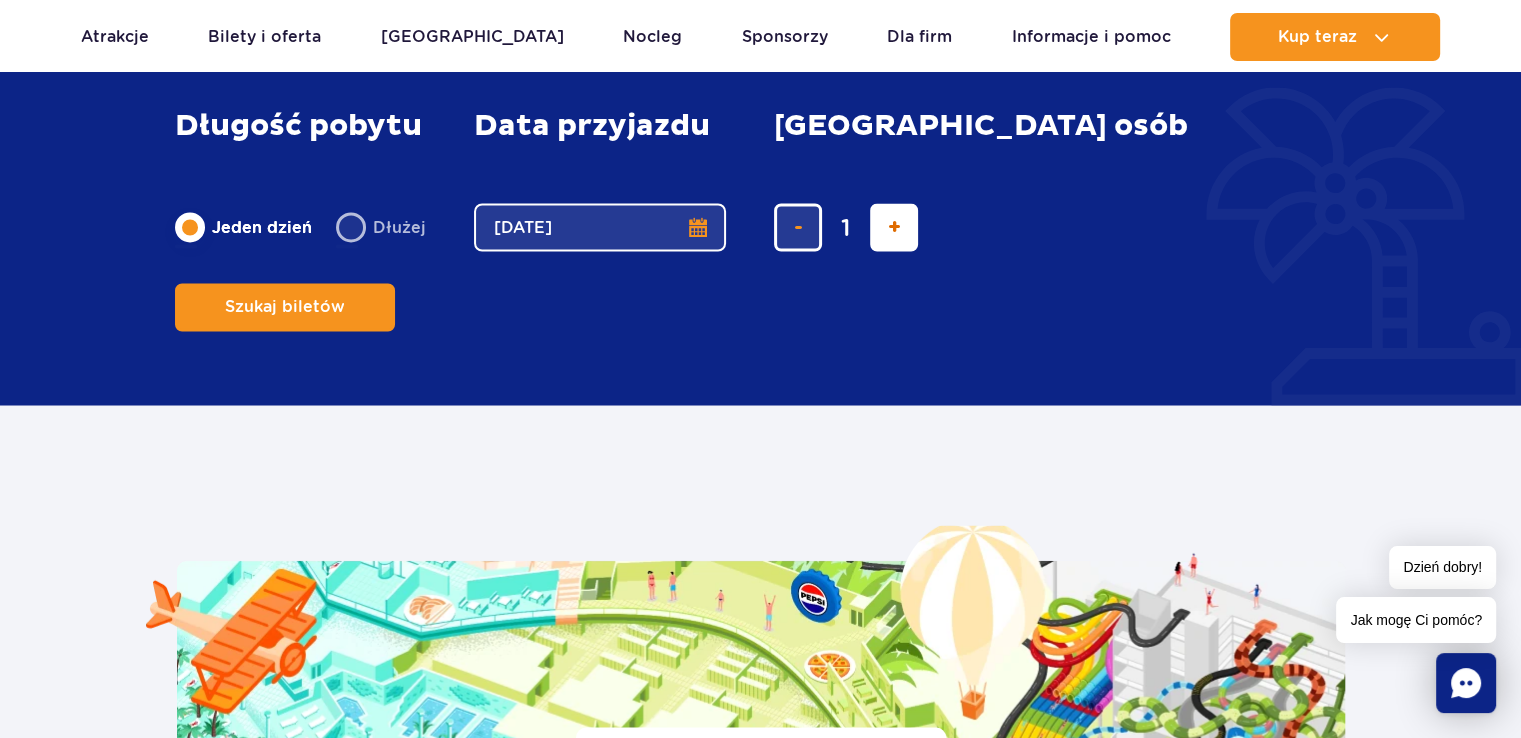 click at bounding box center (894, 227) 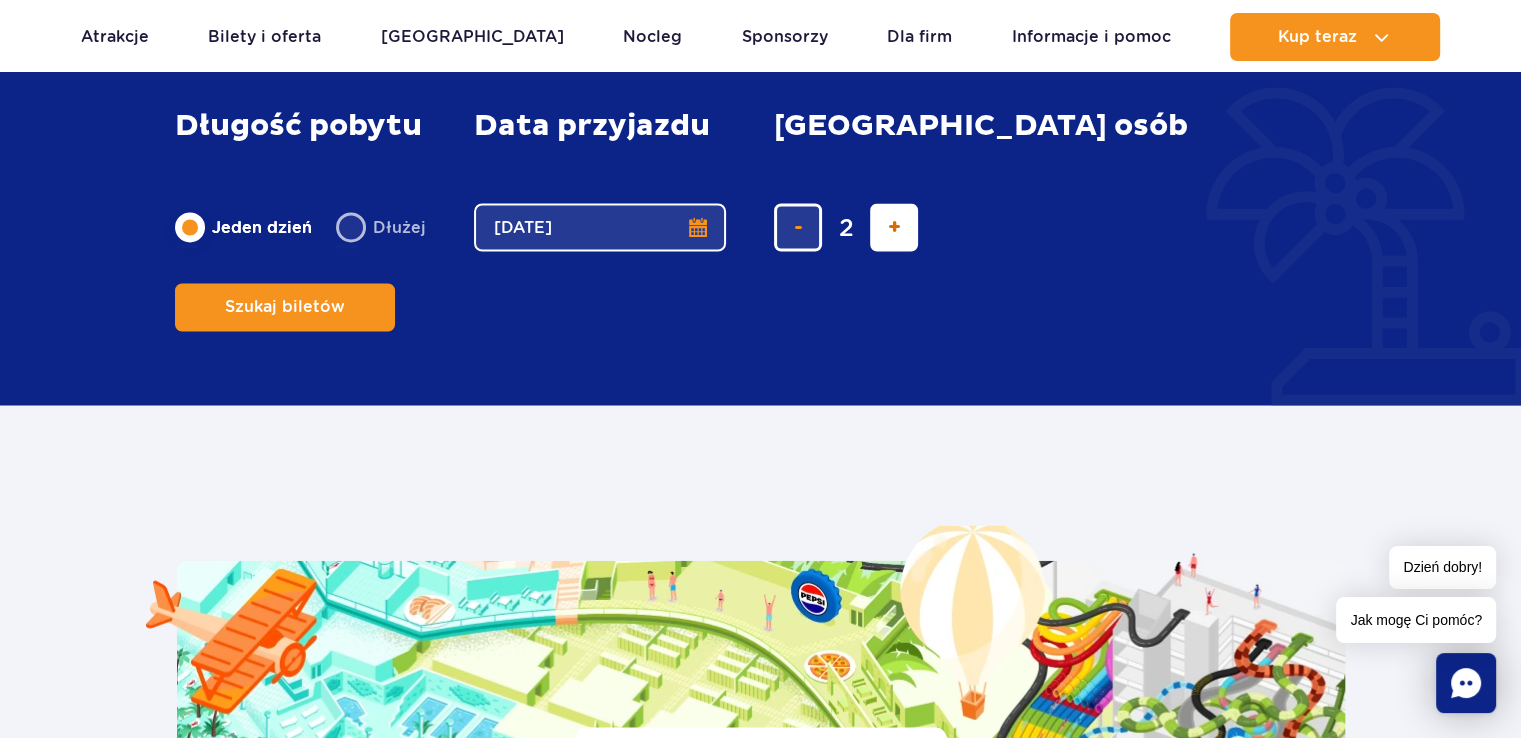 click at bounding box center [894, 227] 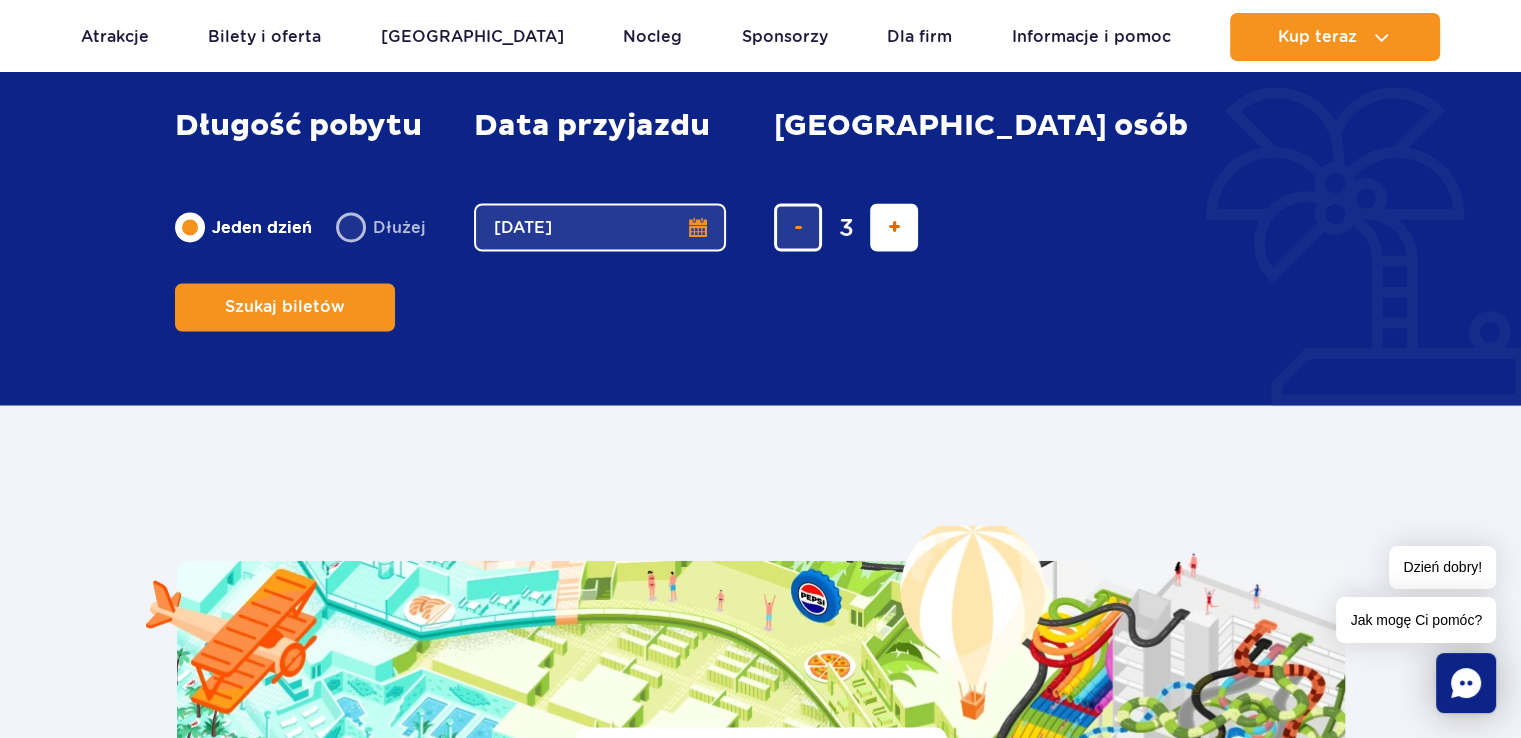 click at bounding box center (894, 227) 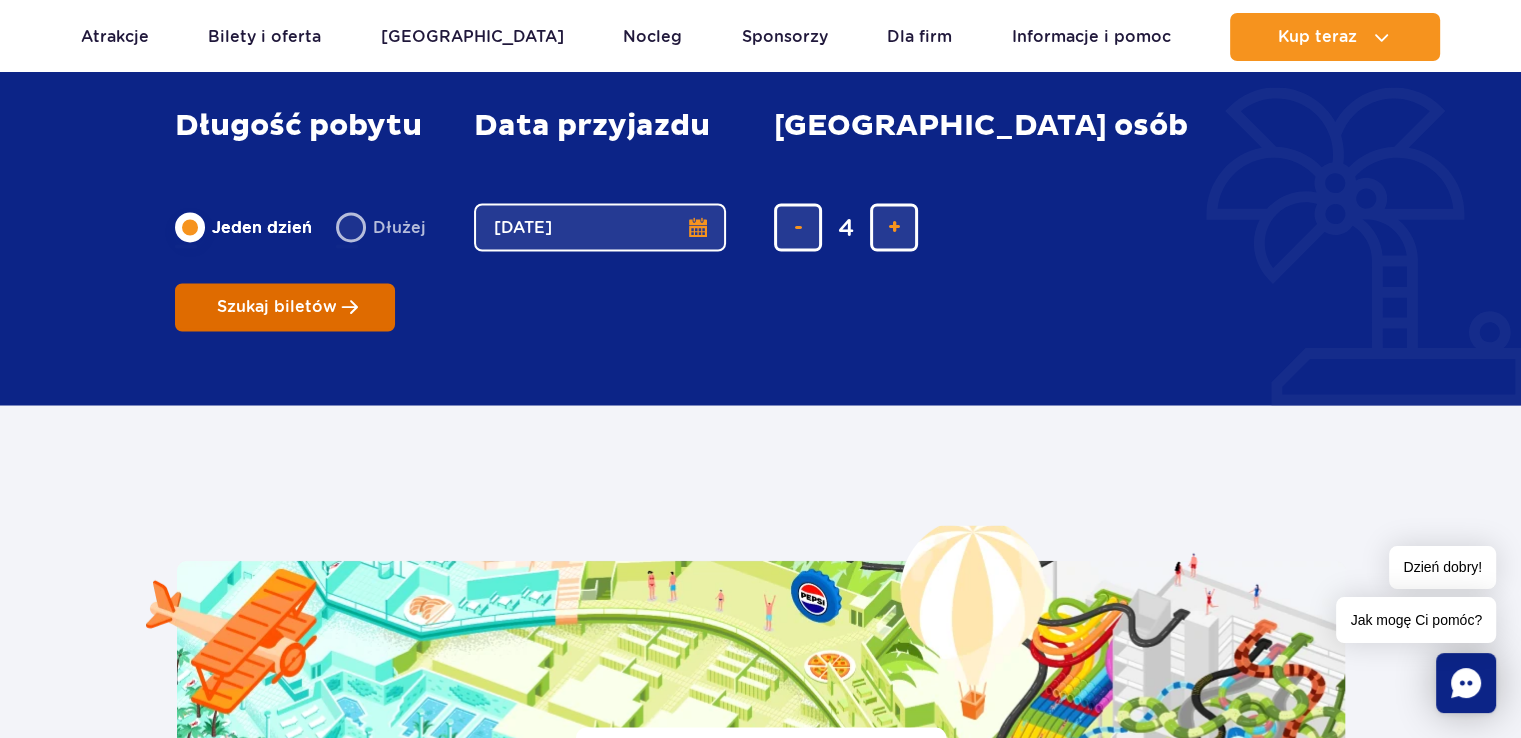 click on "Szukaj biletów" at bounding box center [277, 307] 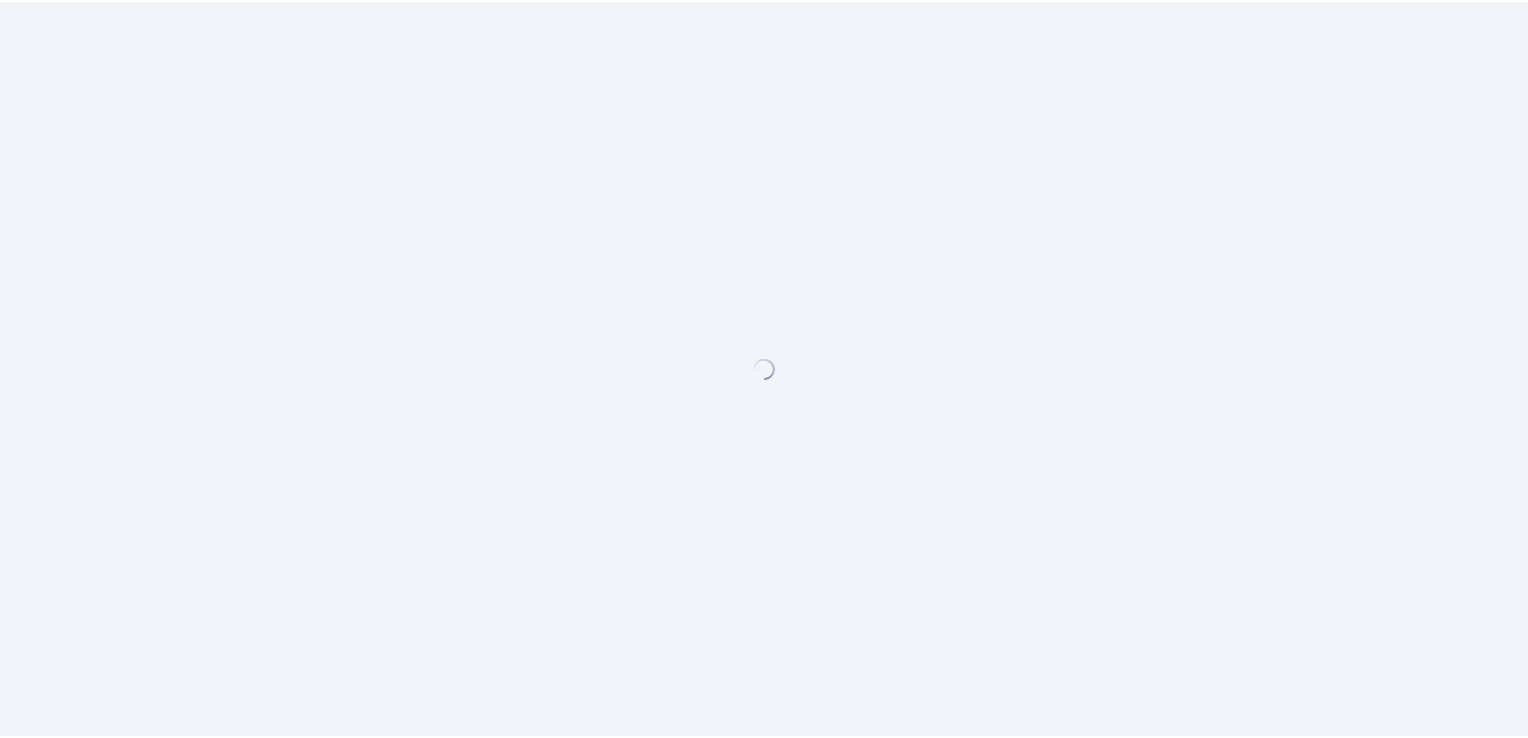scroll, scrollTop: 0, scrollLeft: 0, axis: both 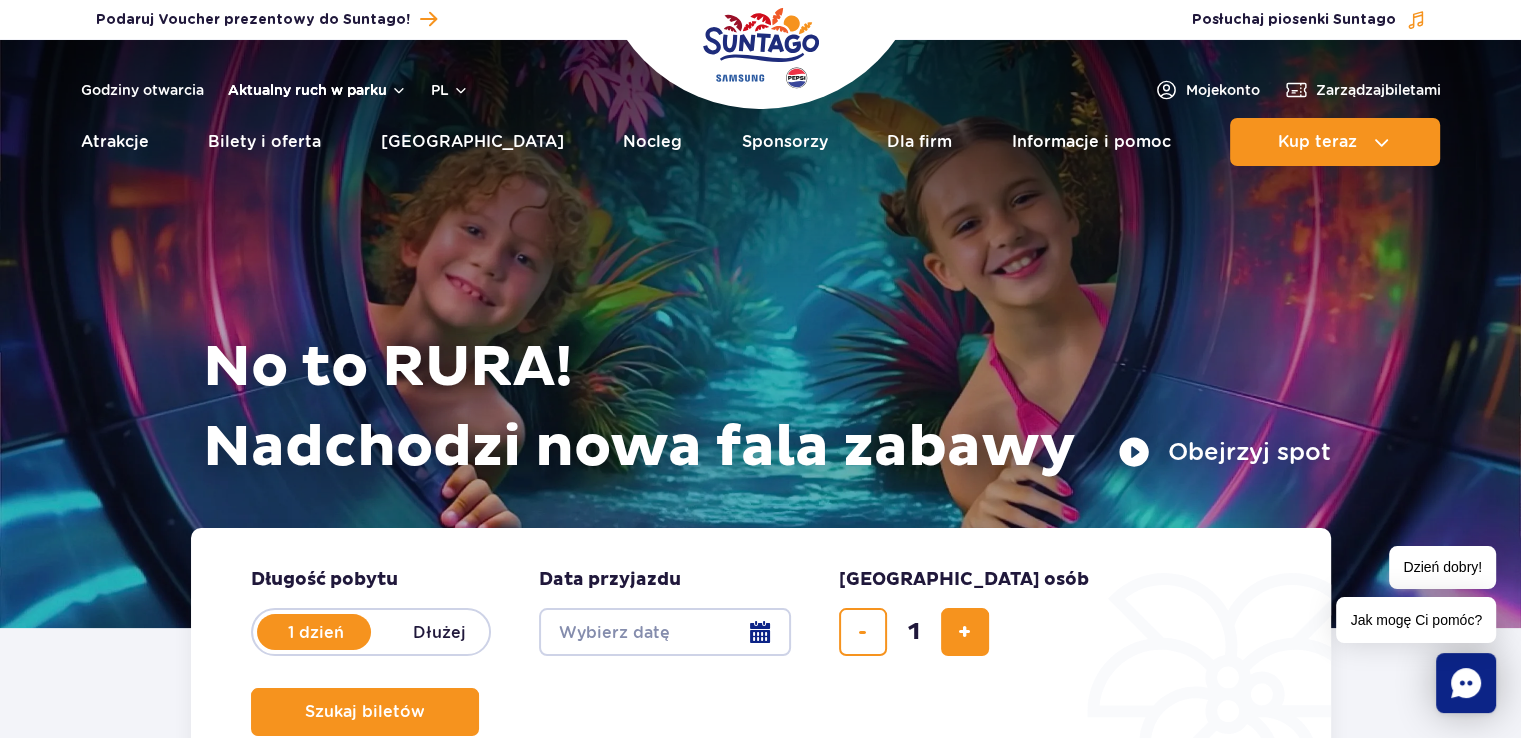 click on "Aktualny ruch w parku" at bounding box center (317, 90) 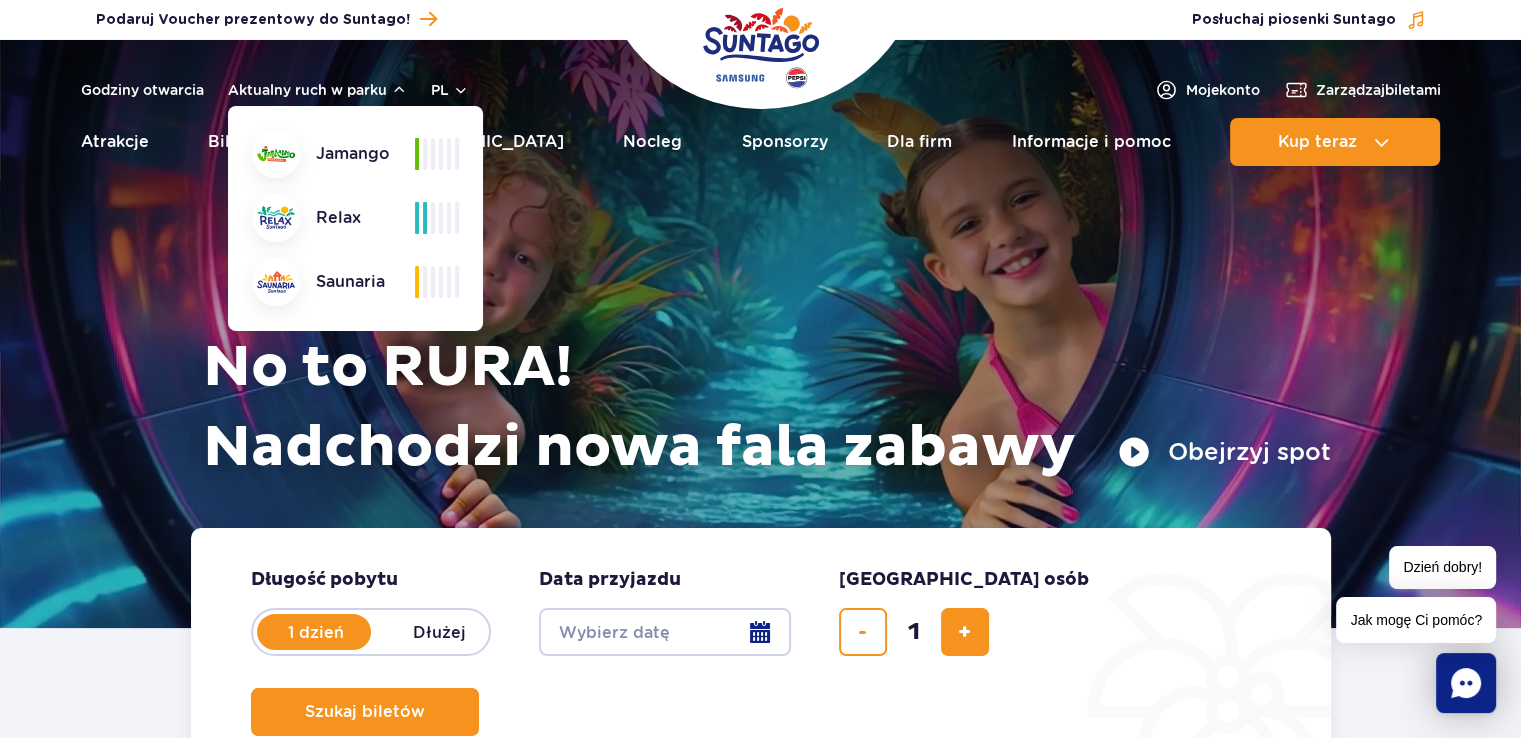 click at bounding box center [437, 154] 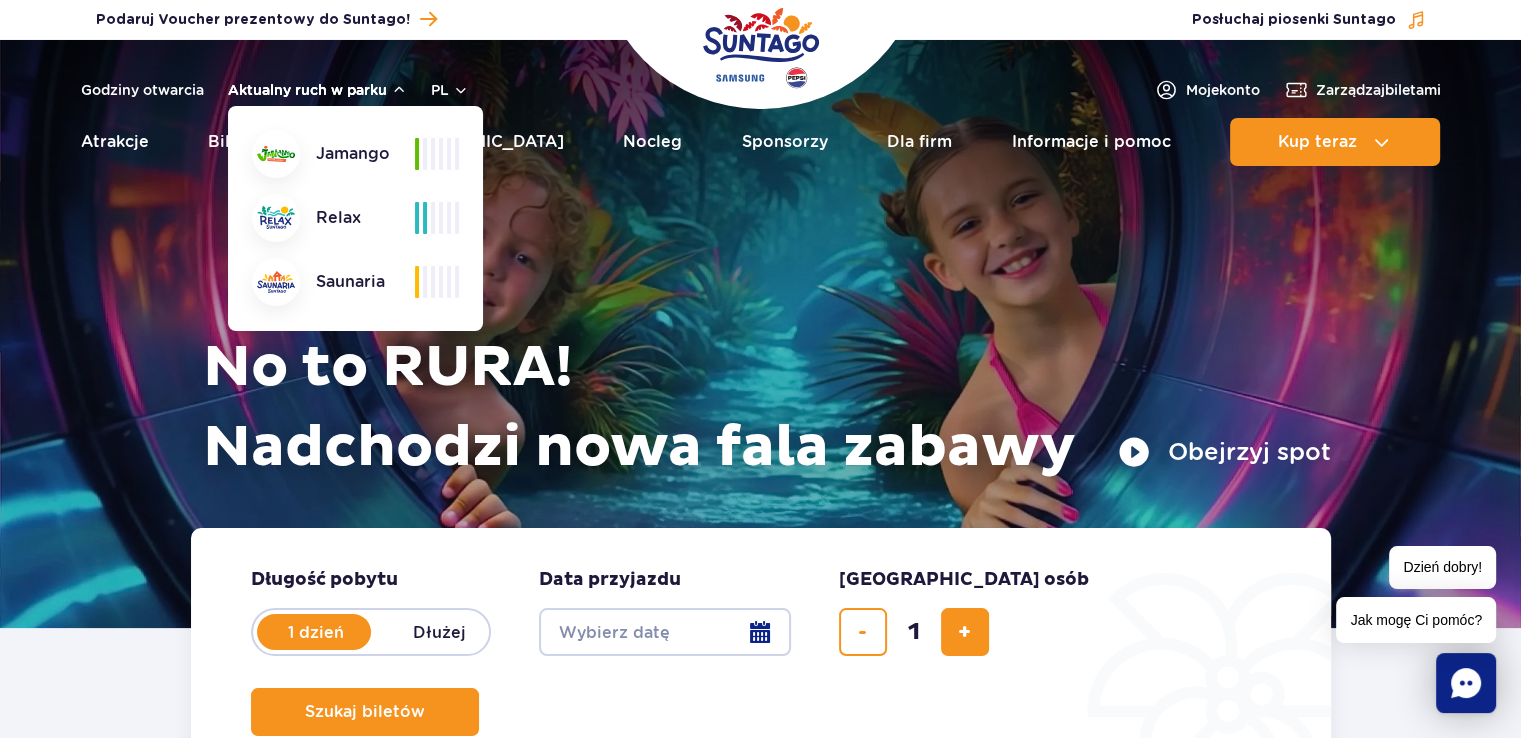 click on "Aktualny ruch w parku" at bounding box center [317, 90] 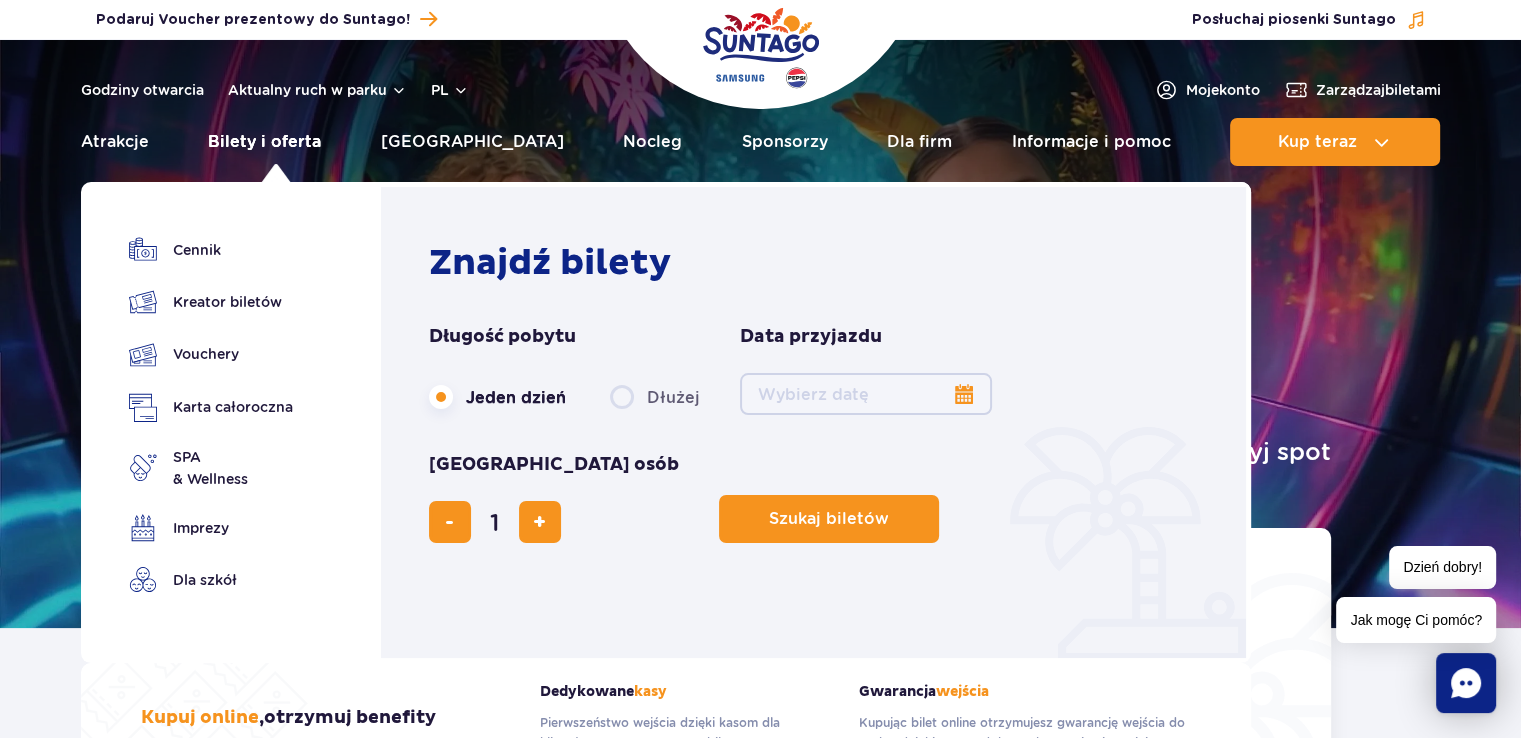 click on "Bilety i oferta" at bounding box center [264, 142] 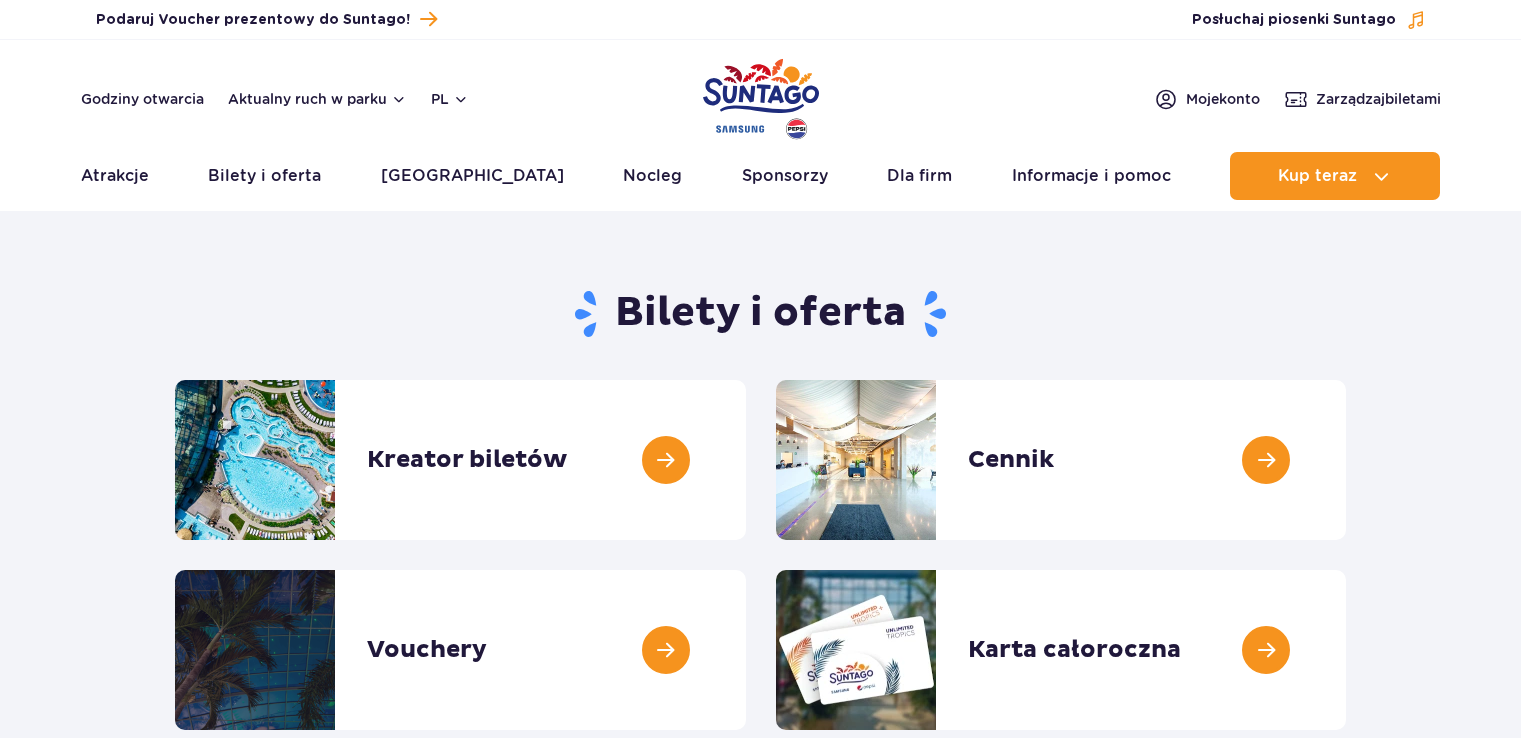 scroll, scrollTop: 0, scrollLeft: 0, axis: both 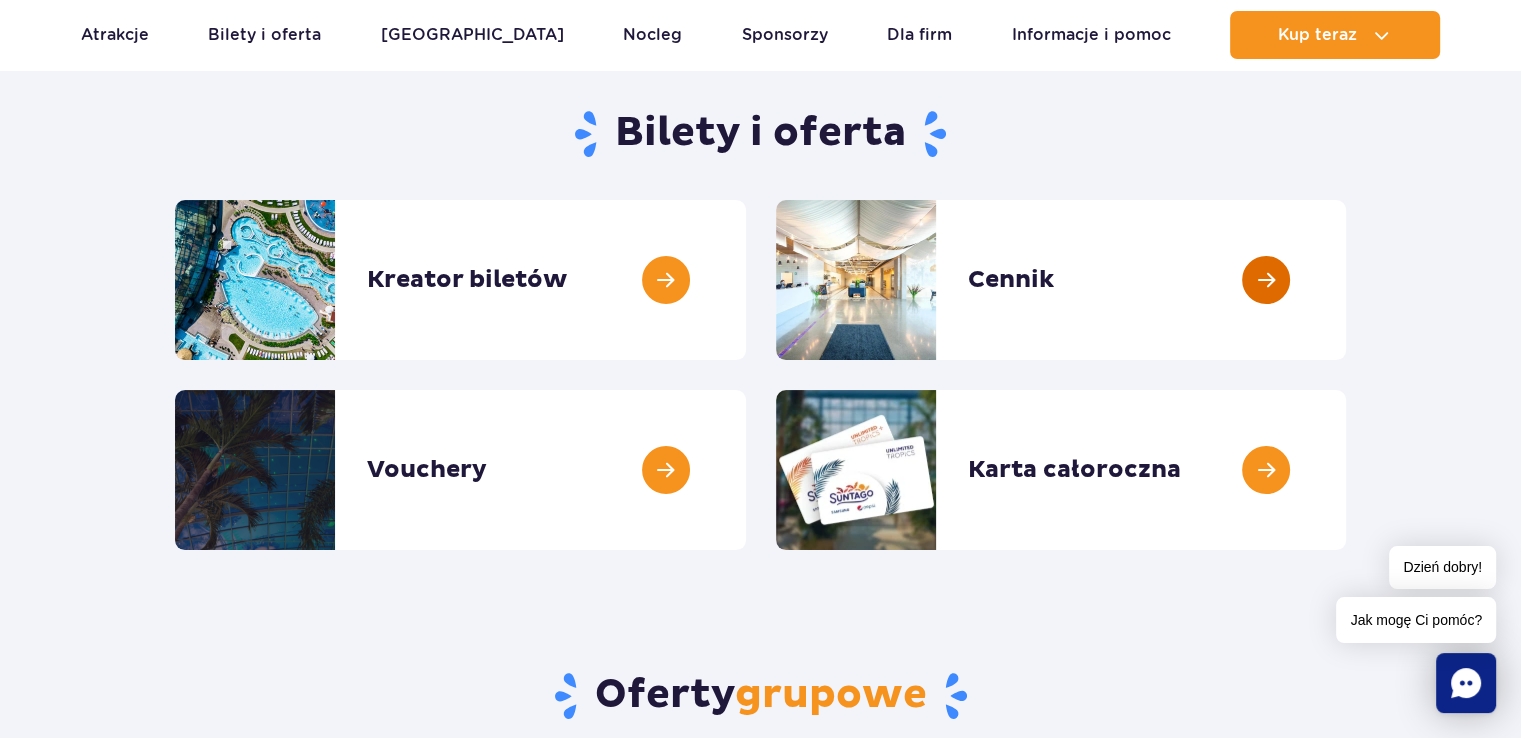 click at bounding box center [1346, 280] 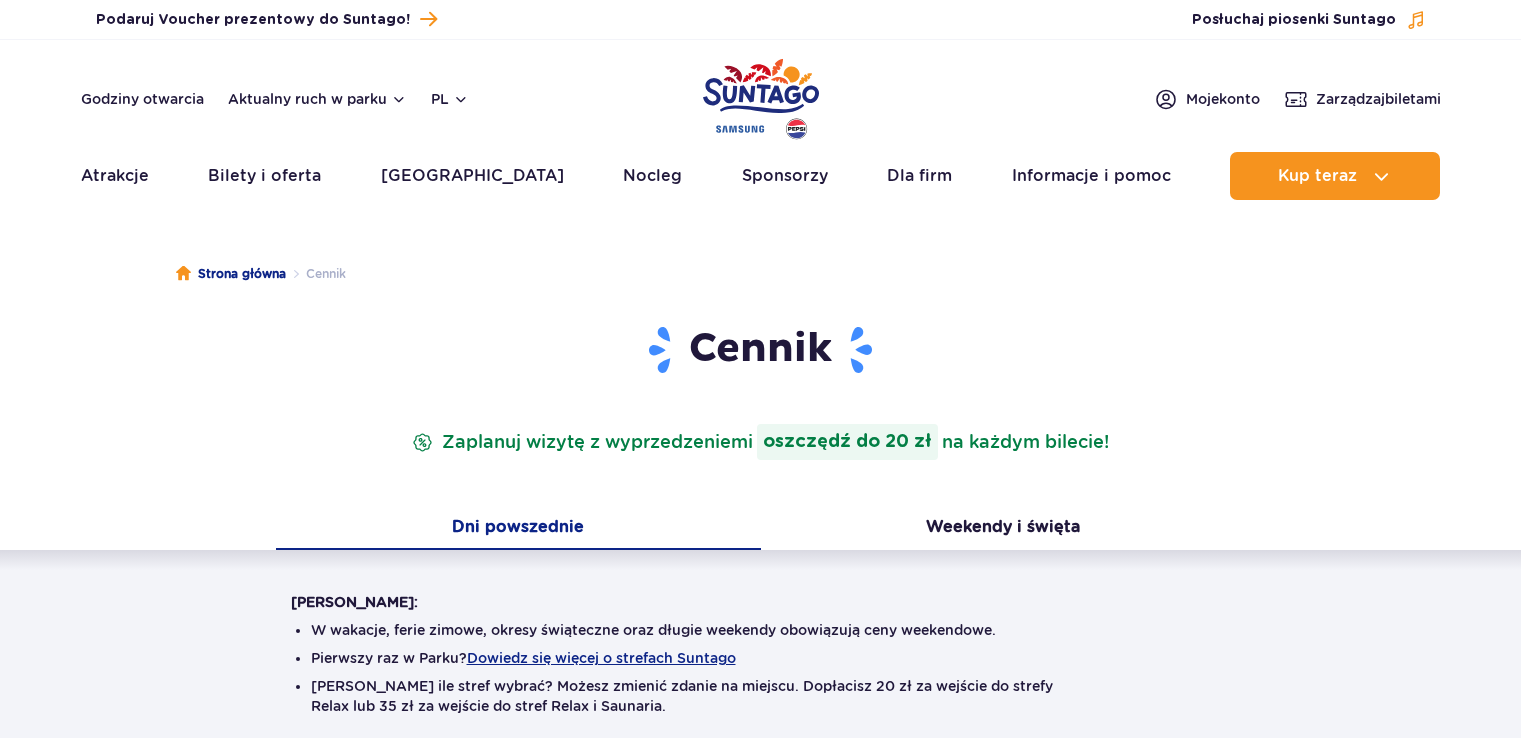 scroll, scrollTop: 0, scrollLeft: 0, axis: both 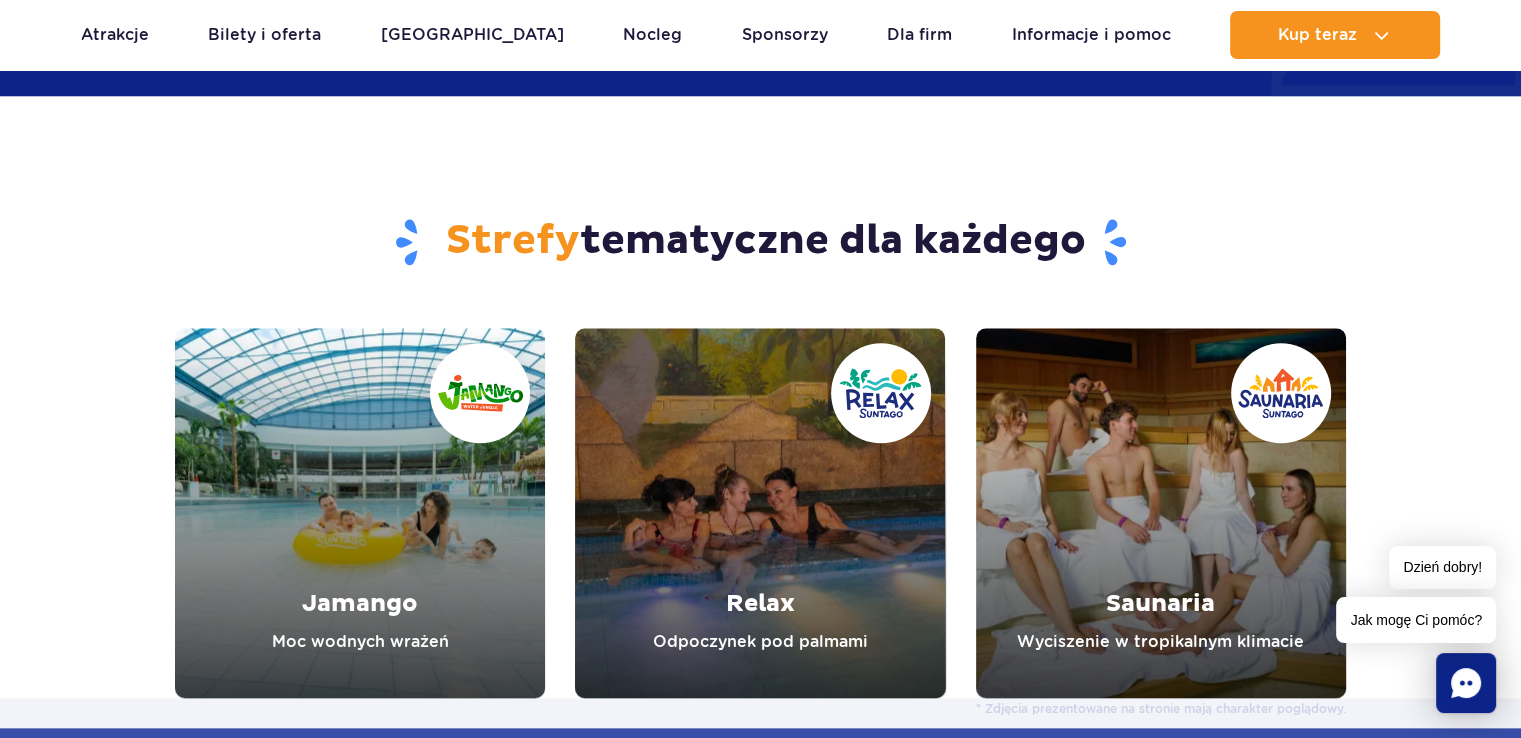 click at bounding box center [360, 513] 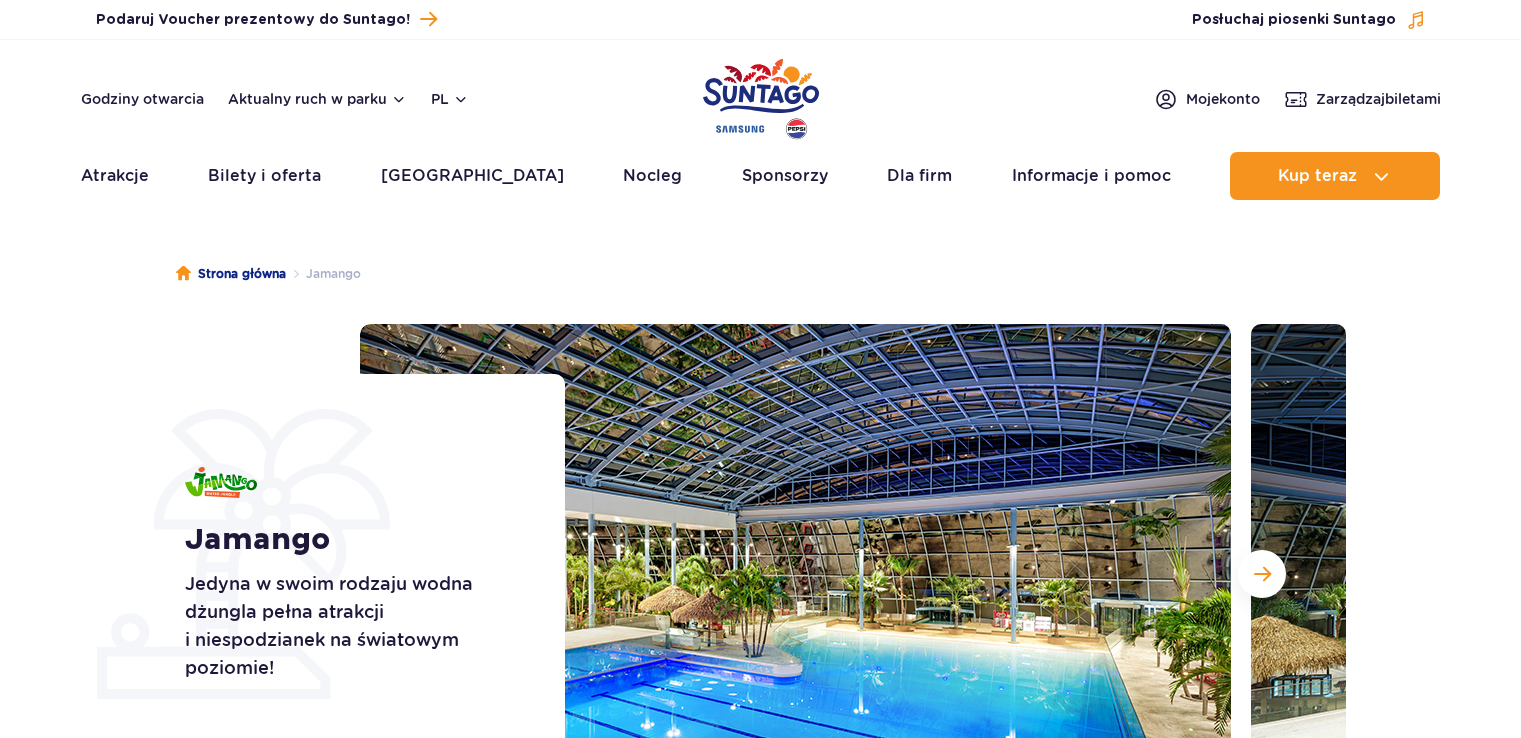 scroll, scrollTop: 0, scrollLeft: 0, axis: both 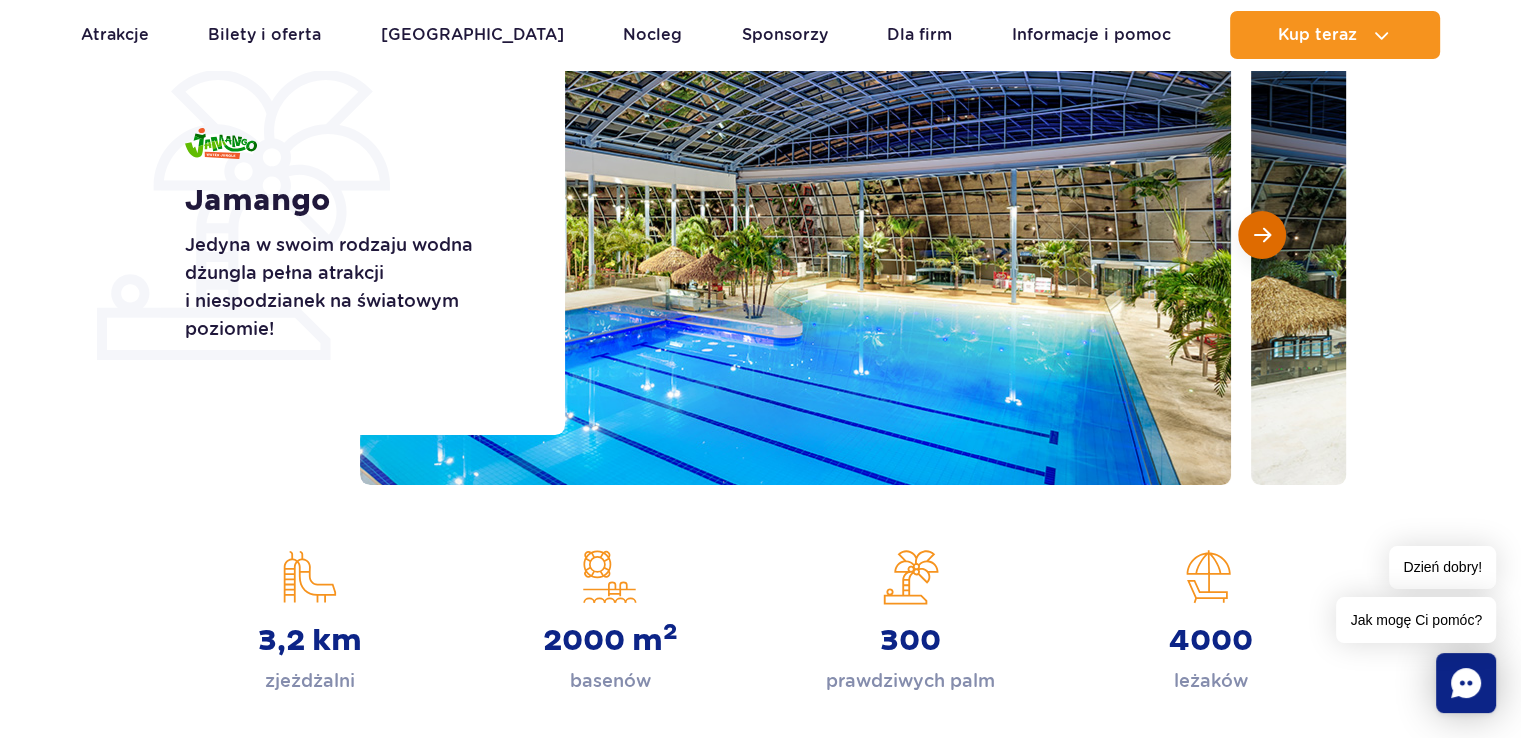 click at bounding box center (1262, 235) 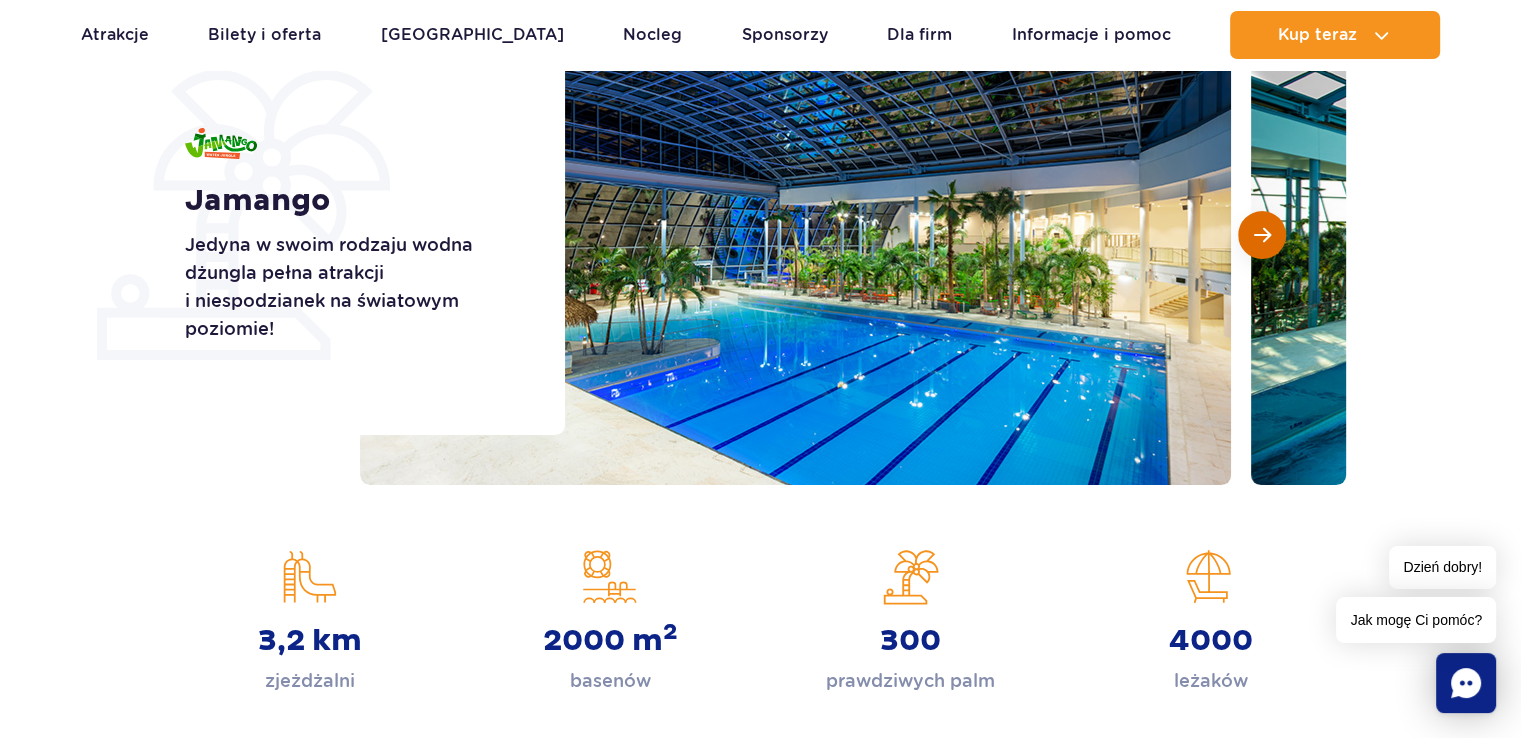 click at bounding box center (1262, 235) 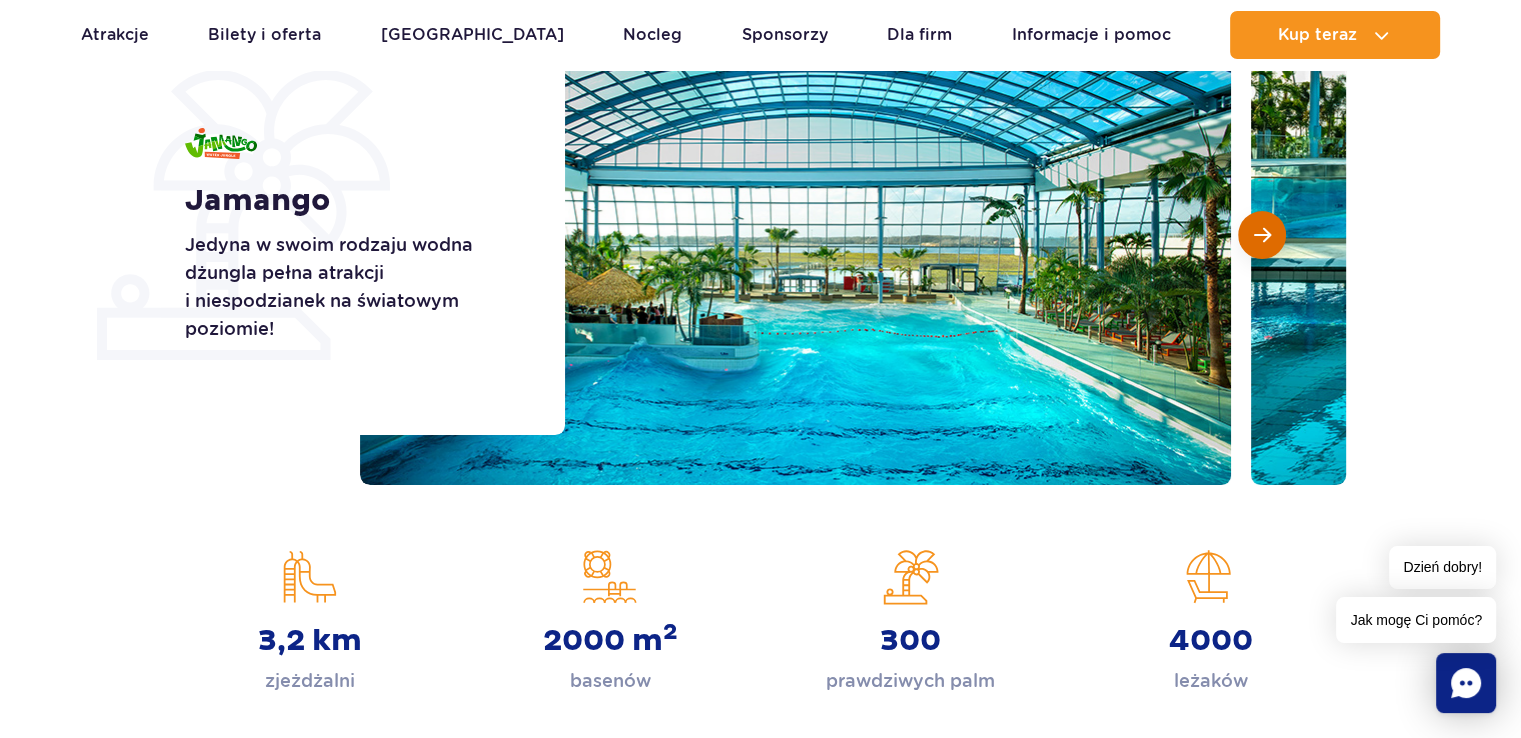 click at bounding box center [1262, 235] 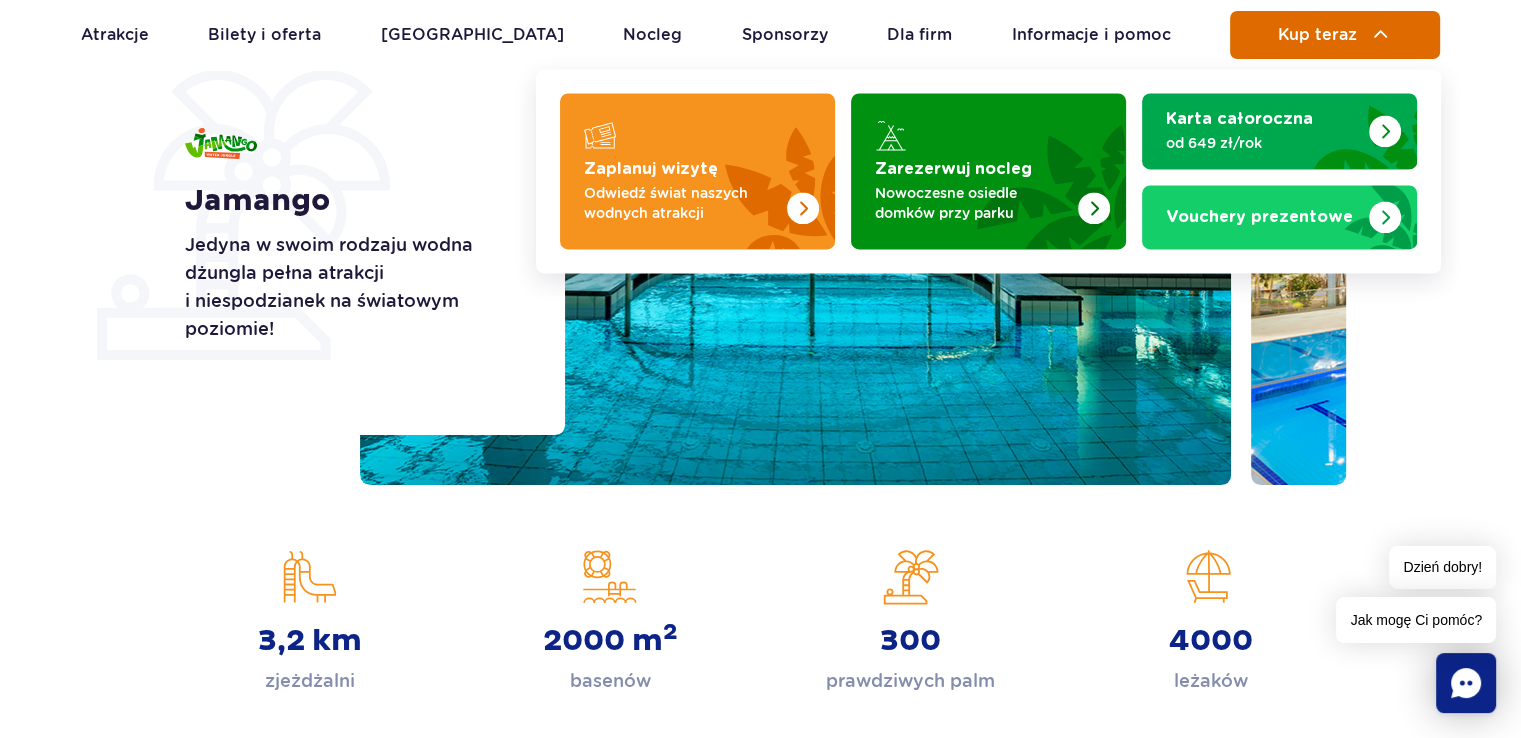 click on "Kup teraz" at bounding box center (1317, 35) 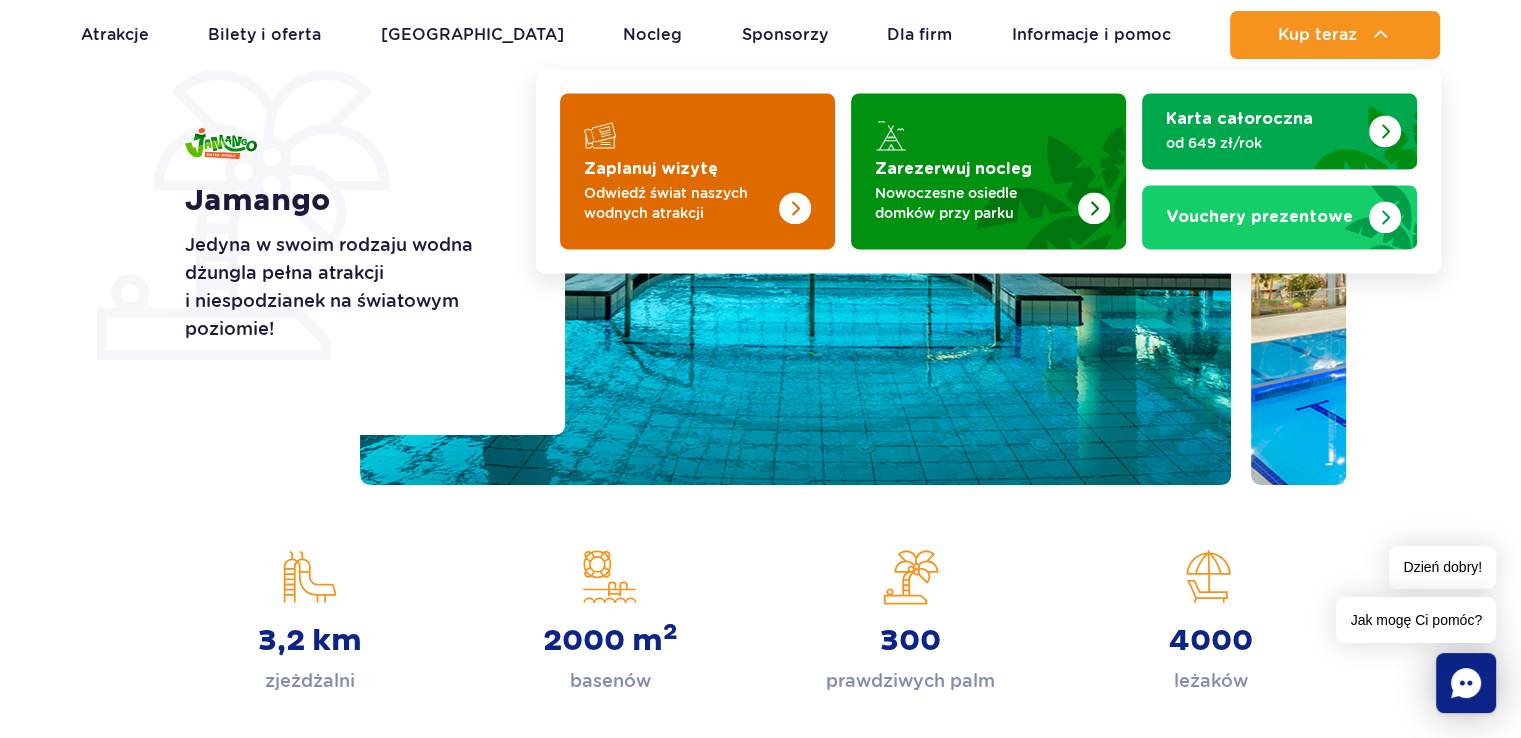 click at bounding box center [697, 171] 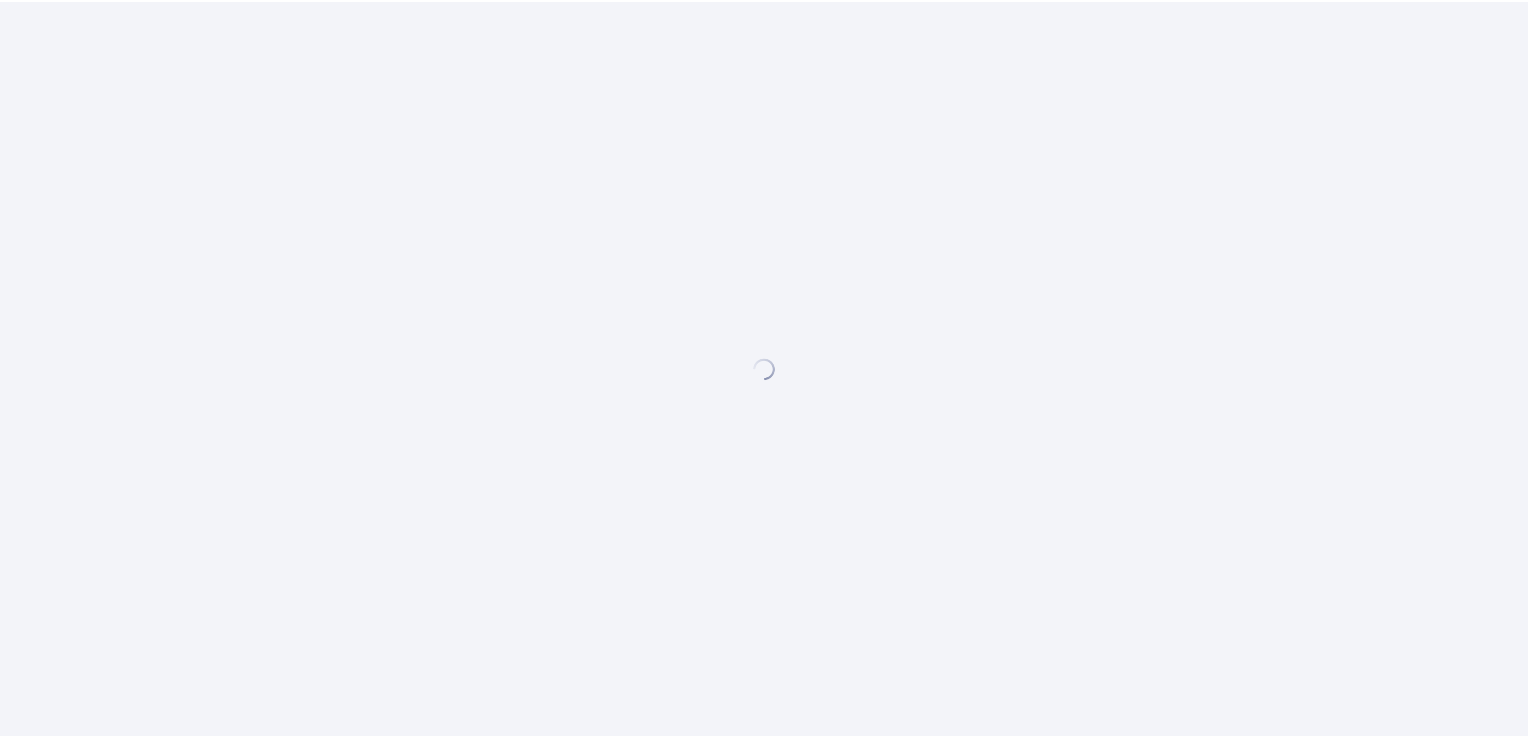 scroll, scrollTop: 0, scrollLeft: 0, axis: both 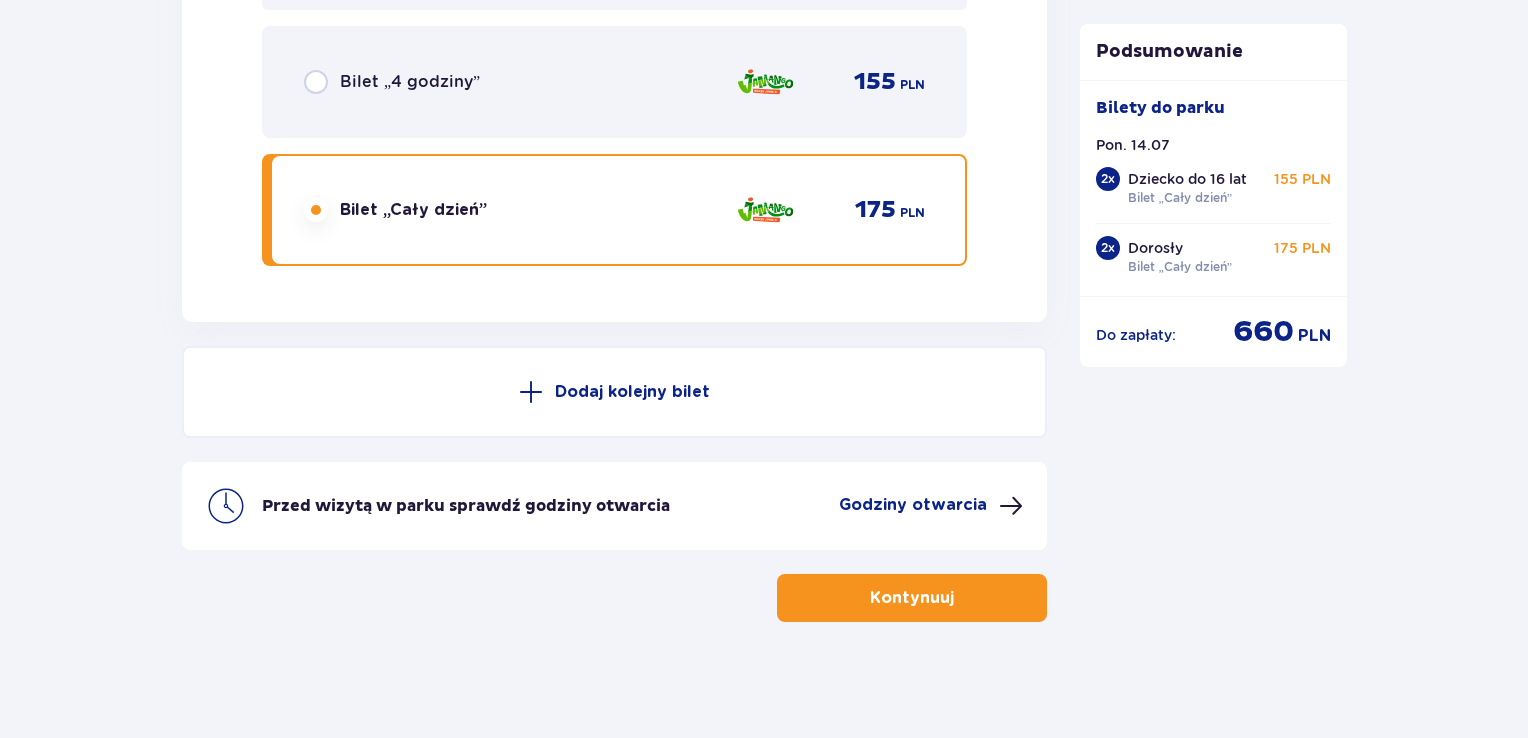 click on "Kontynuuj" at bounding box center (912, 598) 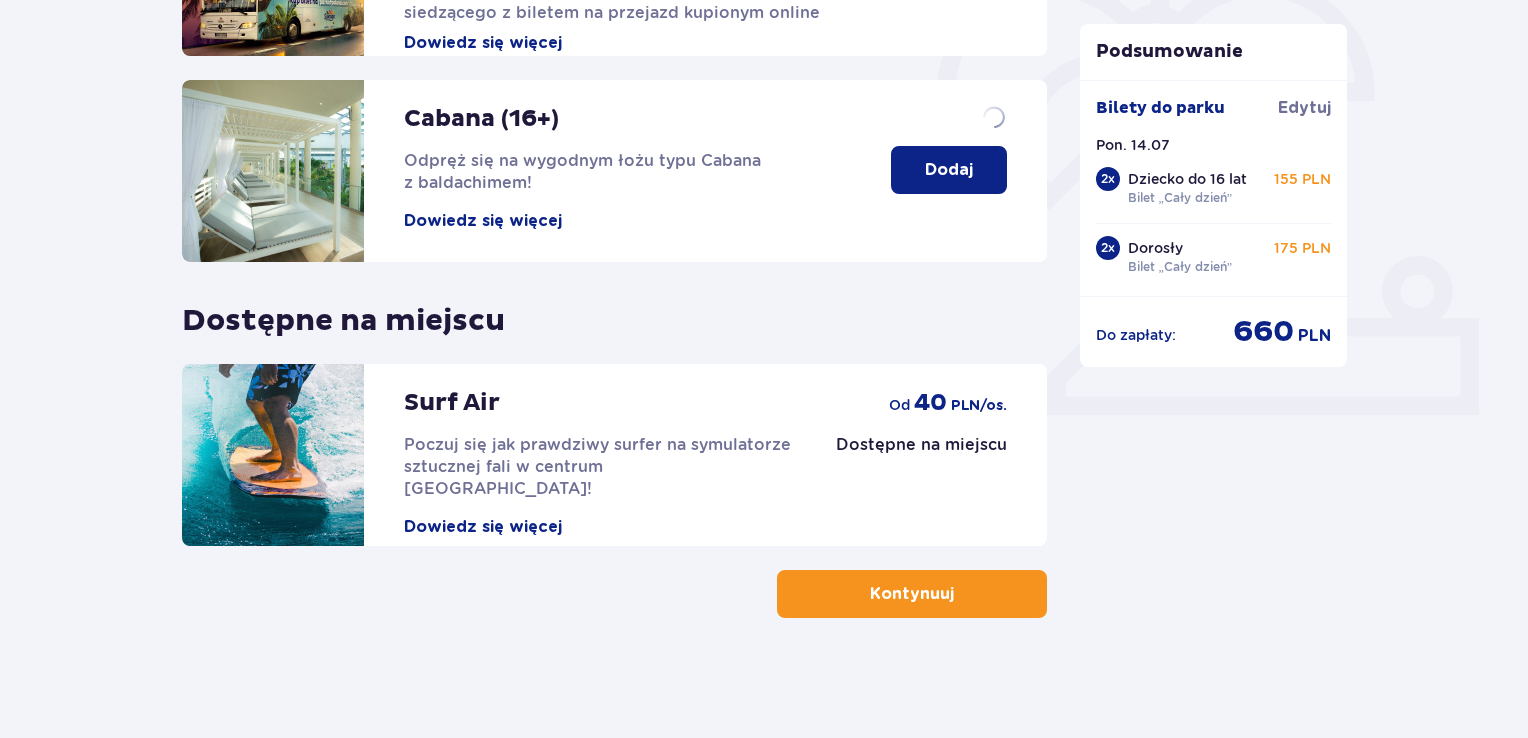 scroll, scrollTop: 0, scrollLeft: 0, axis: both 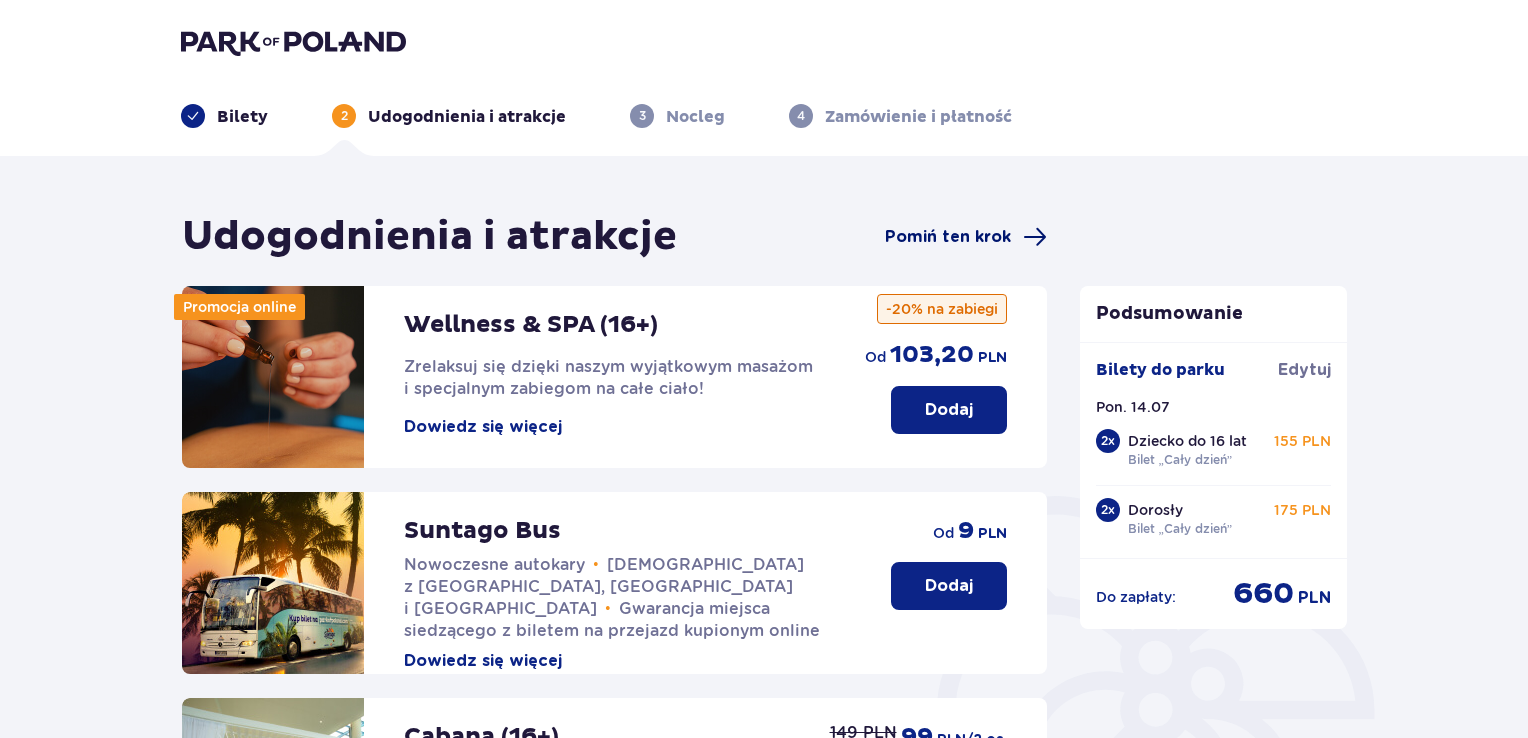 click on "Pomiń ten krok" at bounding box center (948, 237) 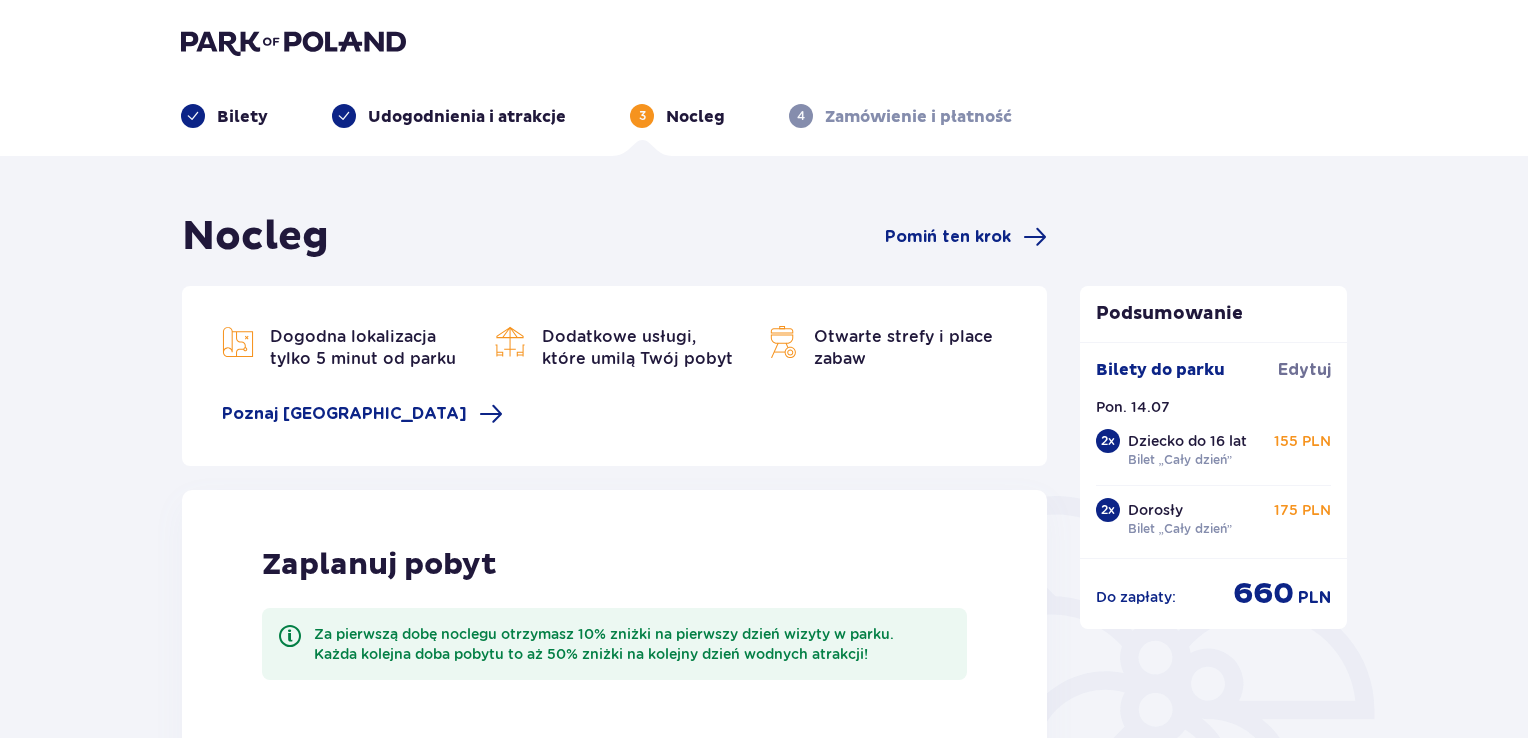 click on "Pomiń ten krok" at bounding box center [948, 237] 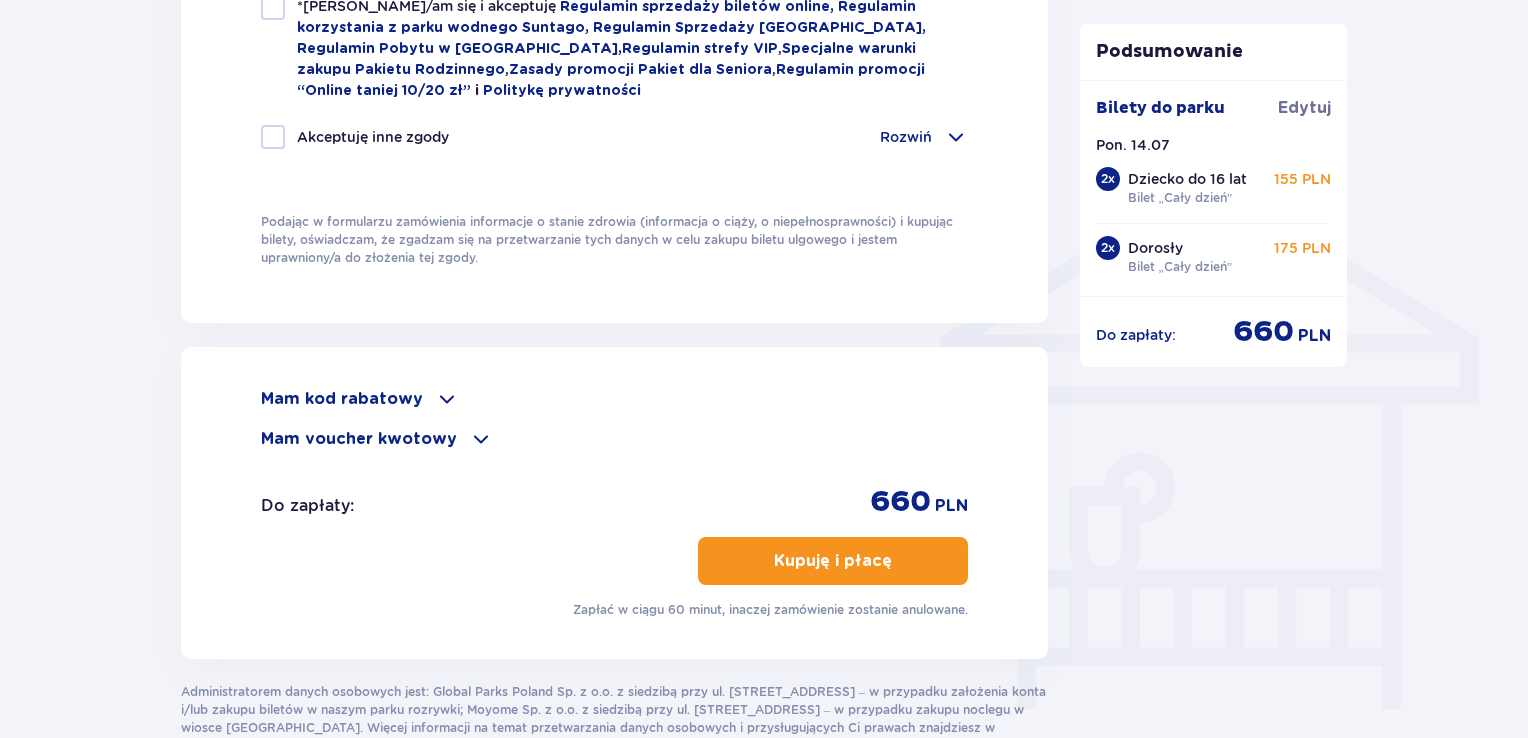 scroll, scrollTop: 1486, scrollLeft: 0, axis: vertical 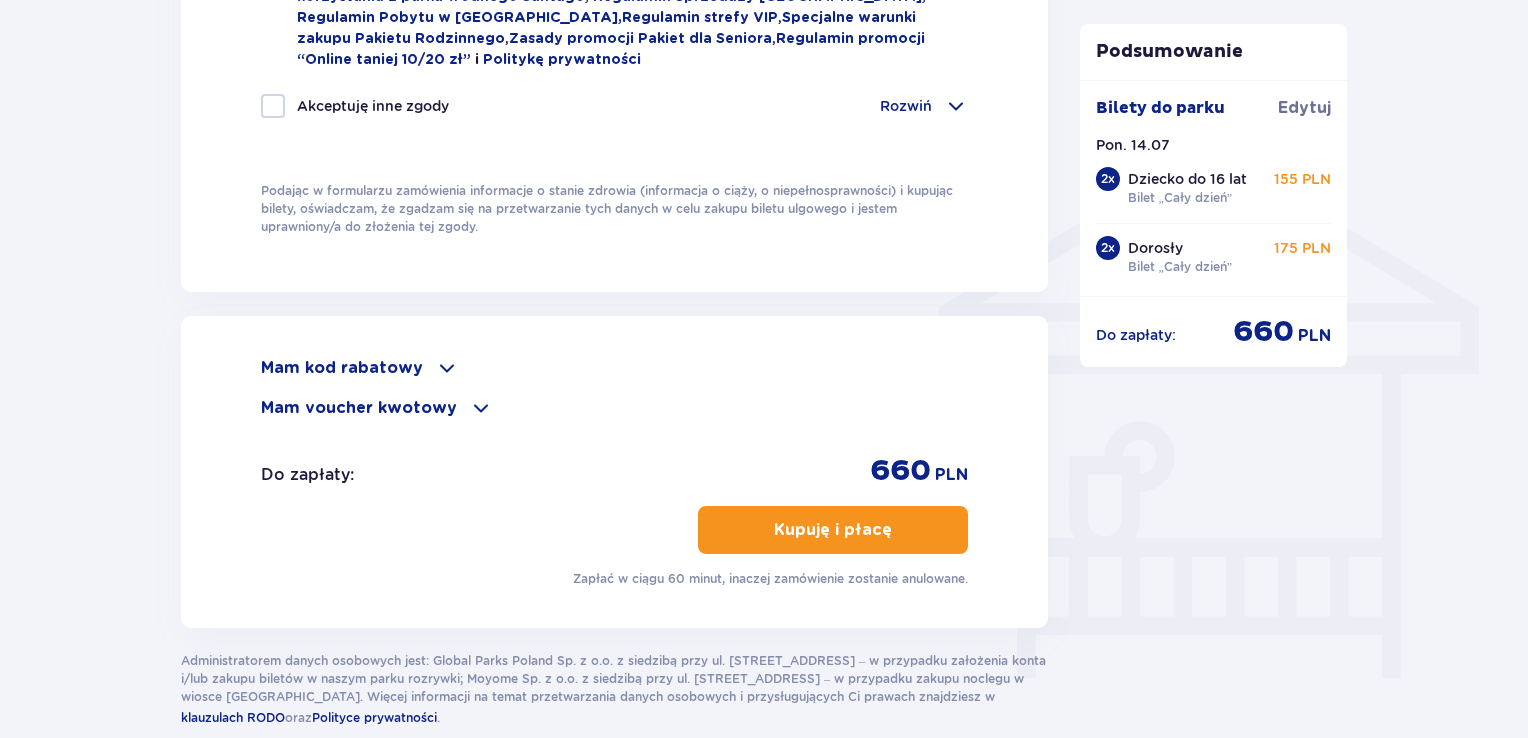 click on "Kupuję i płacę" at bounding box center (833, 530) 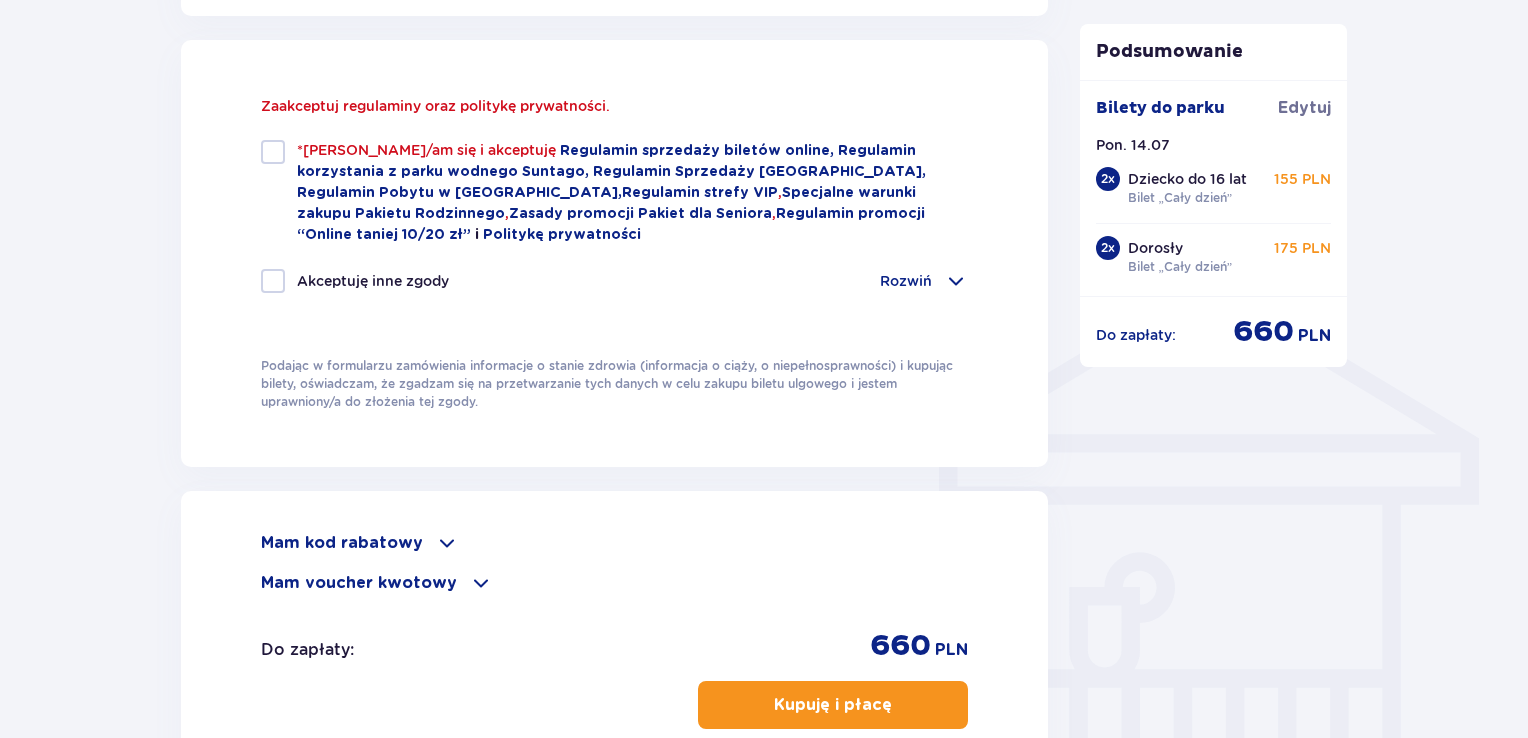 scroll, scrollTop: 1344, scrollLeft: 0, axis: vertical 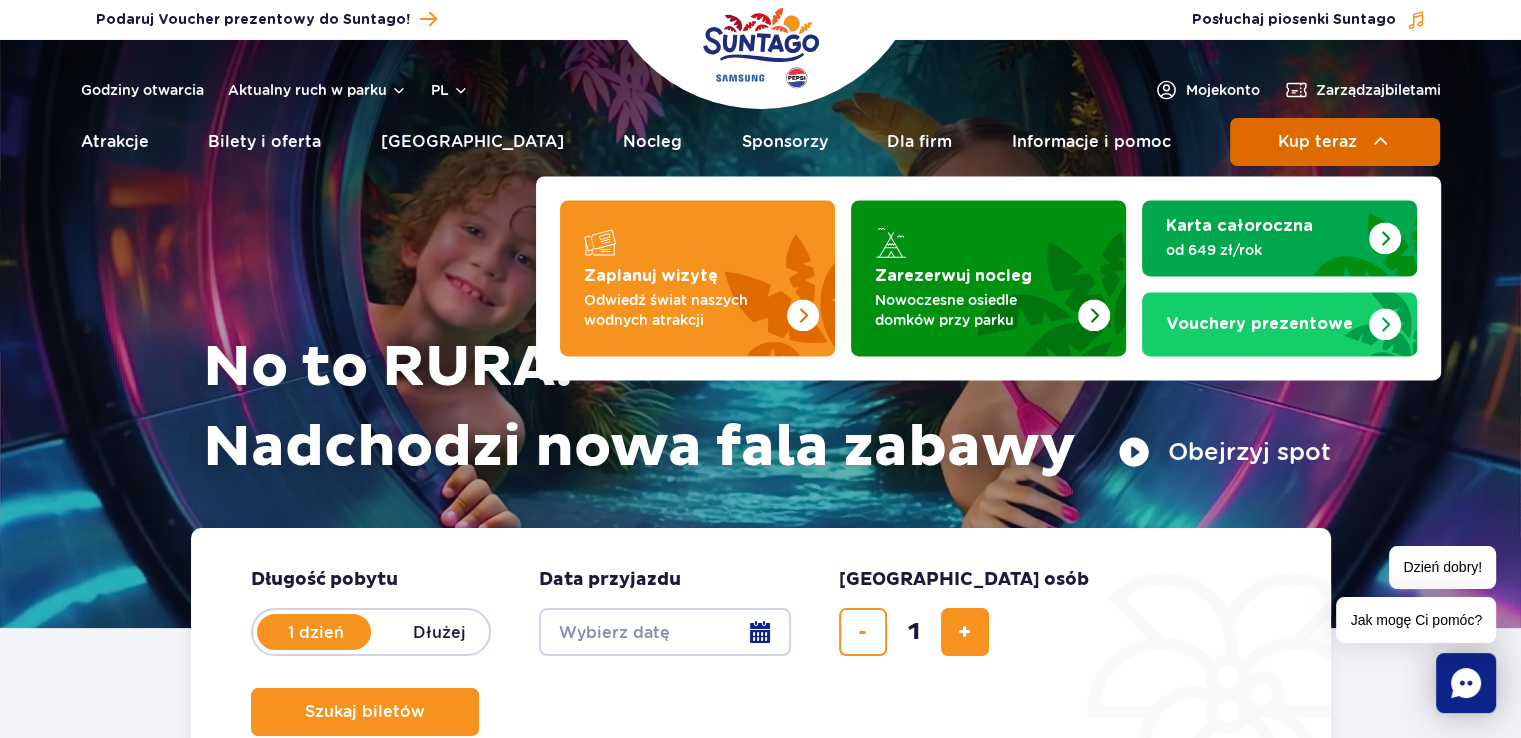 click on "Kup teraz" at bounding box center (1335, 142) 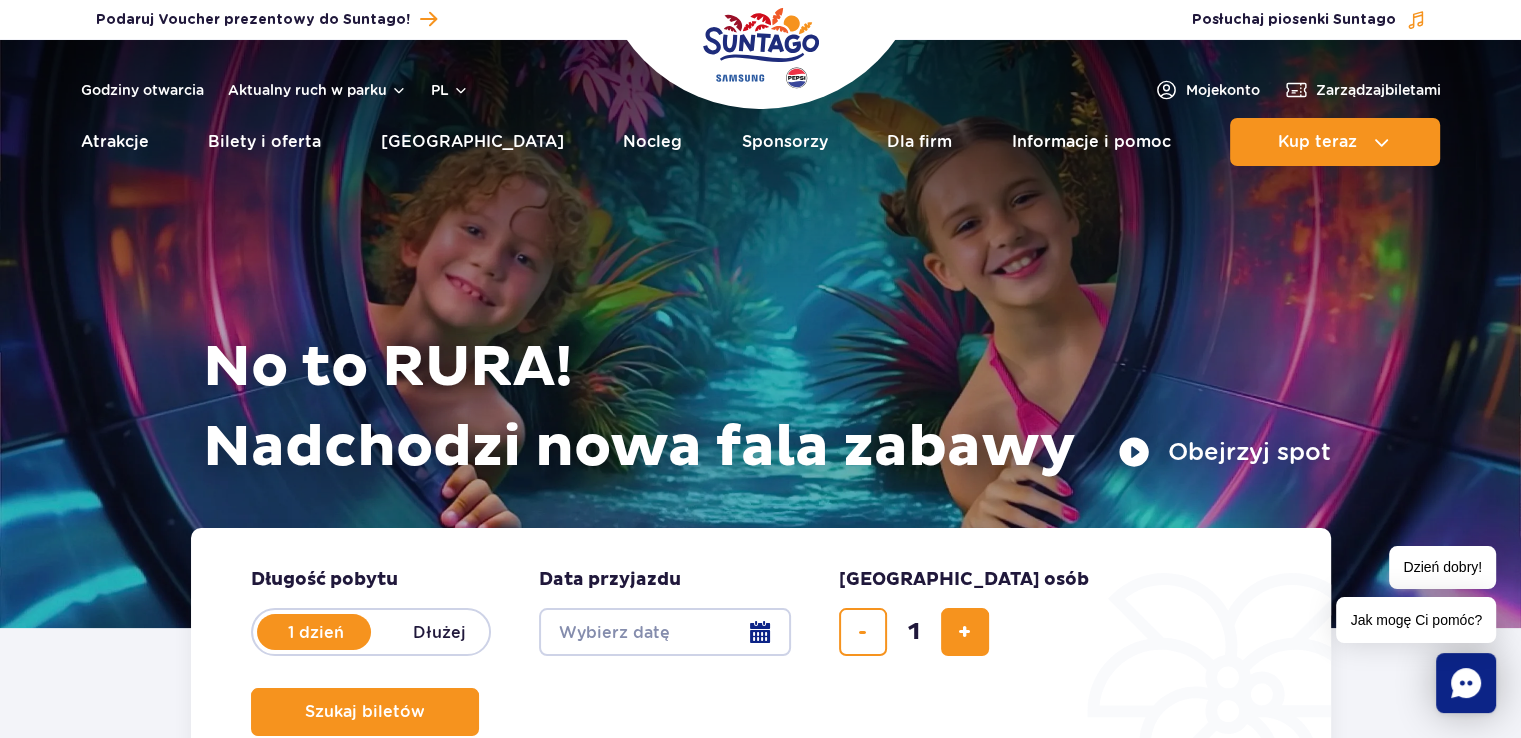 click on "Date from" at bounding box center [665, 632] 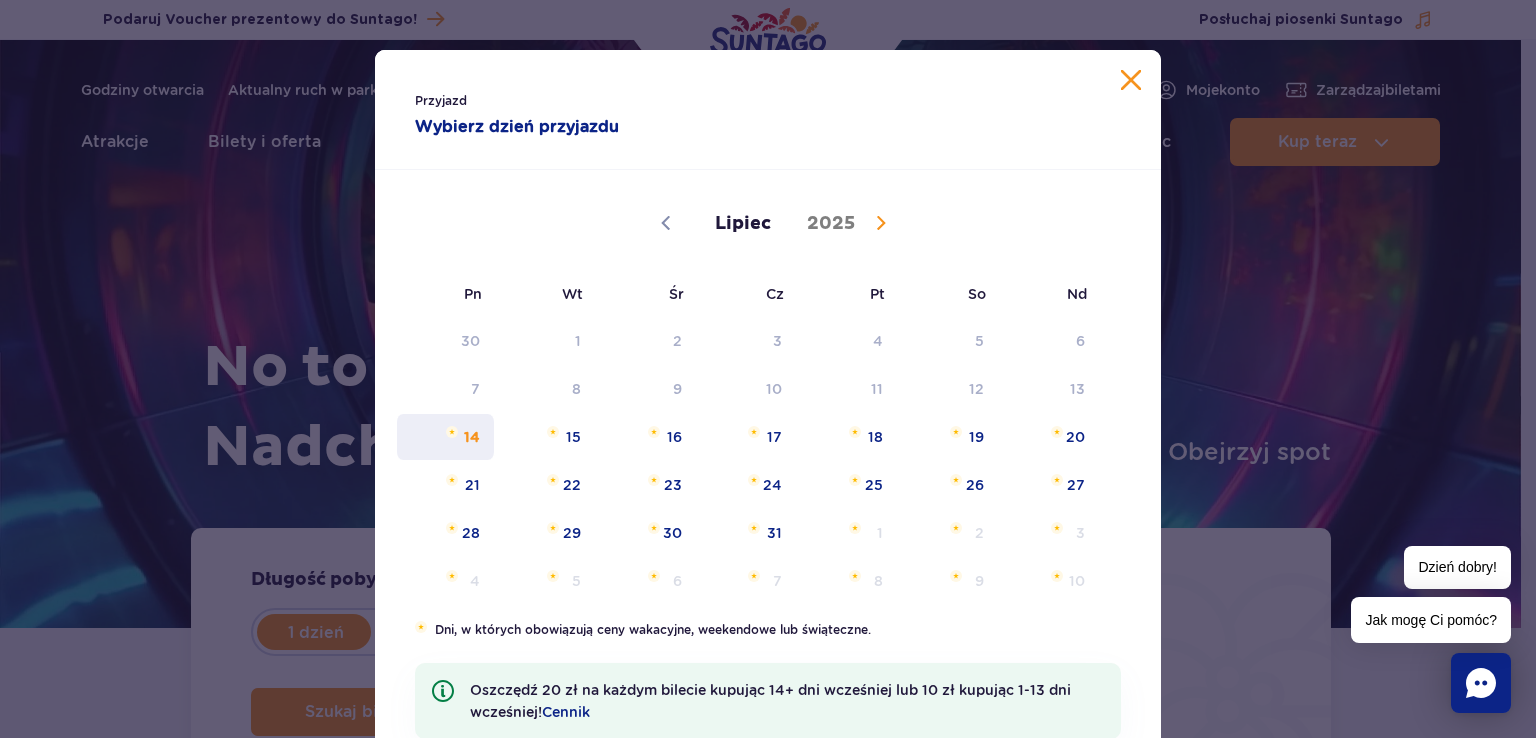 click on "14" at bounding box center (445, 437) 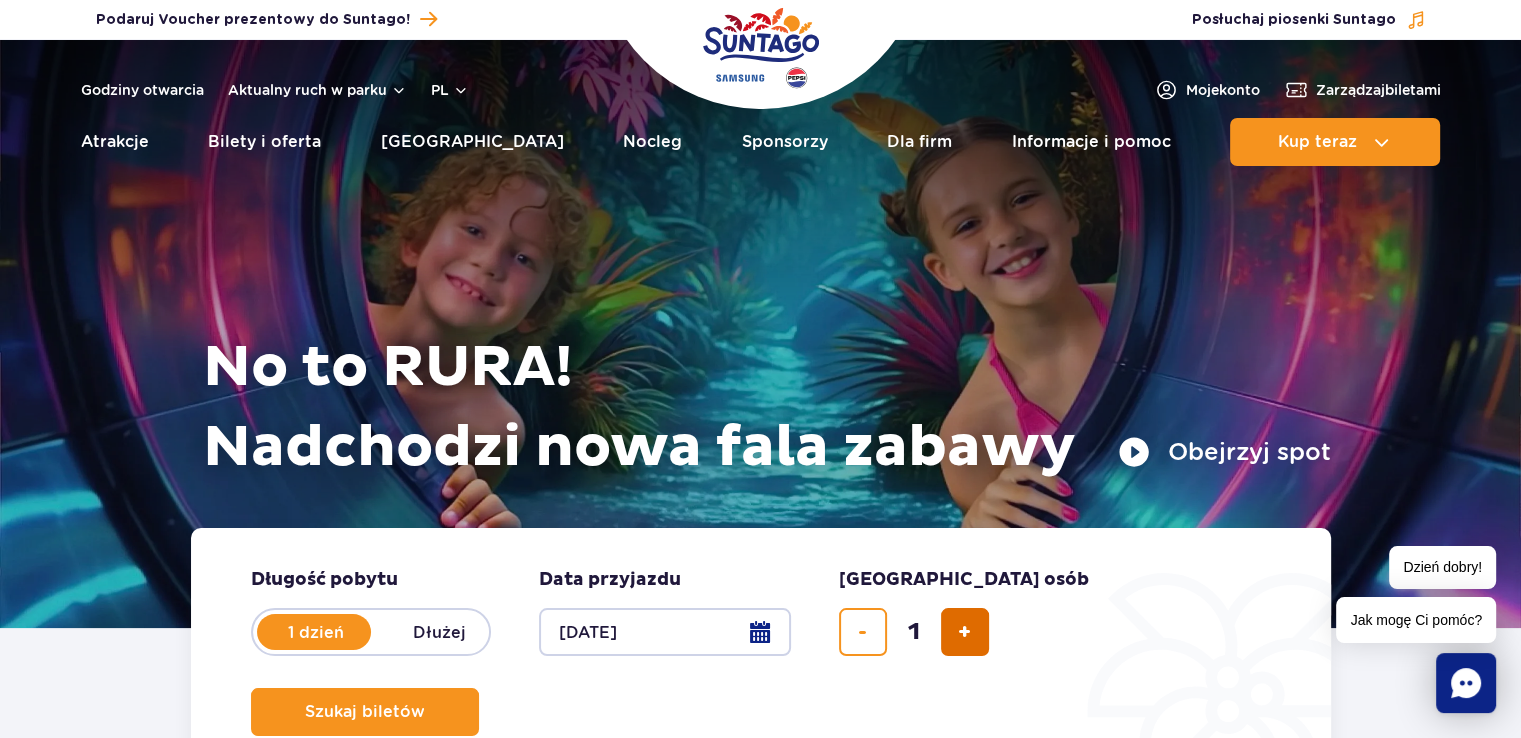 click at bounding box center (964, 632) 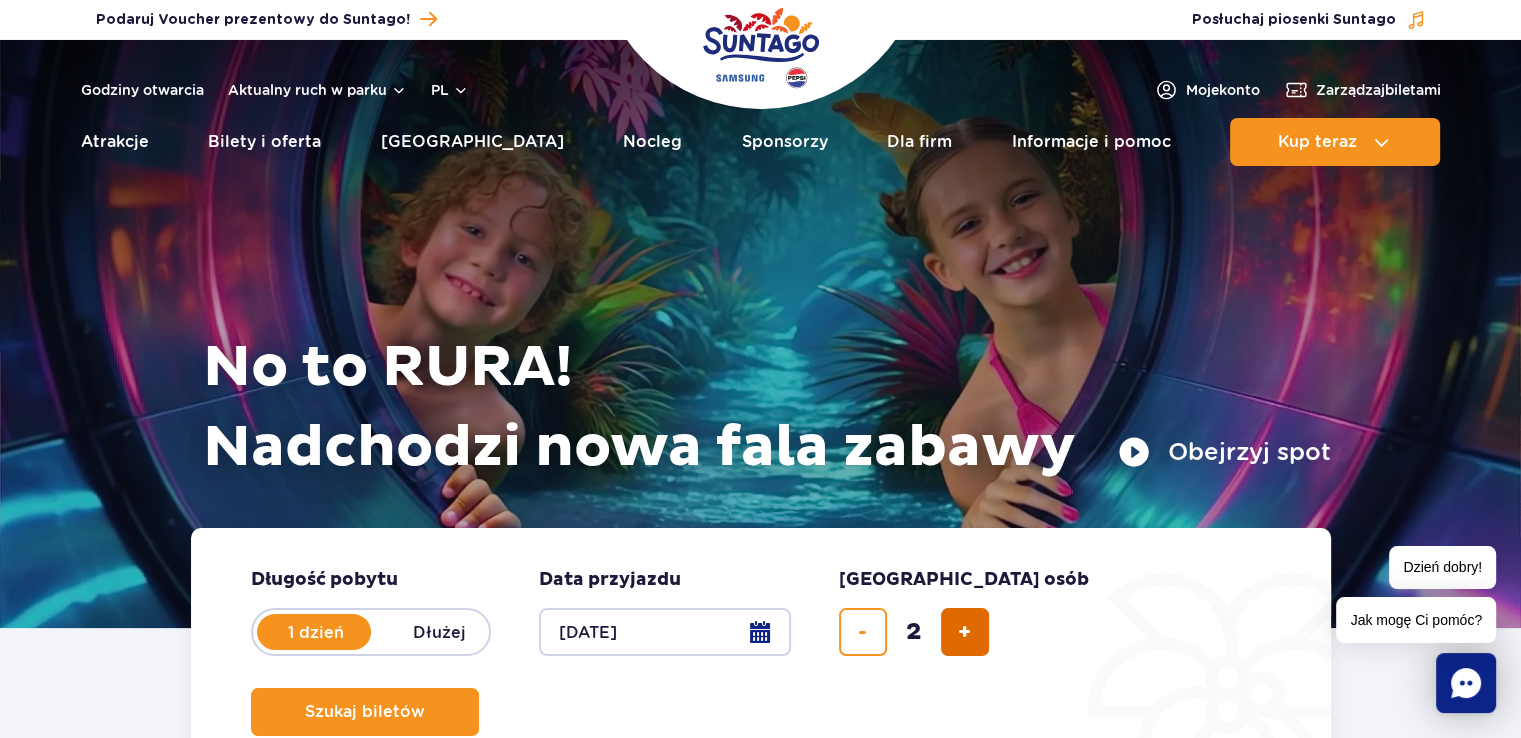 click at bounding box center (964, 632) 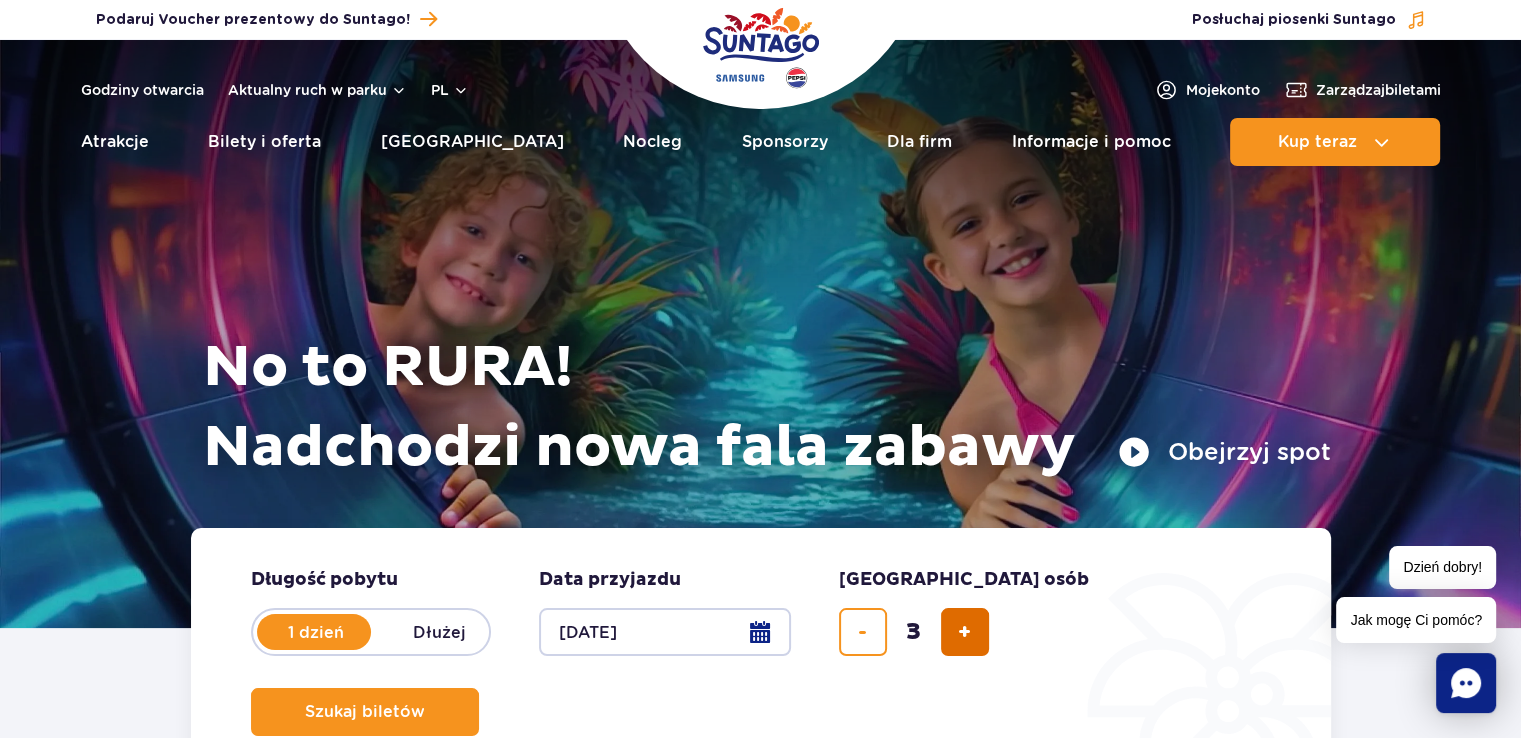 click at bounding box center [964, 632] 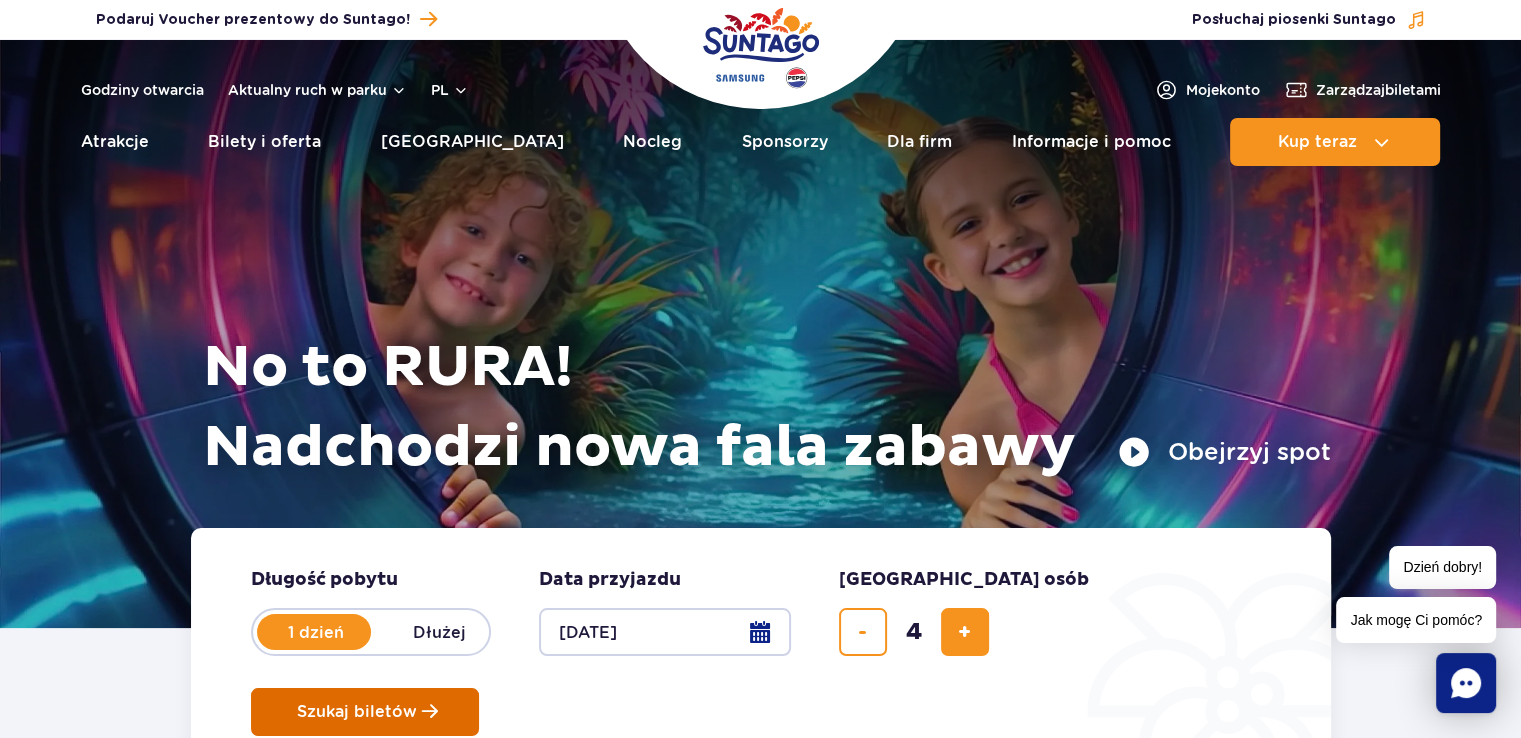 click on "Szukaj biletów" at bounding box center (357, 712) 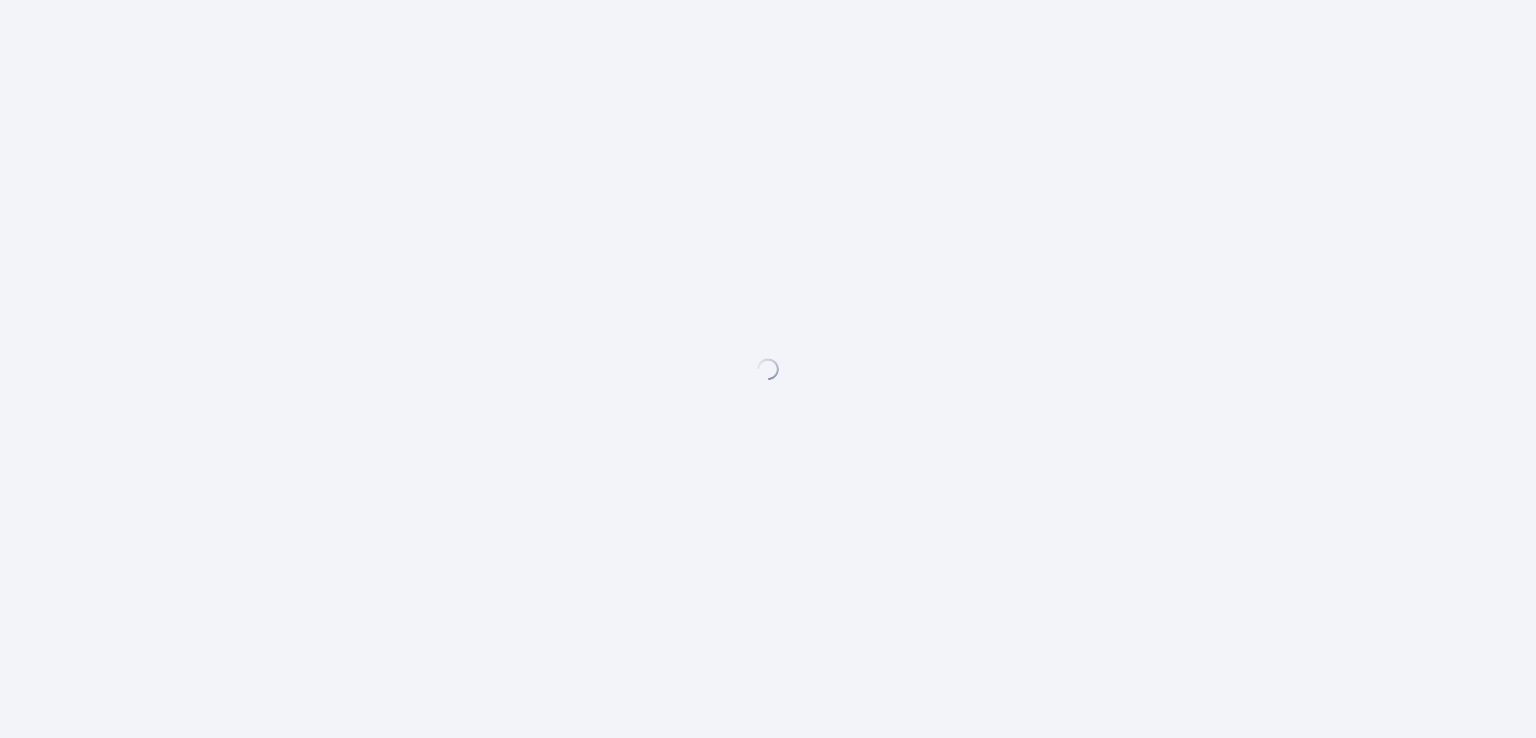 scroll, scrollTop: 0, scrollLeft: 0, axis: both 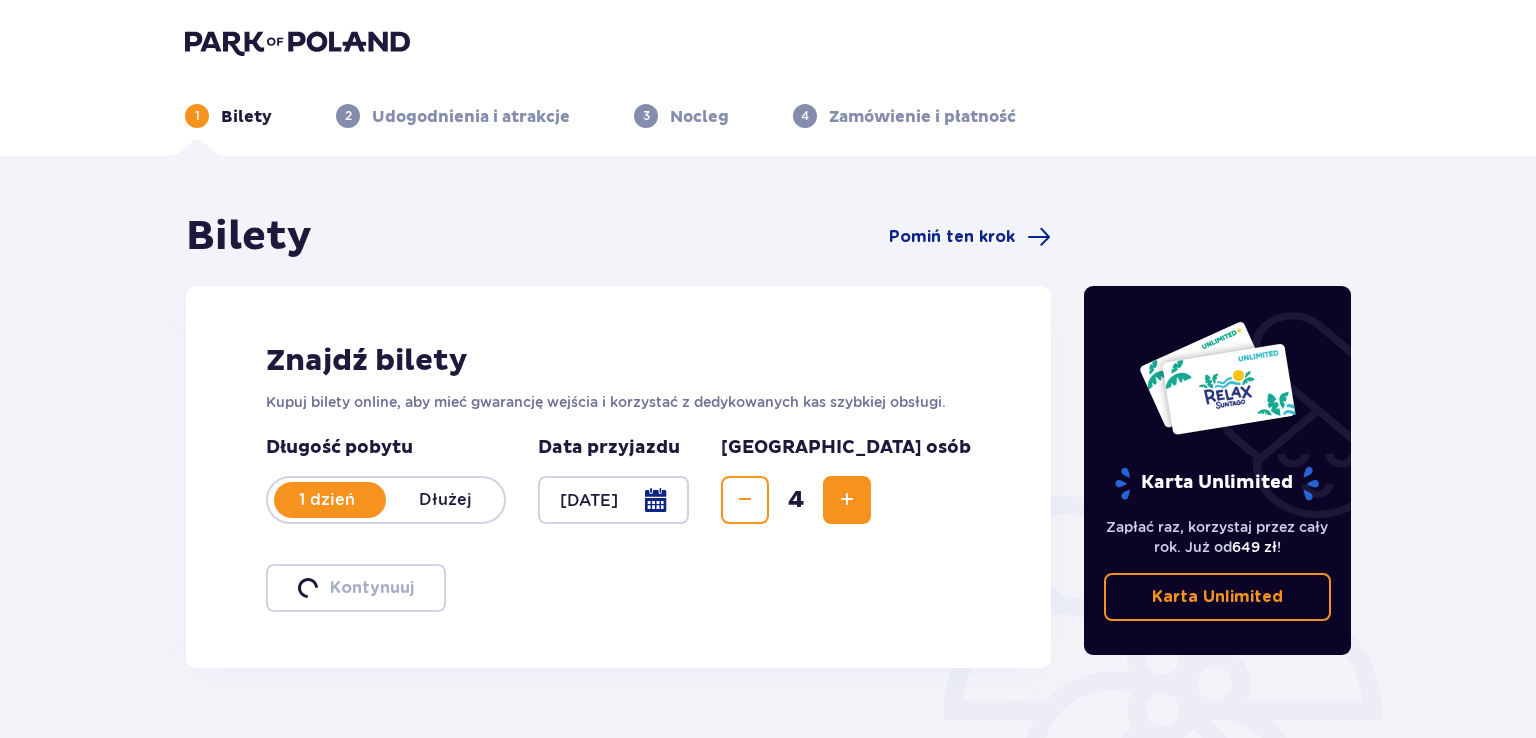 type on "[DATE]" 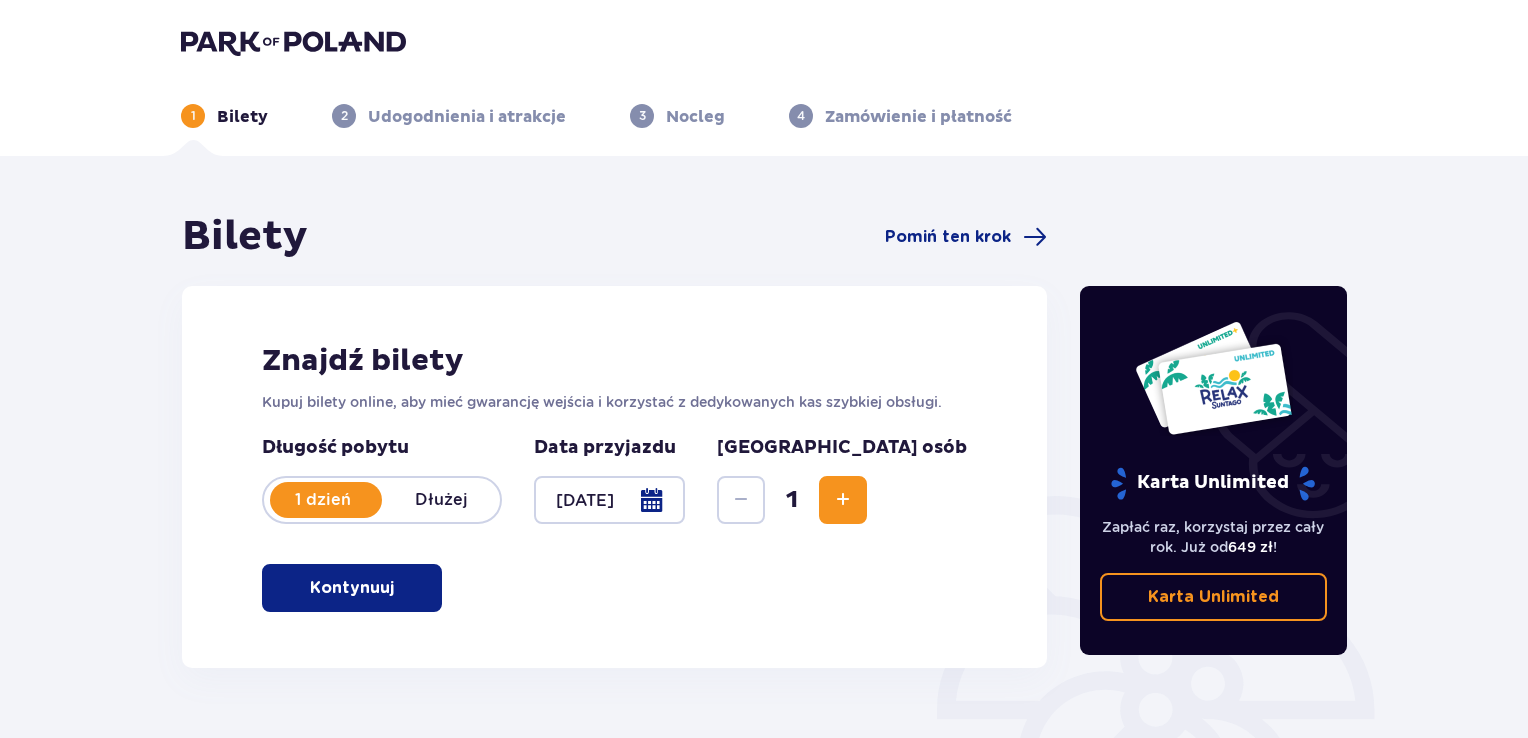 click at bounding box center (843, 500) 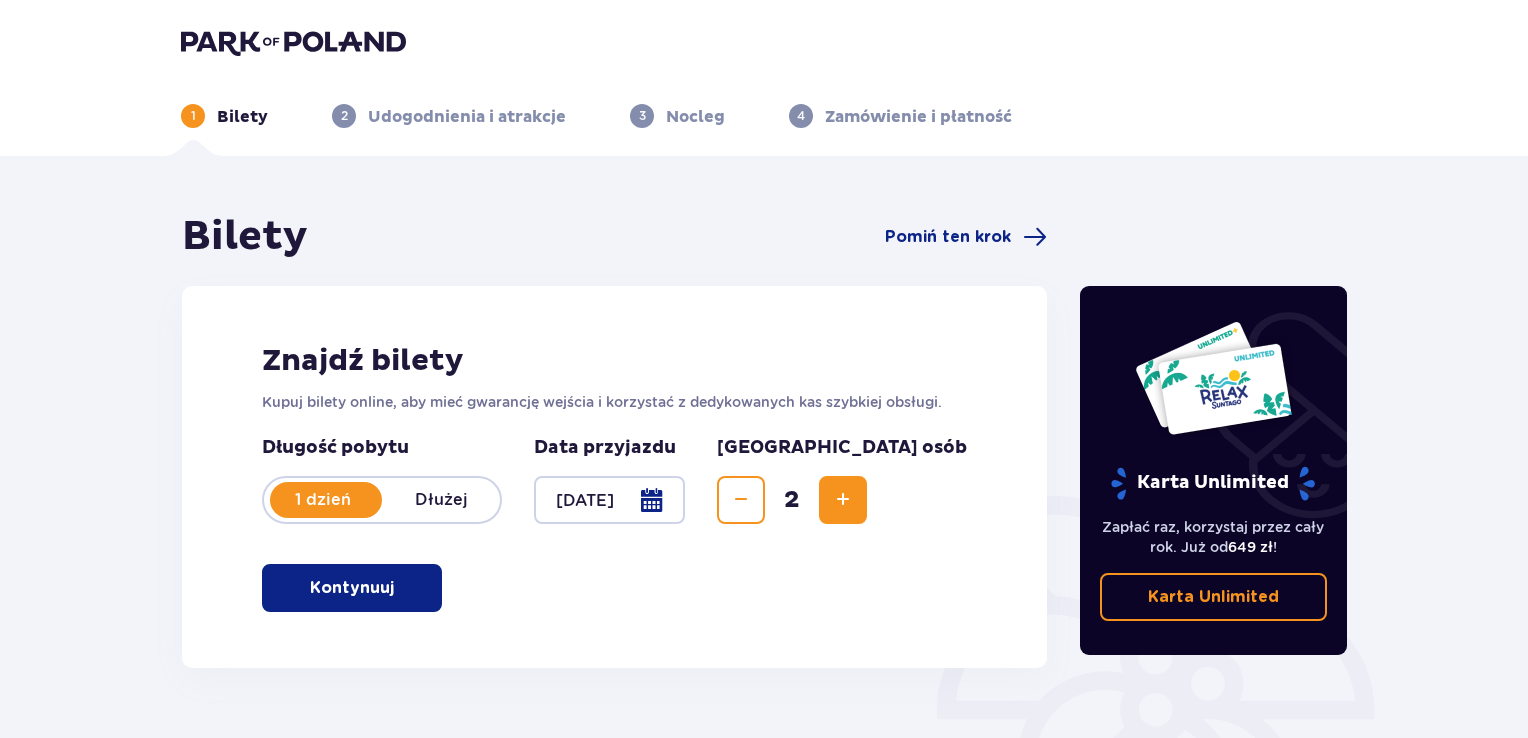click at bounding box center (843, 500) 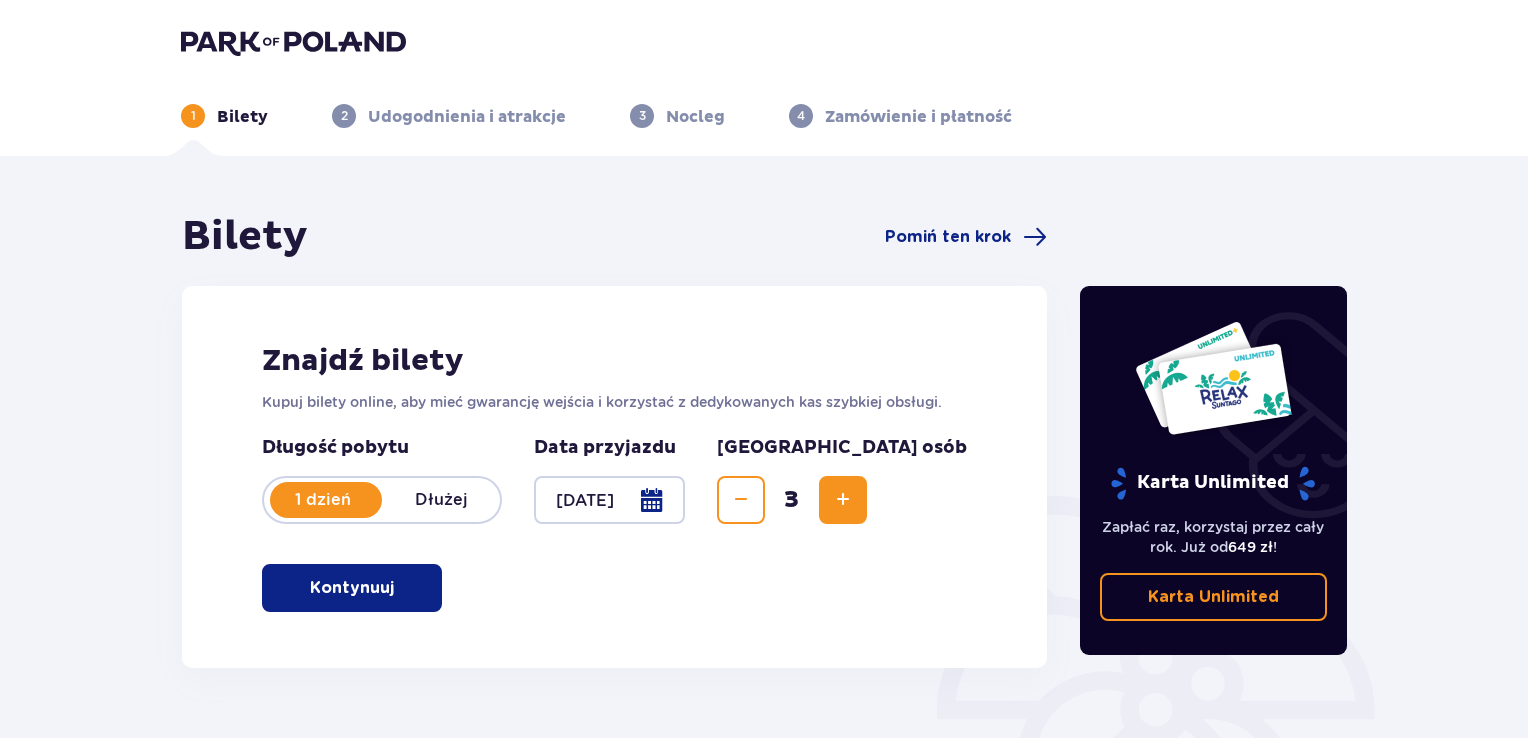 click at bounding box center [843, 500] 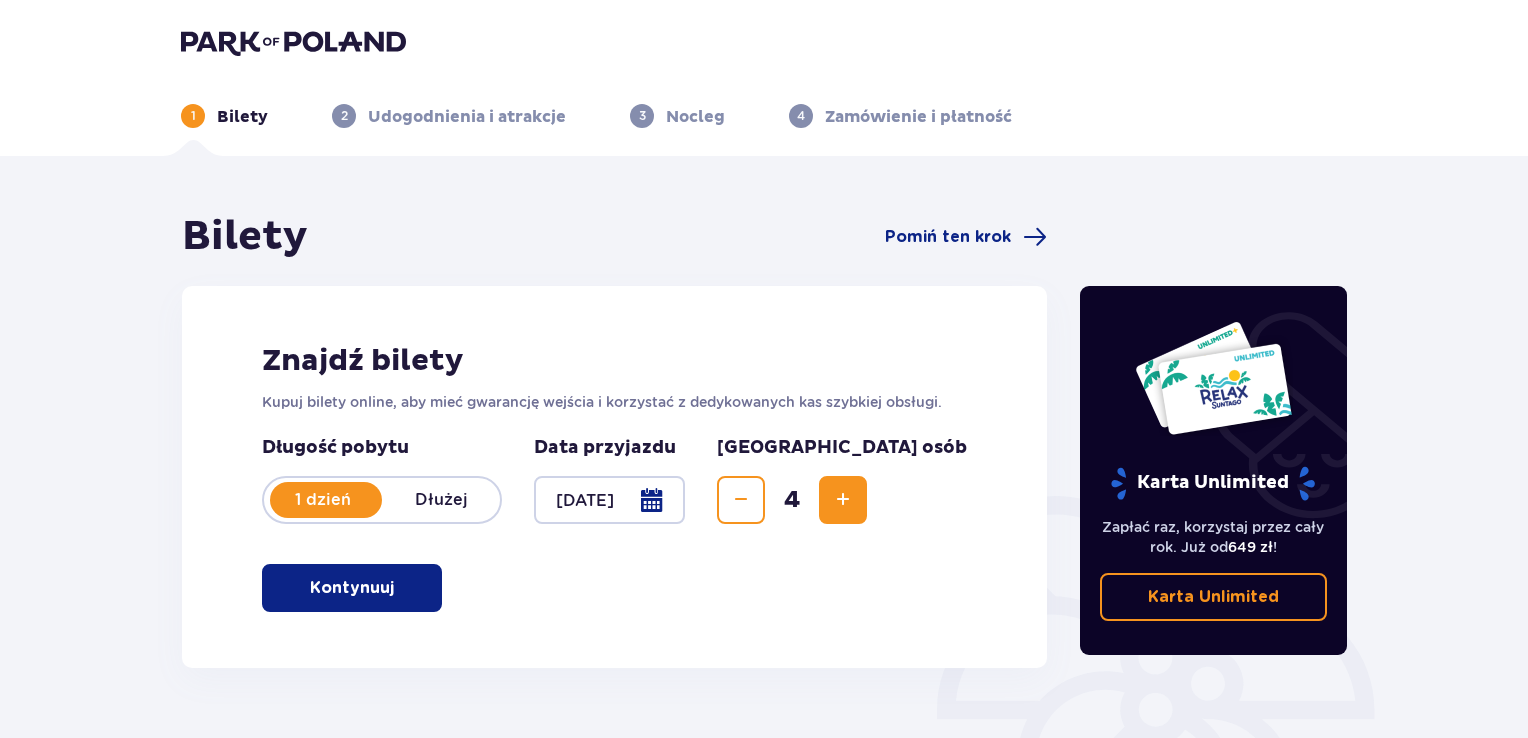 click at bounding box center (398, 588) 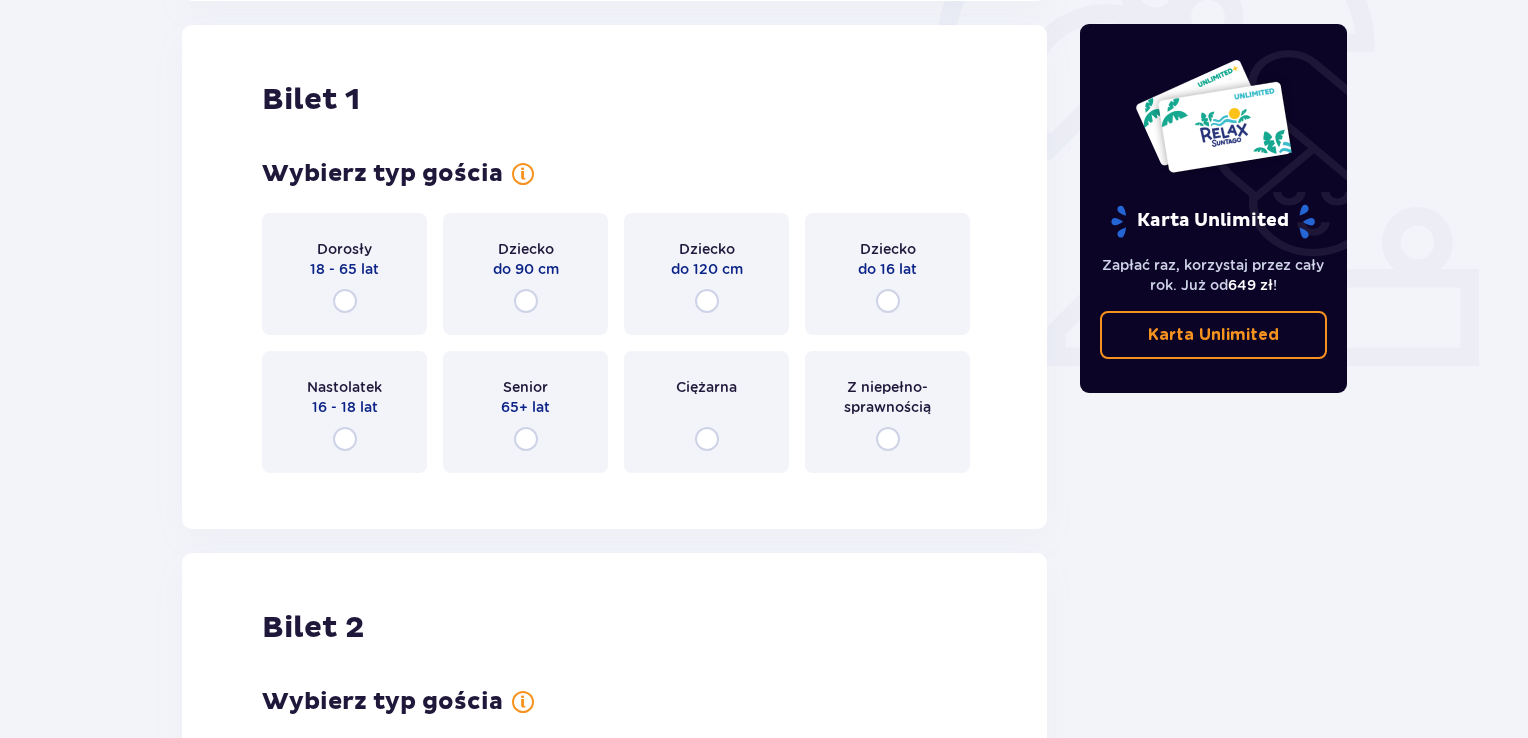 scroll, scrollTop: 668, scrollLeft: 0, axis: vertical 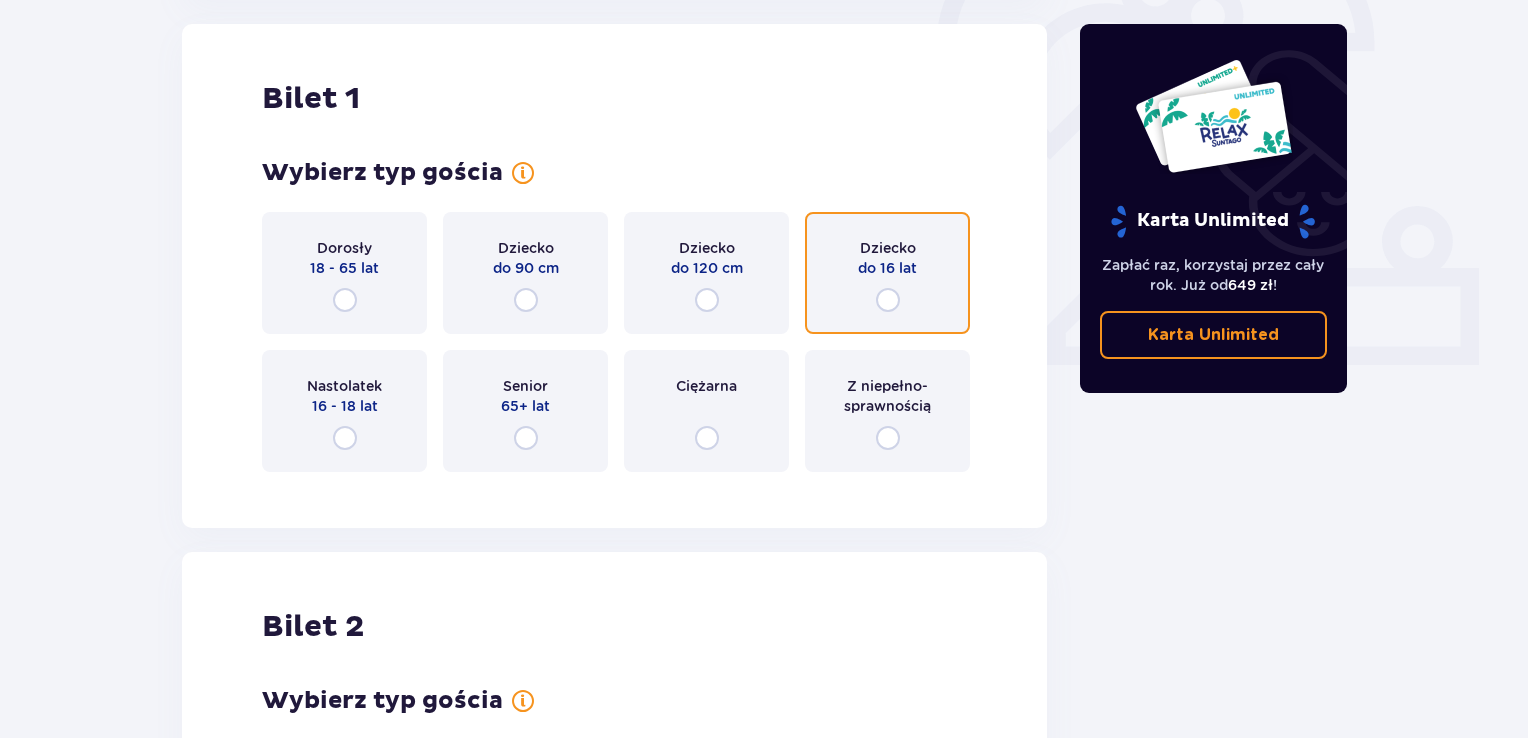 click at bounding box center [888, 300] 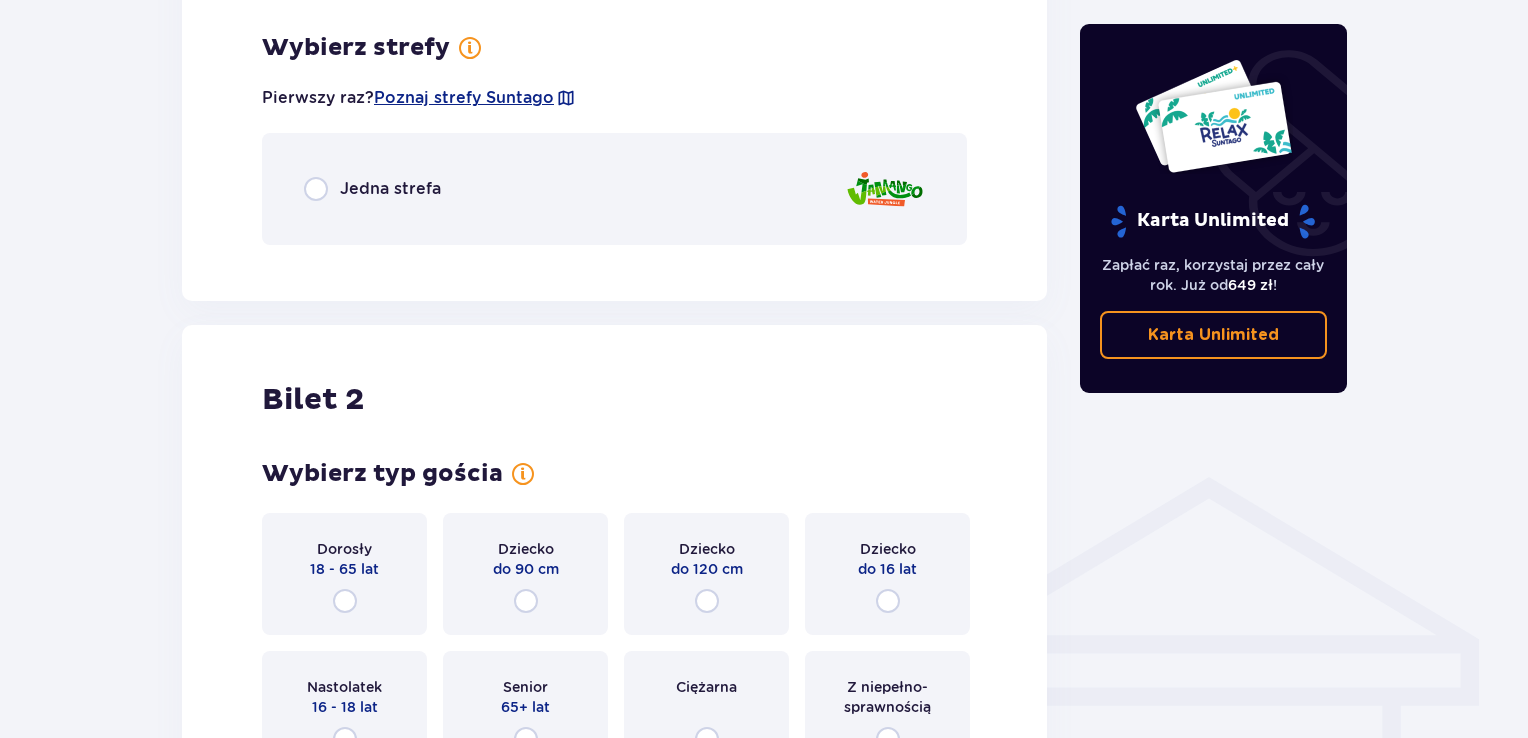 scroll, scrollTop: 1156, scrollLeft: 0, axis: vertical 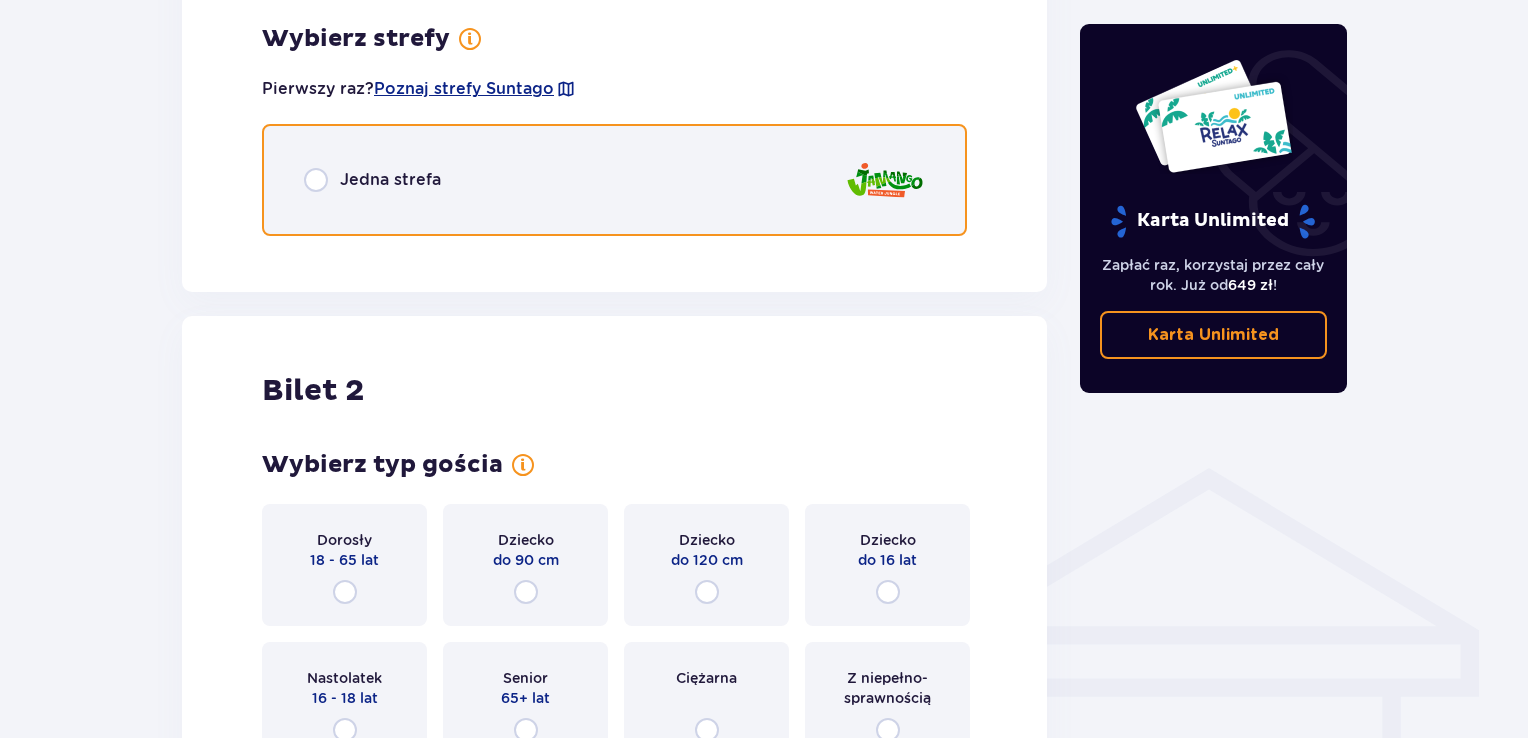 click at bounding box center (316, 180) 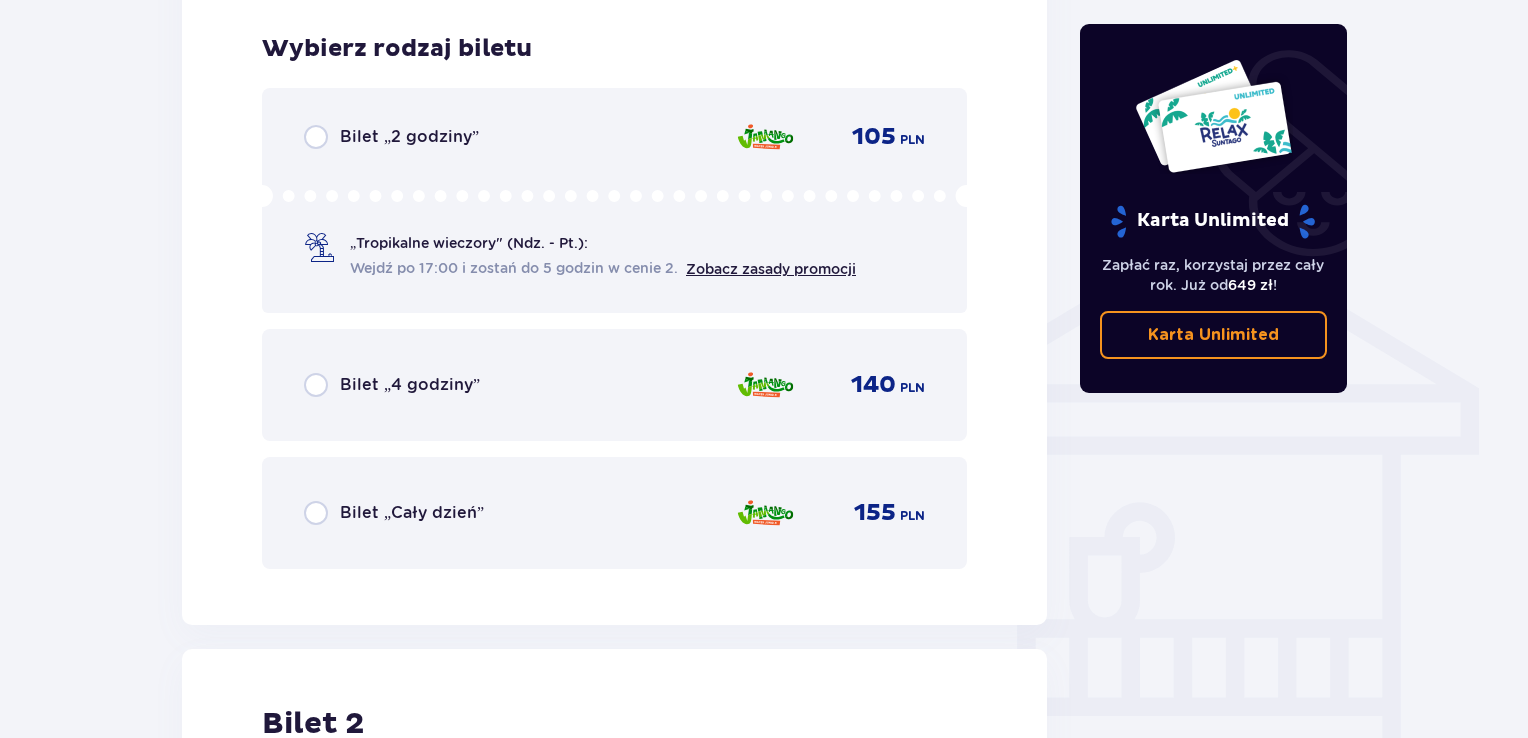 scroll, scrollTop: 1408, scrollLeft: 0, axis: vertical 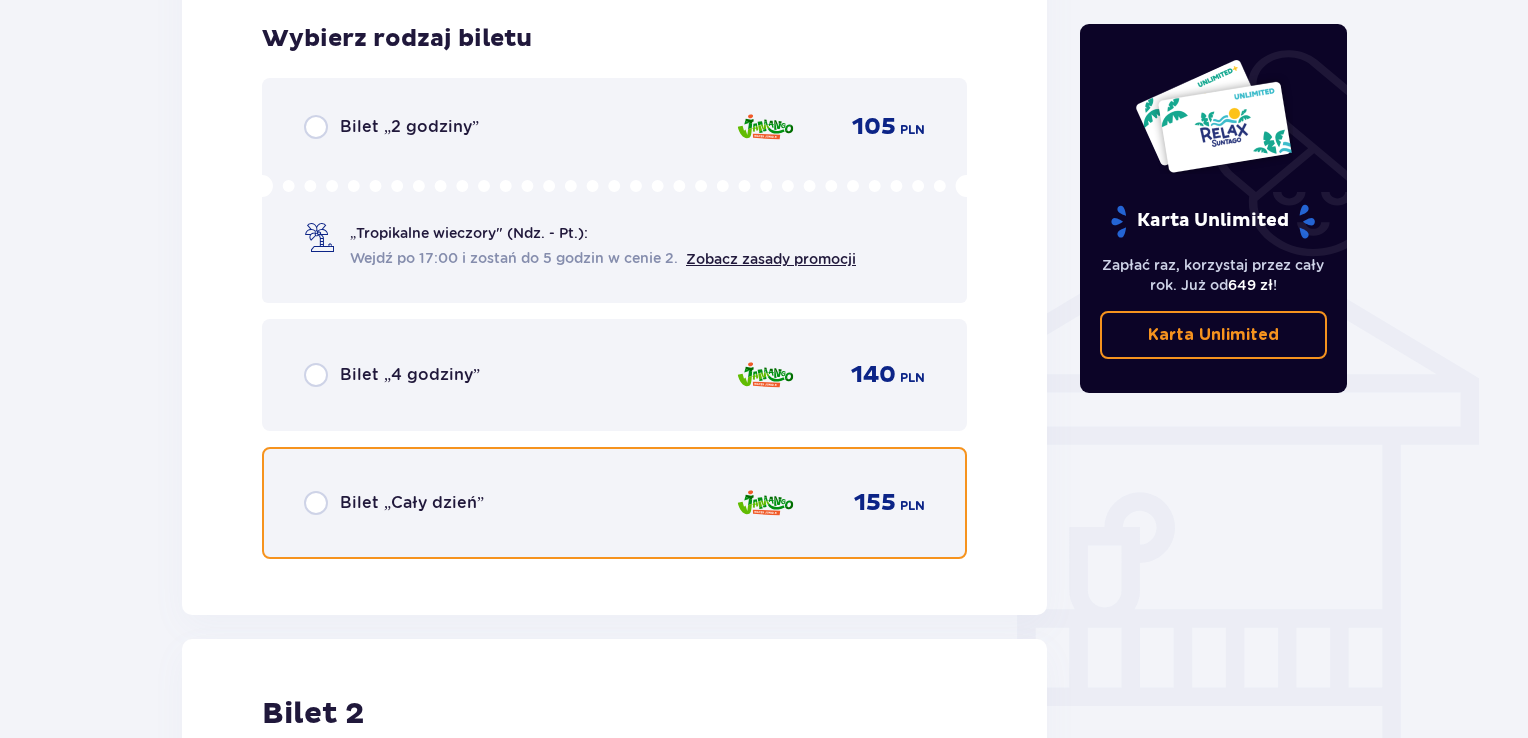 click at bounding box center [316, 503] 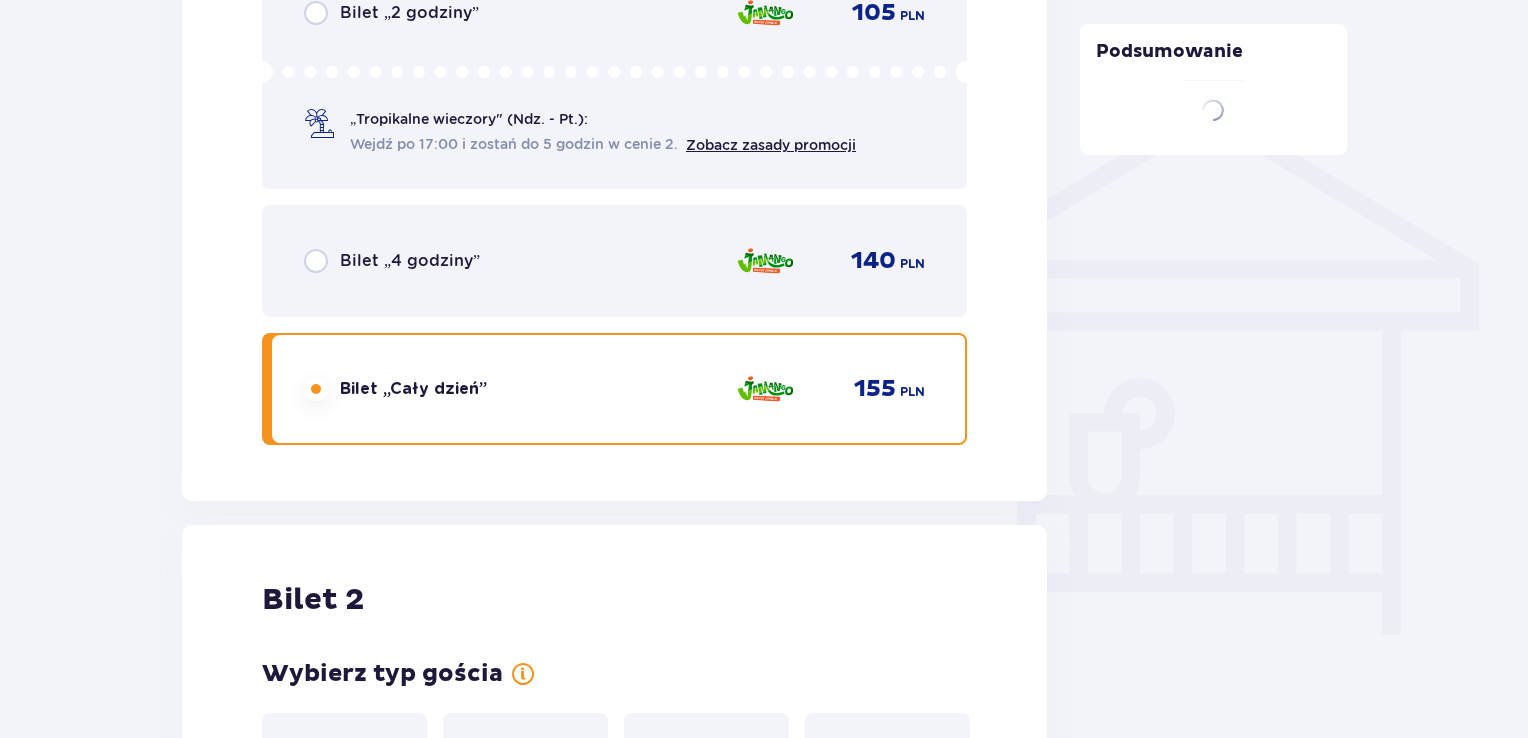 scroll, scrollTop: 2022, scrollLeft: 0, axis: vertical 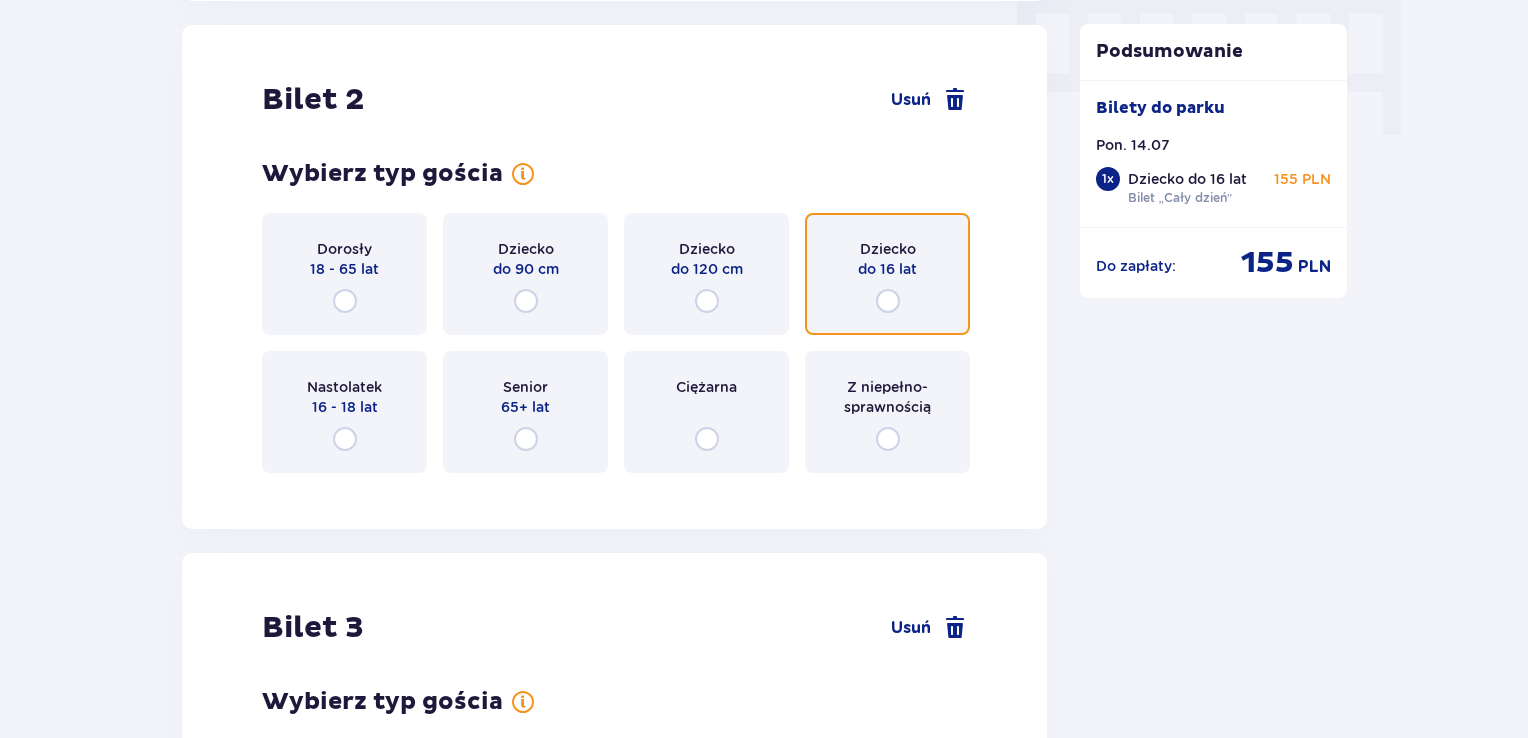 click at bounding box center [888, 301] 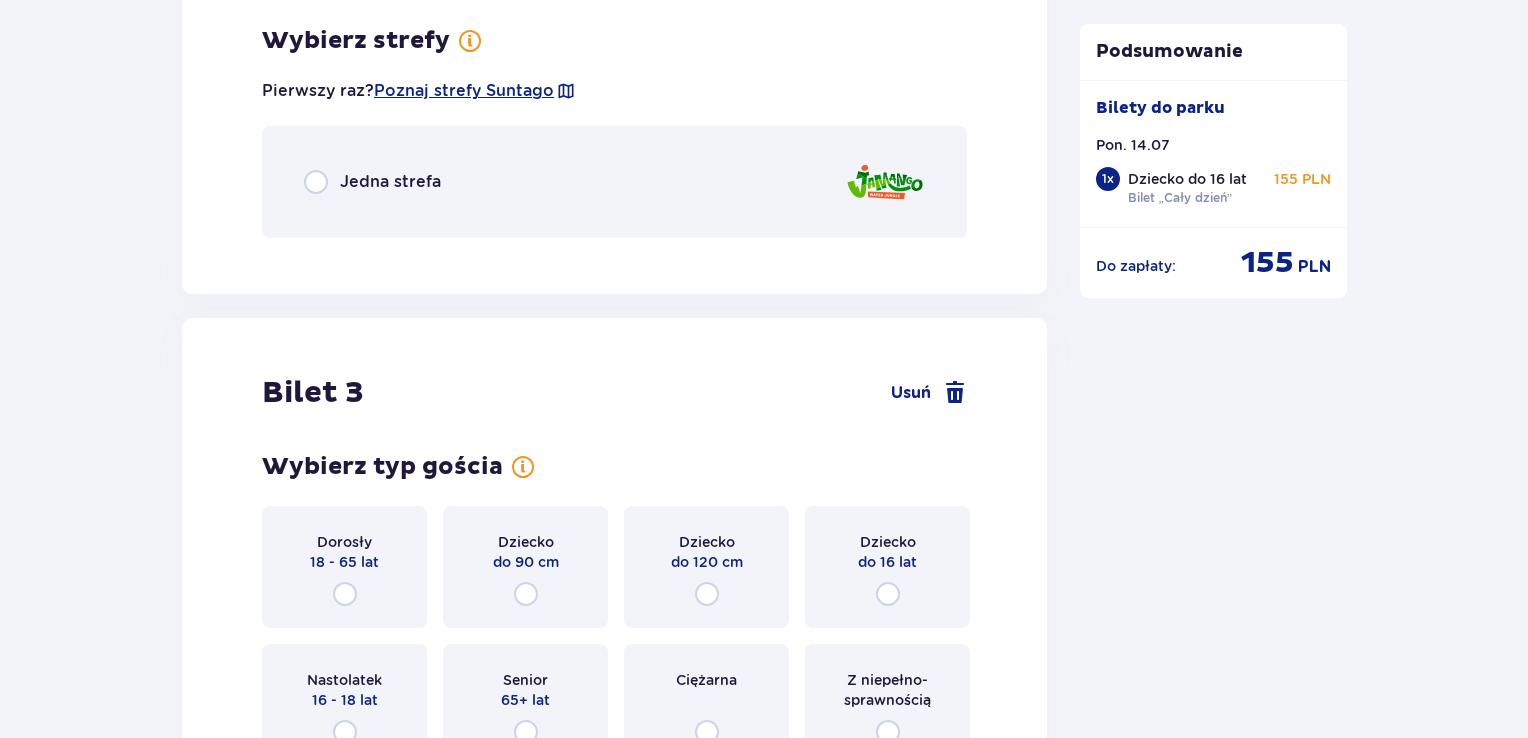 scroll, scrollTop: 2510, scrollLeft: 0, axis: vertical 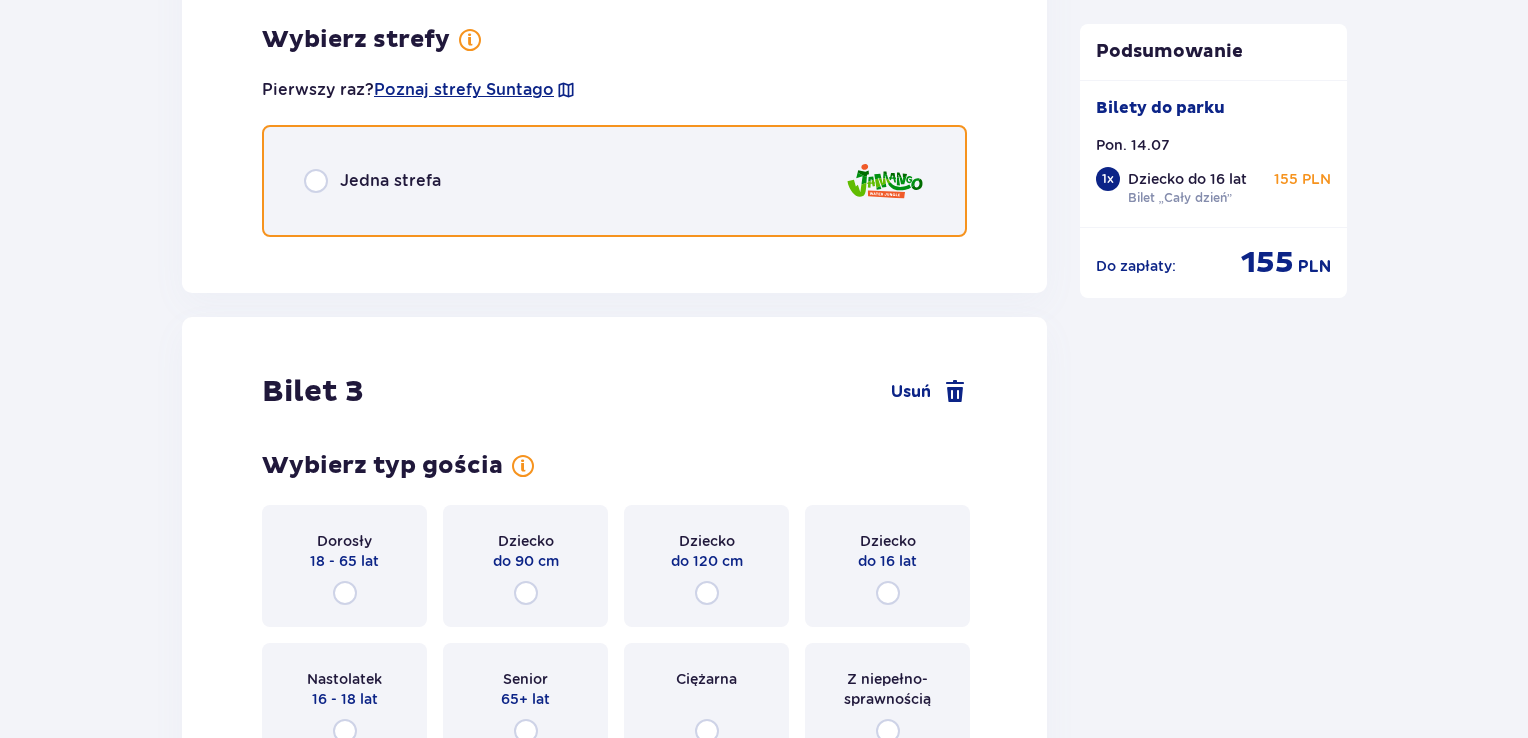 click at bounding box center [316, 181] 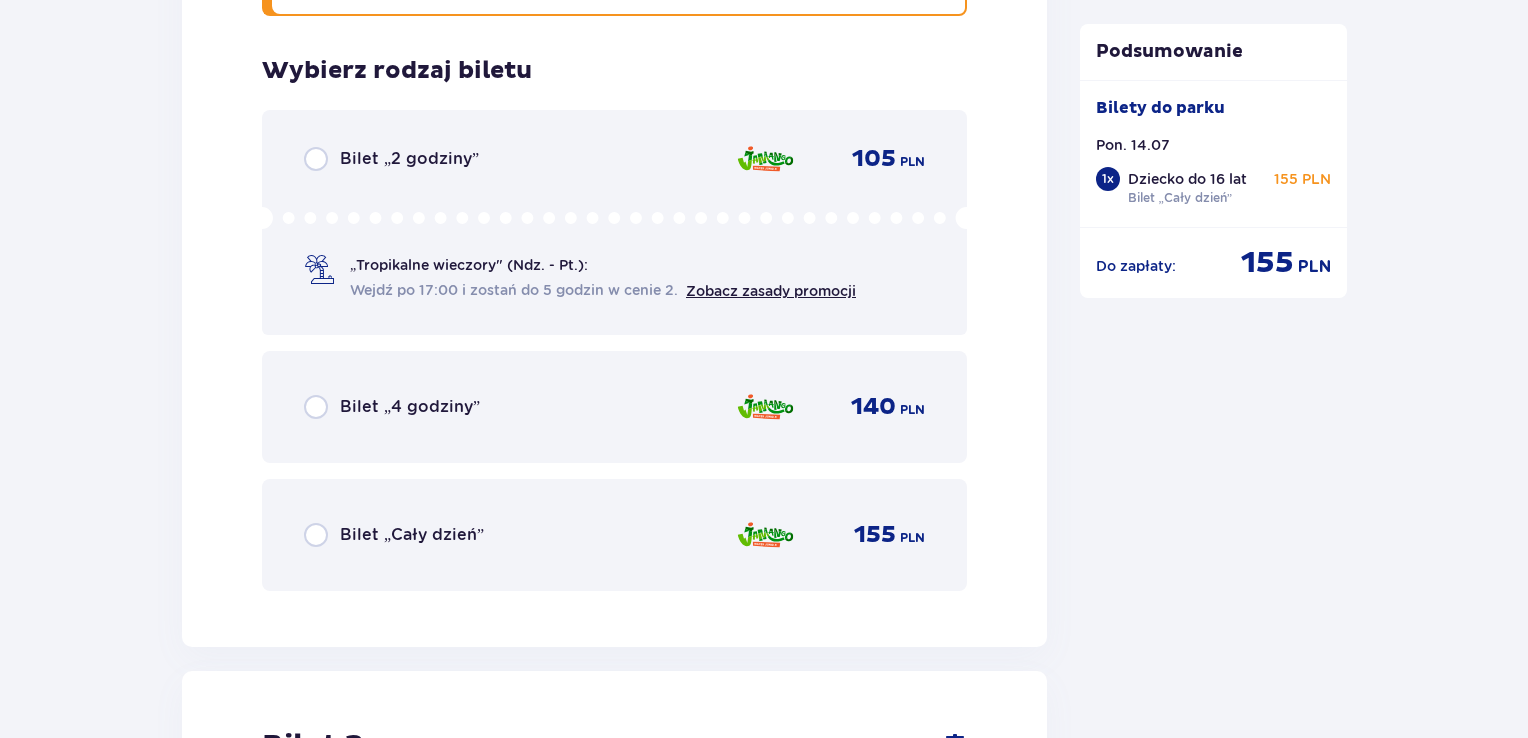 scroll, scrollTop: 2762, scrollLeft: 0, axis: vertical 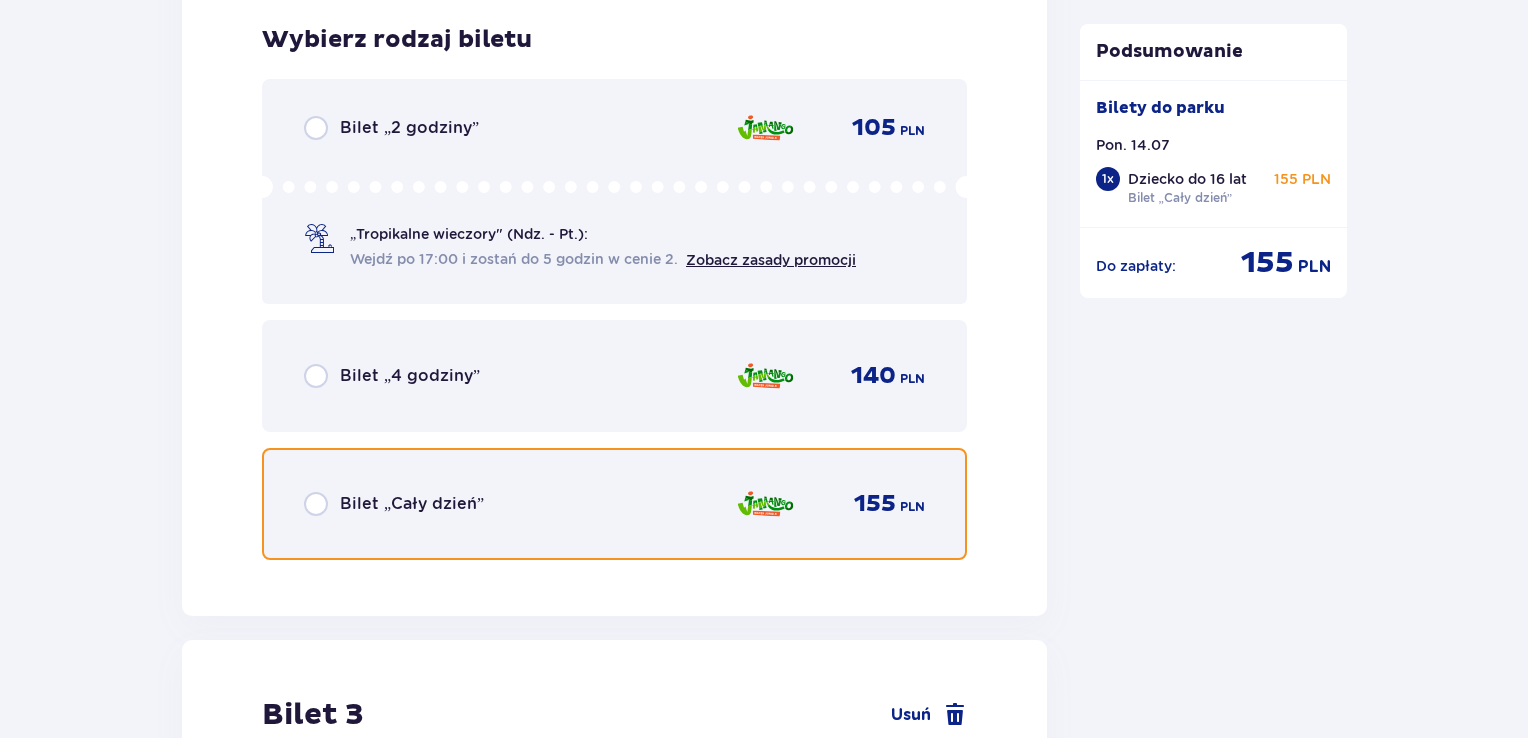 click at bounding box center (316, 504) 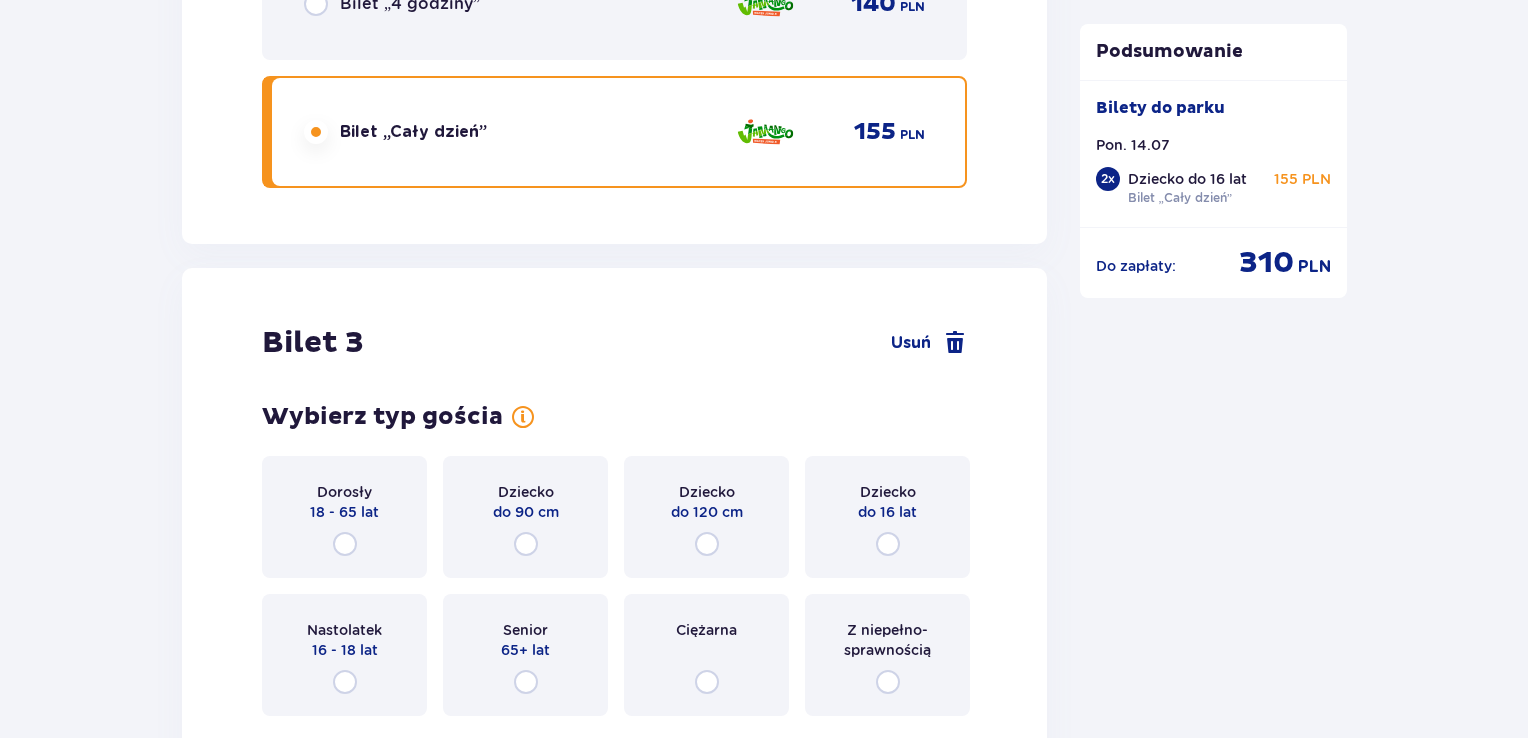 scroll, scrollTop: 3376, scrollLeft: 0, axis: vertical 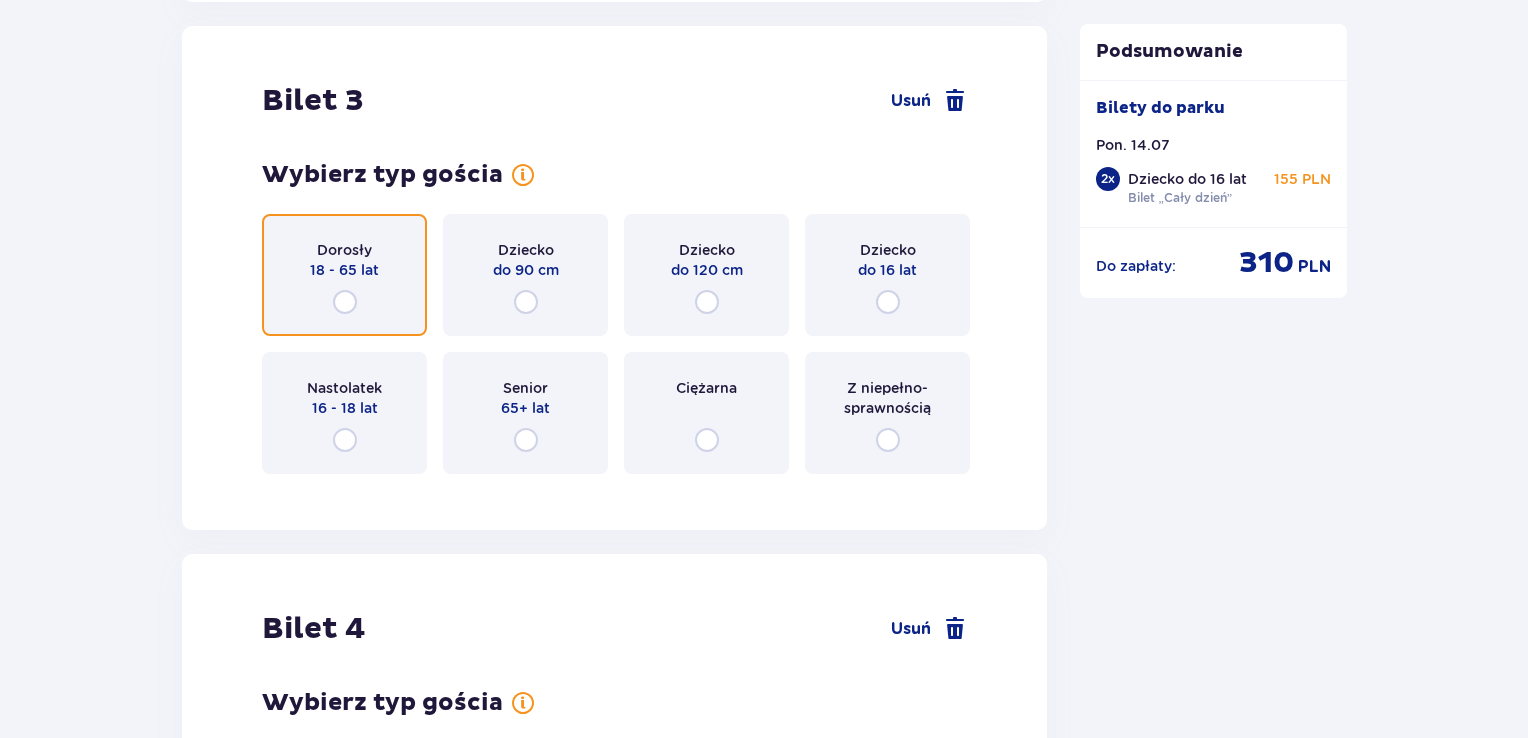 click at bounding box center [345, 302] 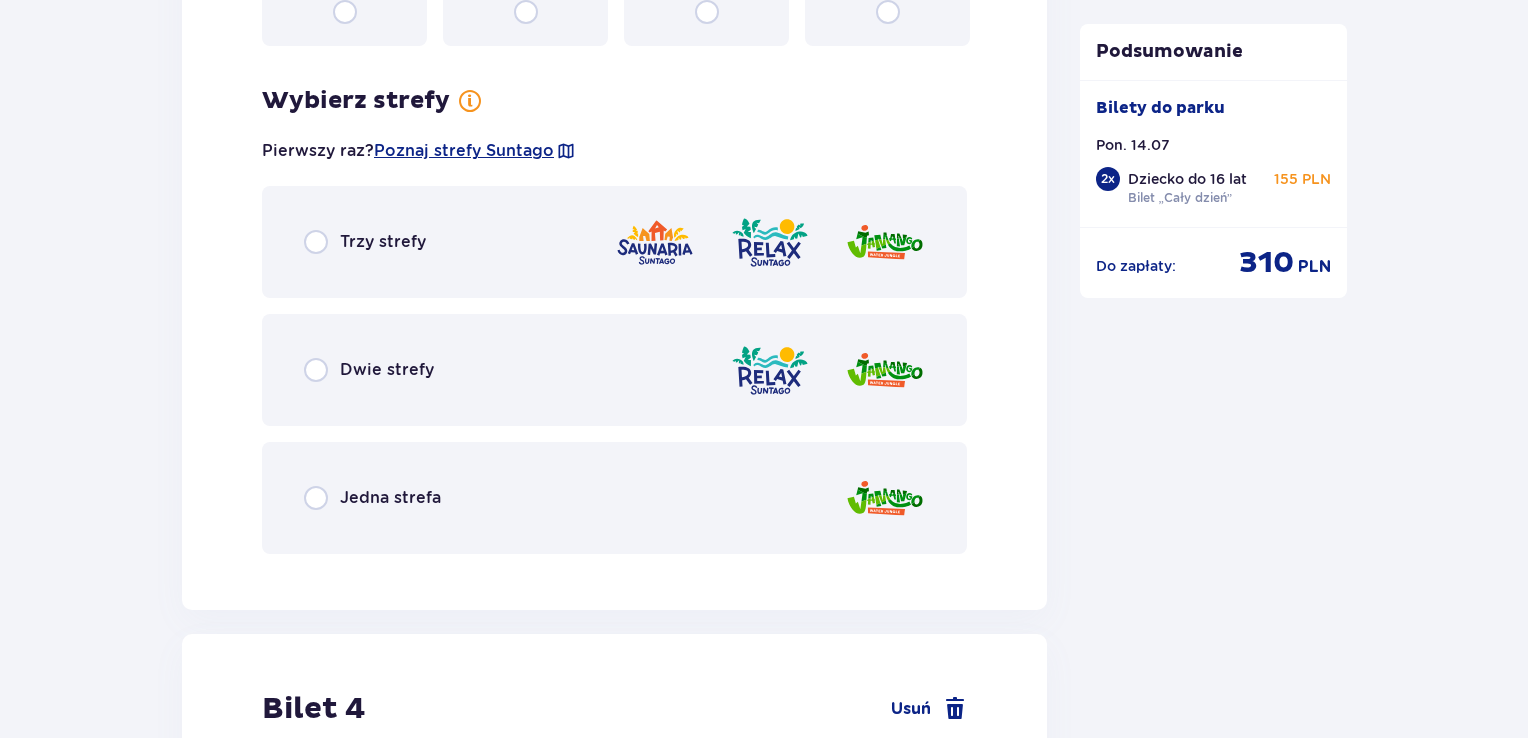 scroll, scrollTop: 3864, scrollLeft: 0, axis: vertical 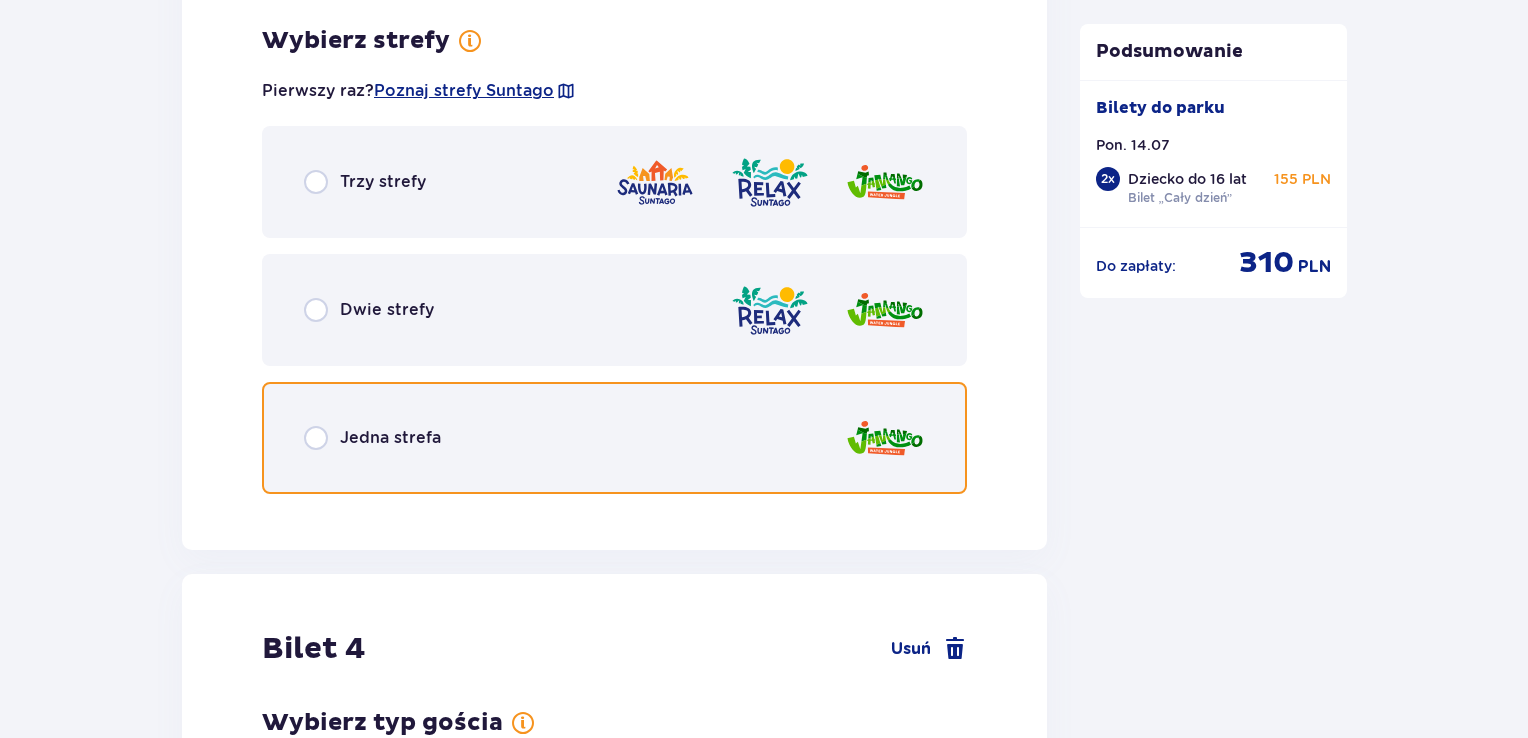 click at bounding box center (316, 438) 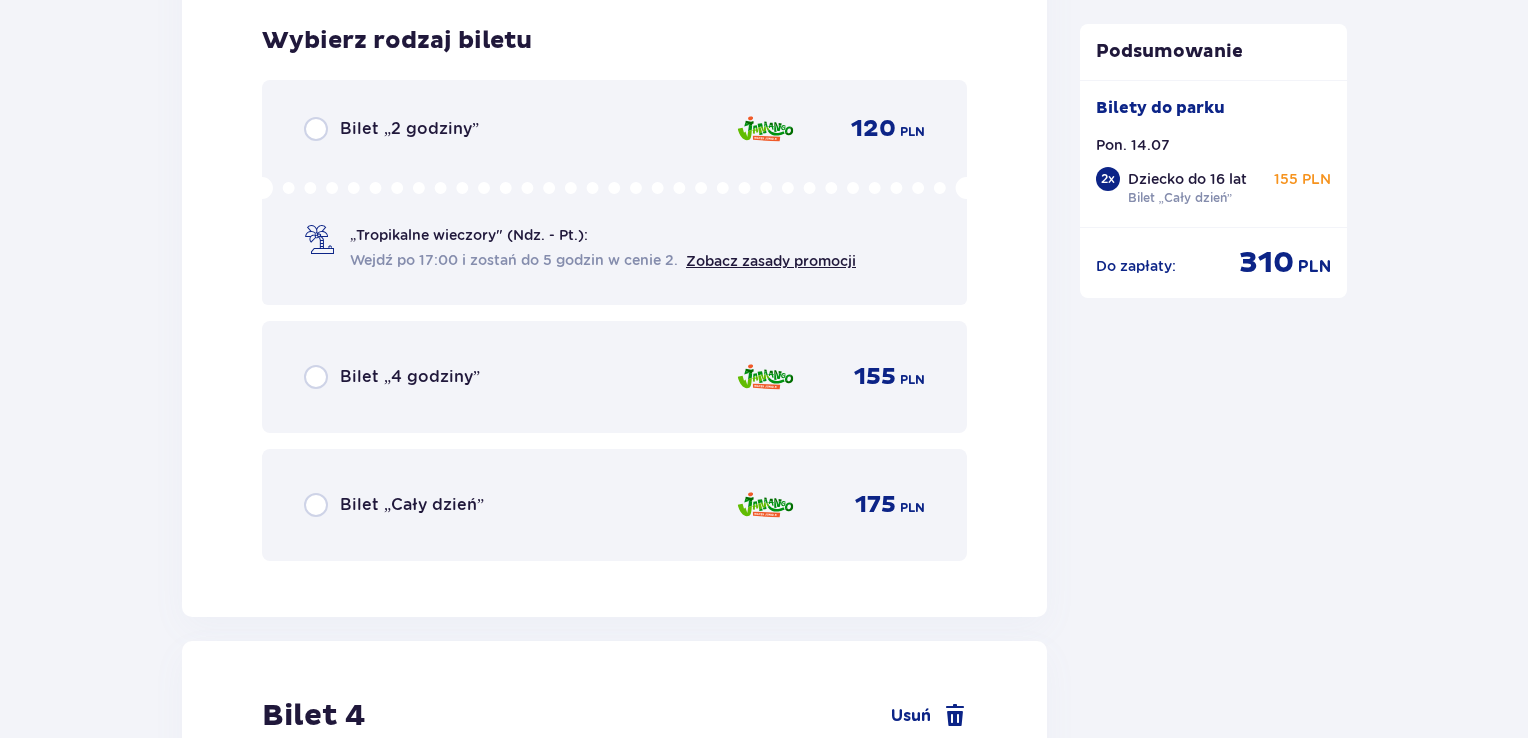 scroll, scrollTop: 4372, scrollLeft: 0, axis: vertical 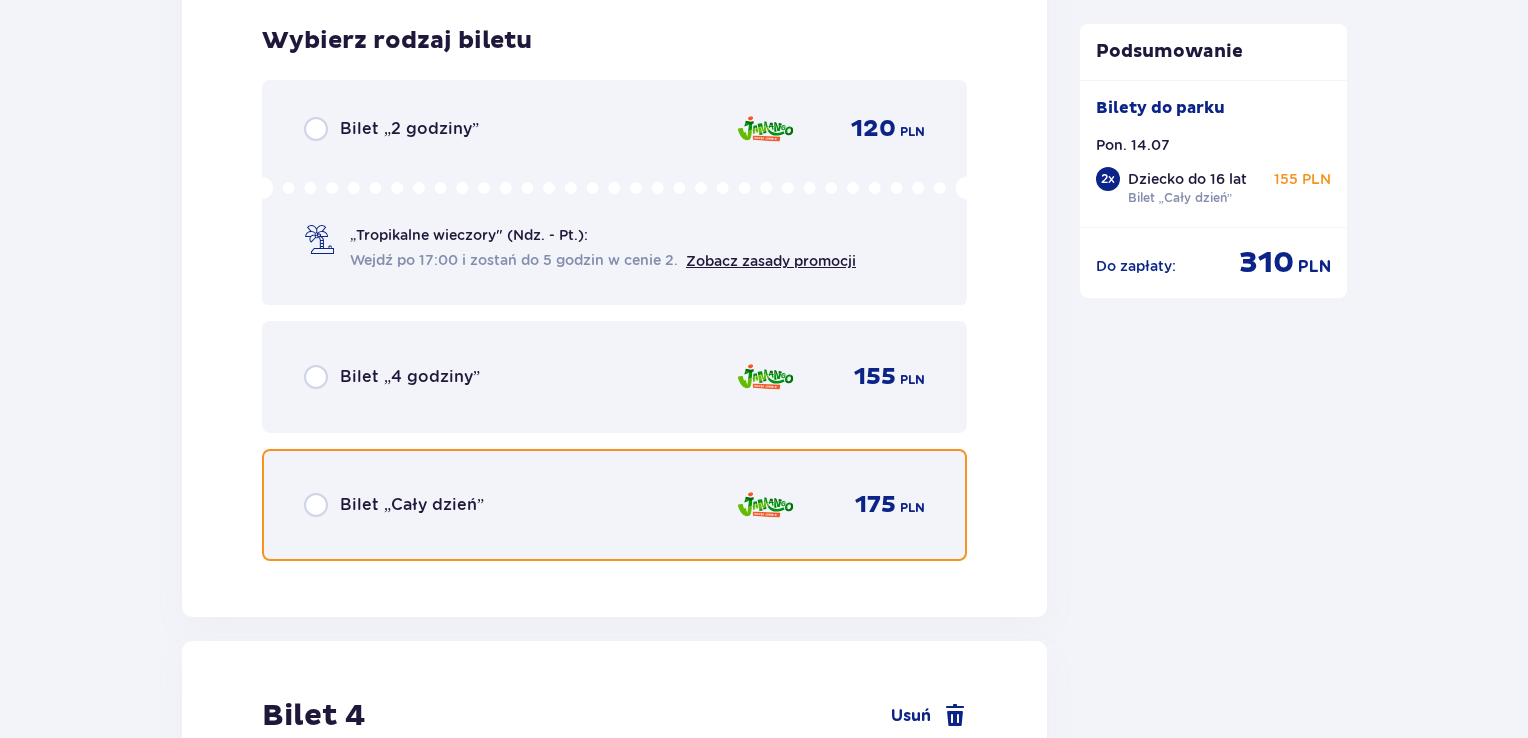 click at bounding box center (316, 505) 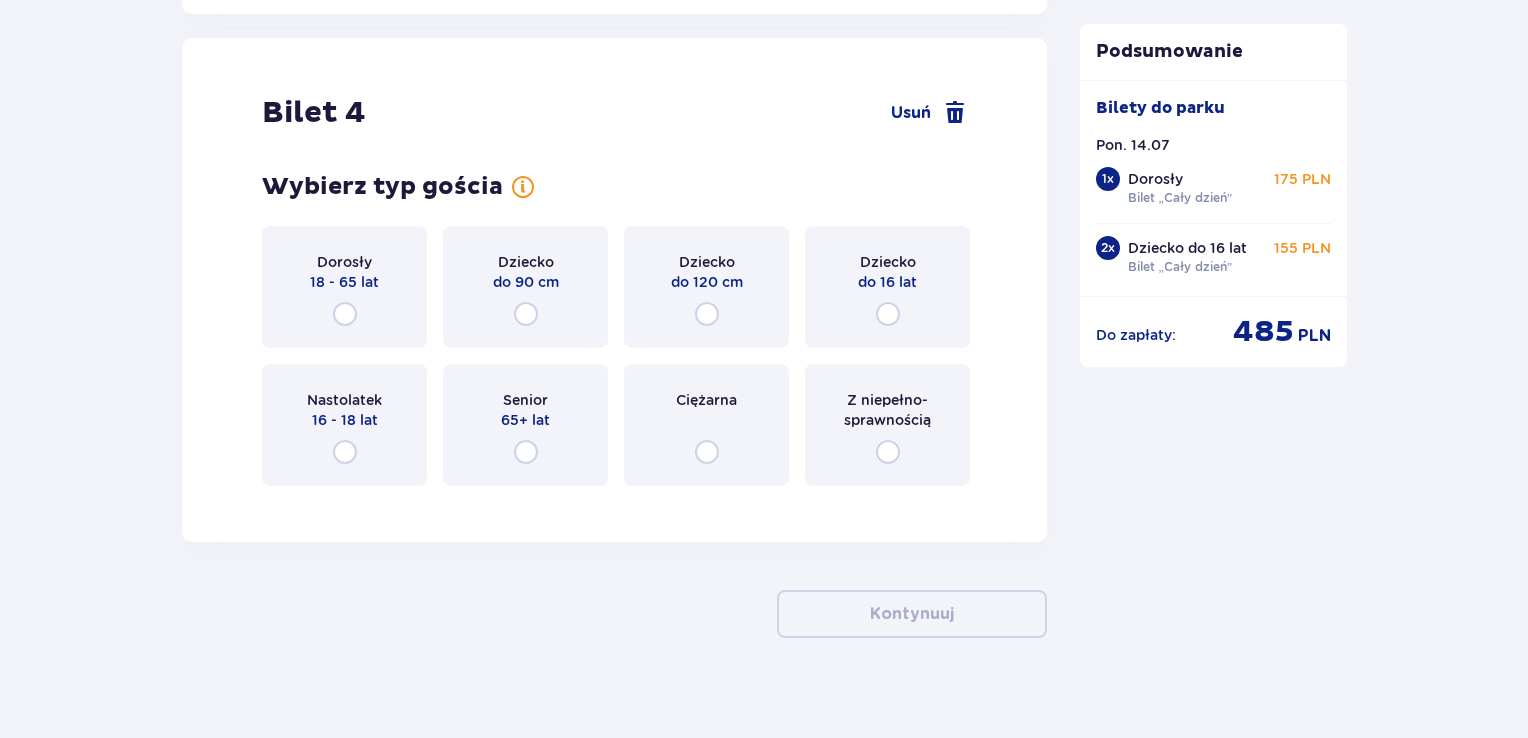 scroll, scrollTop: 4986, scrollLeft: 0, axis: vertical 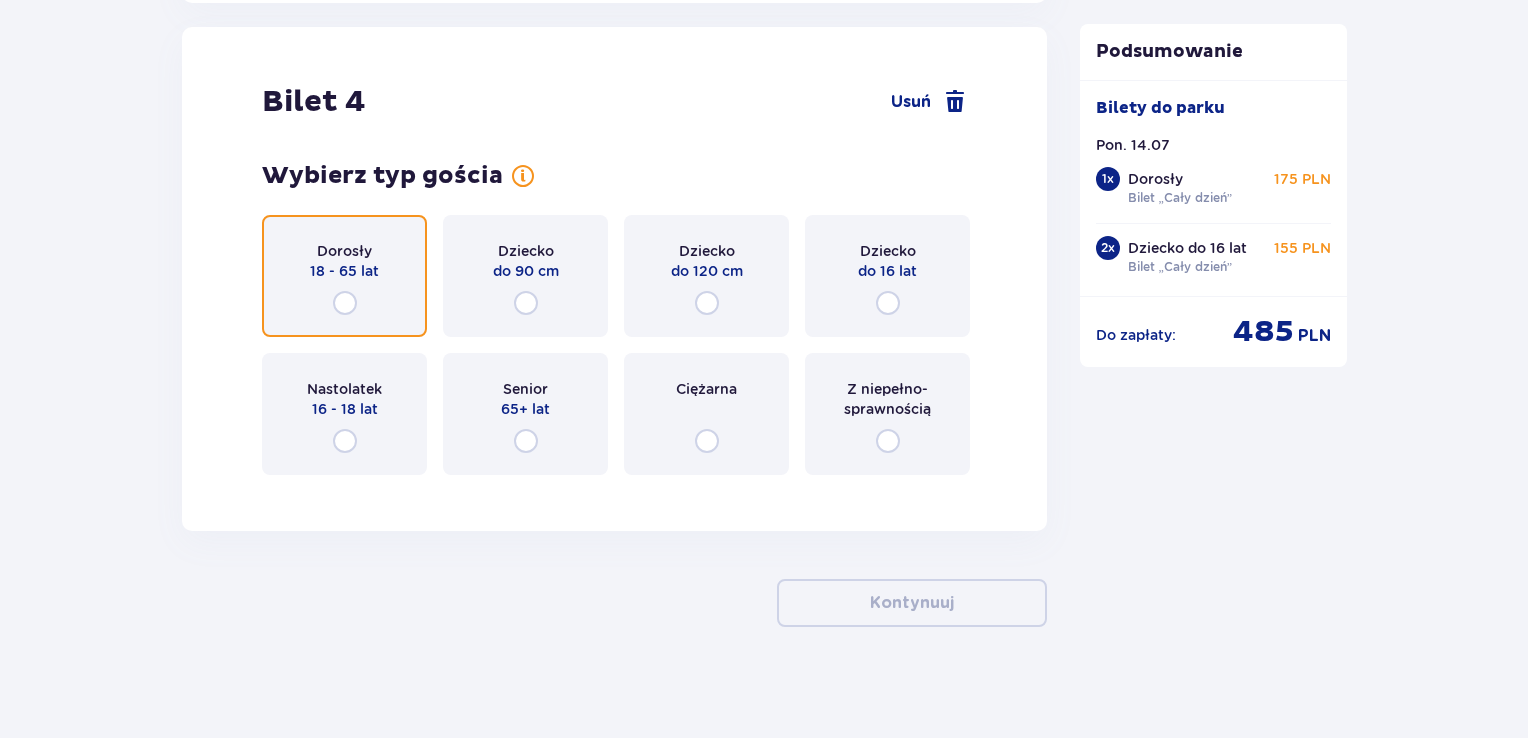 click at bounding box center (345, 303) 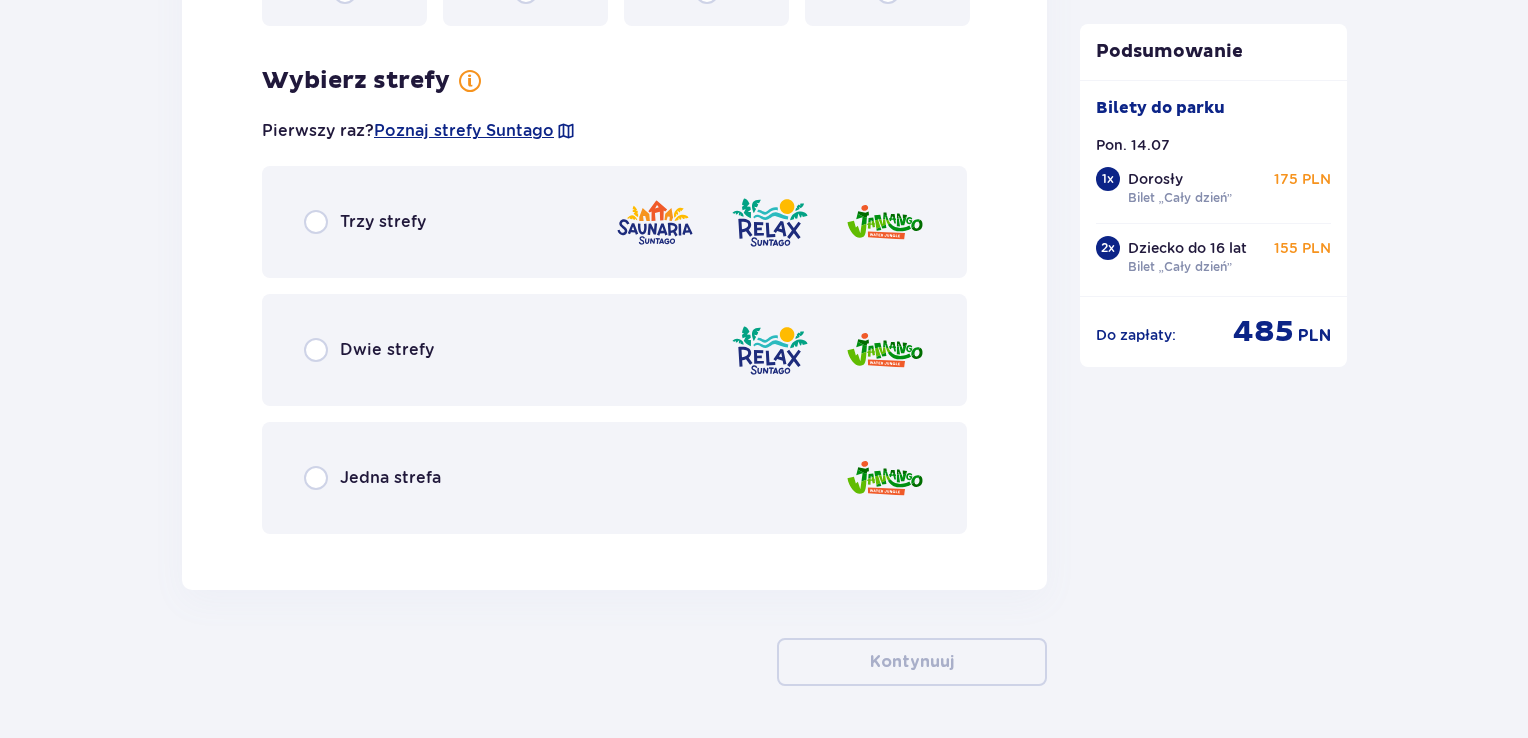 scroll, scrollTop: 5474, scrollLeft: 0, axis: vertical 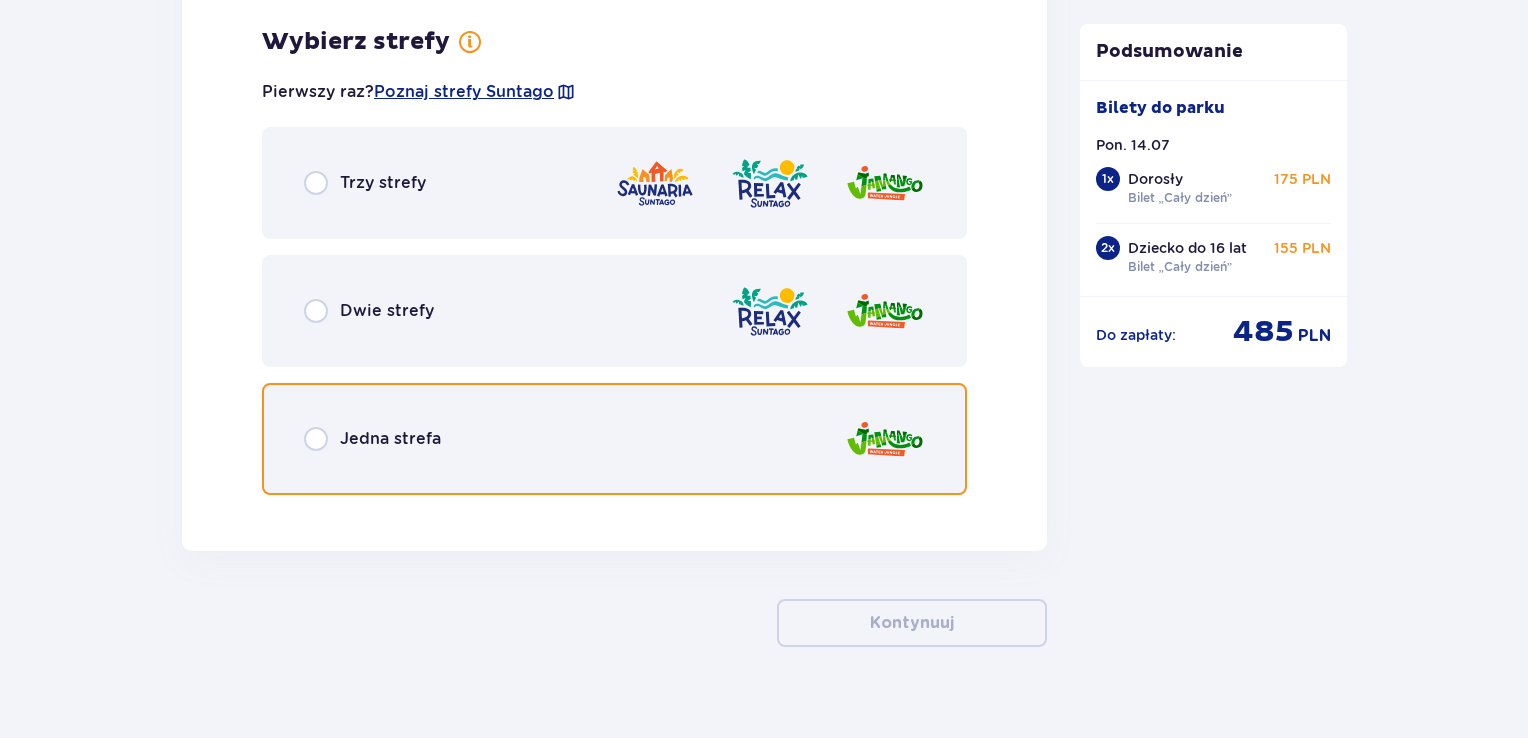 click at bounding box center (316, 439) 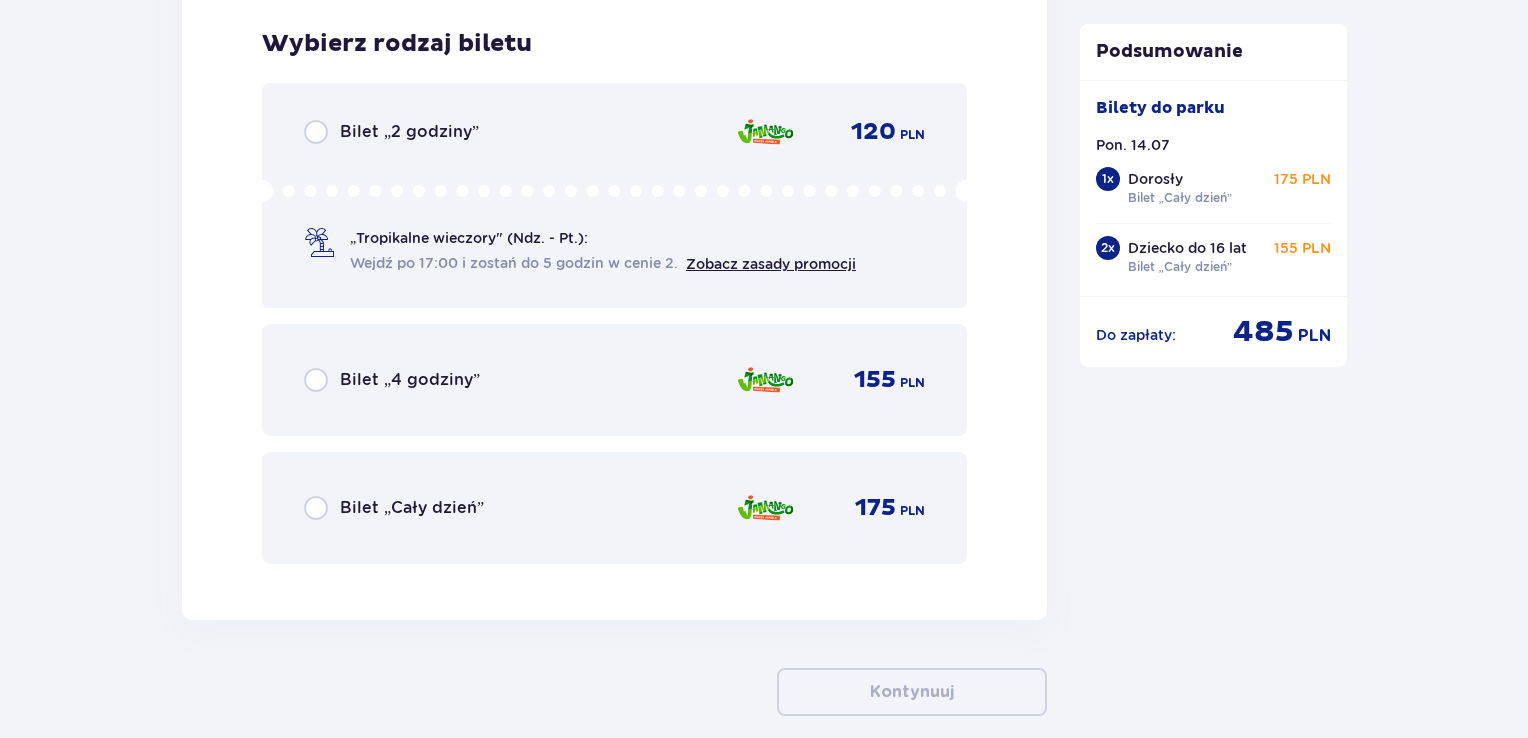 scroll, scrollTop: 5982, scrollLeft: 0, axis: vertical 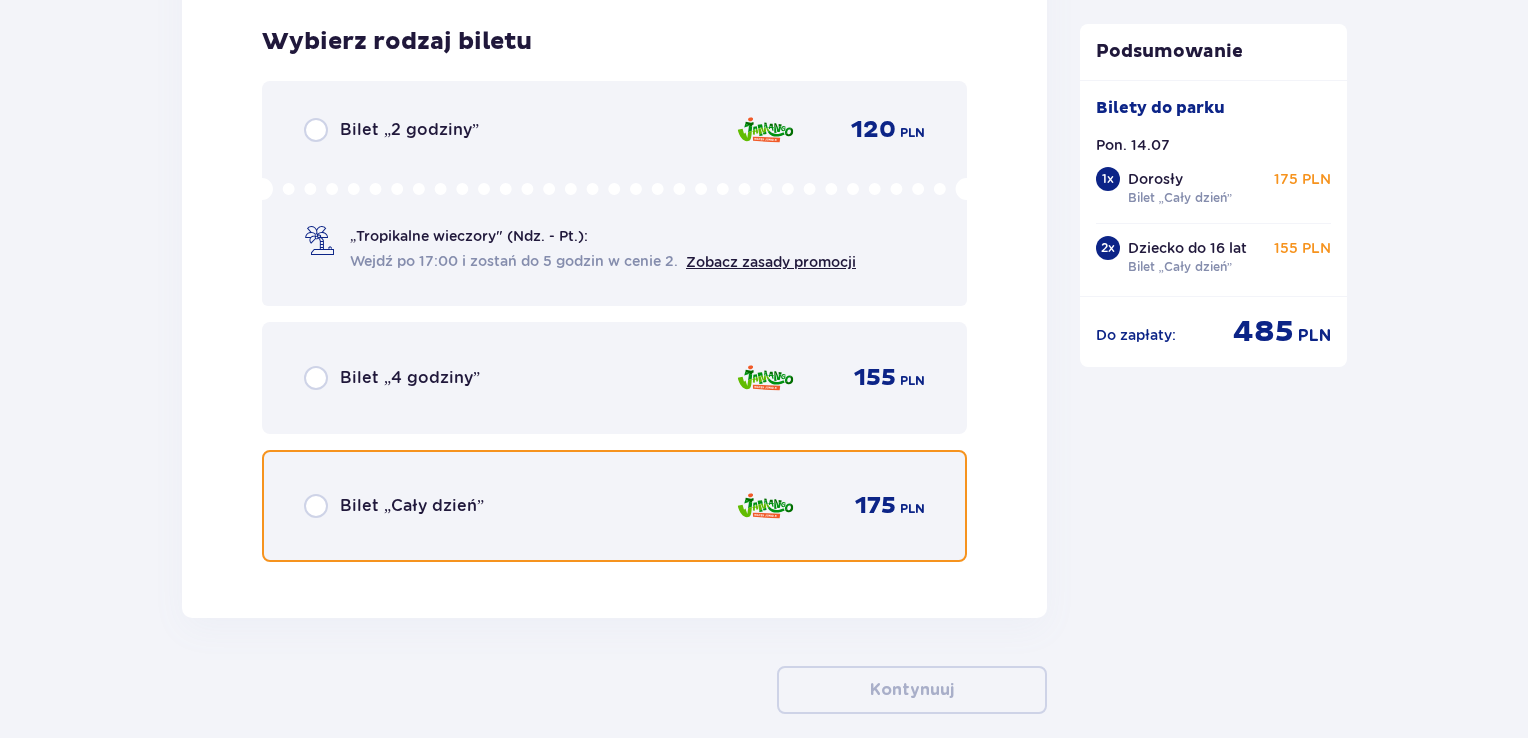 click at bounding box center (316, 506) 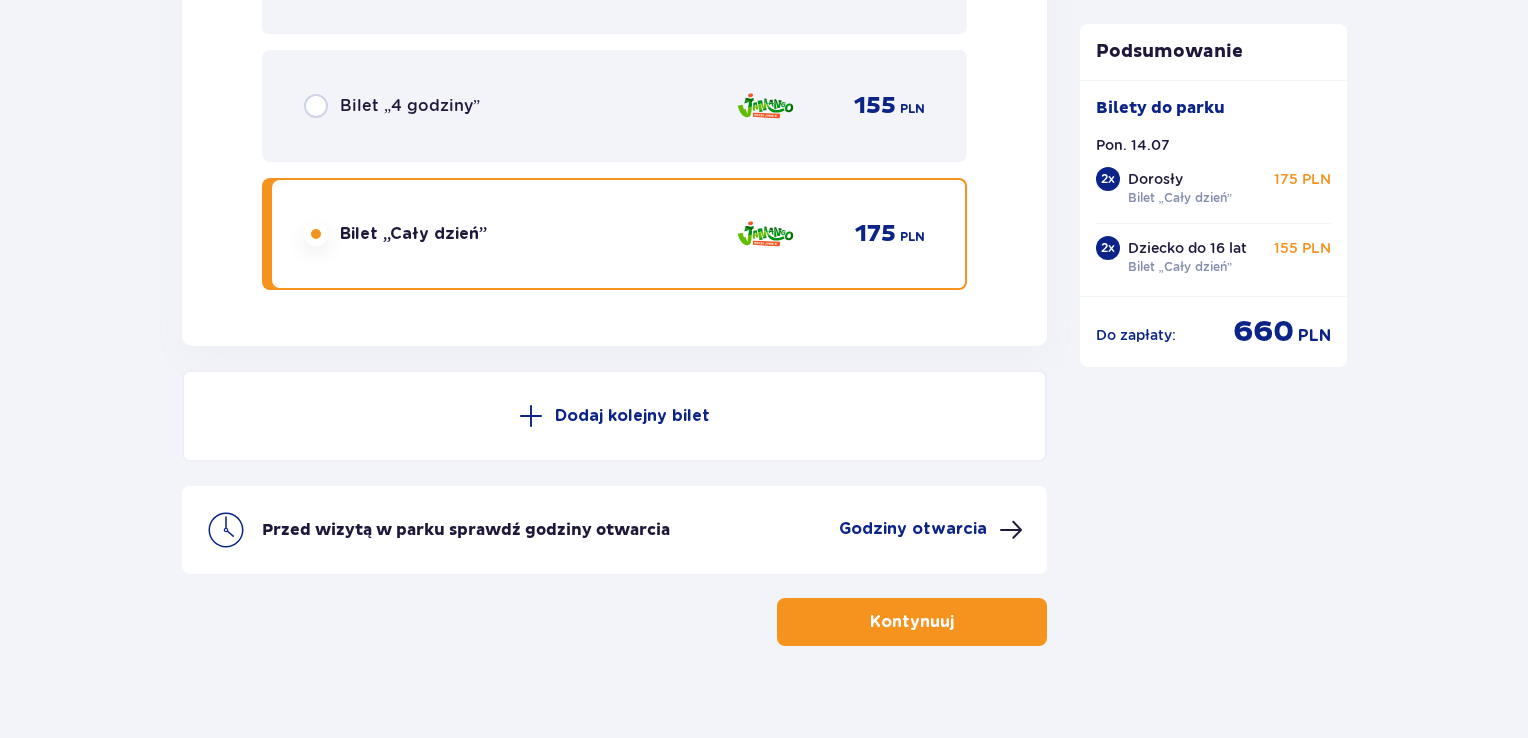 scroll, scrollTop: 6278, scrollLeft: 0, axis: vertical 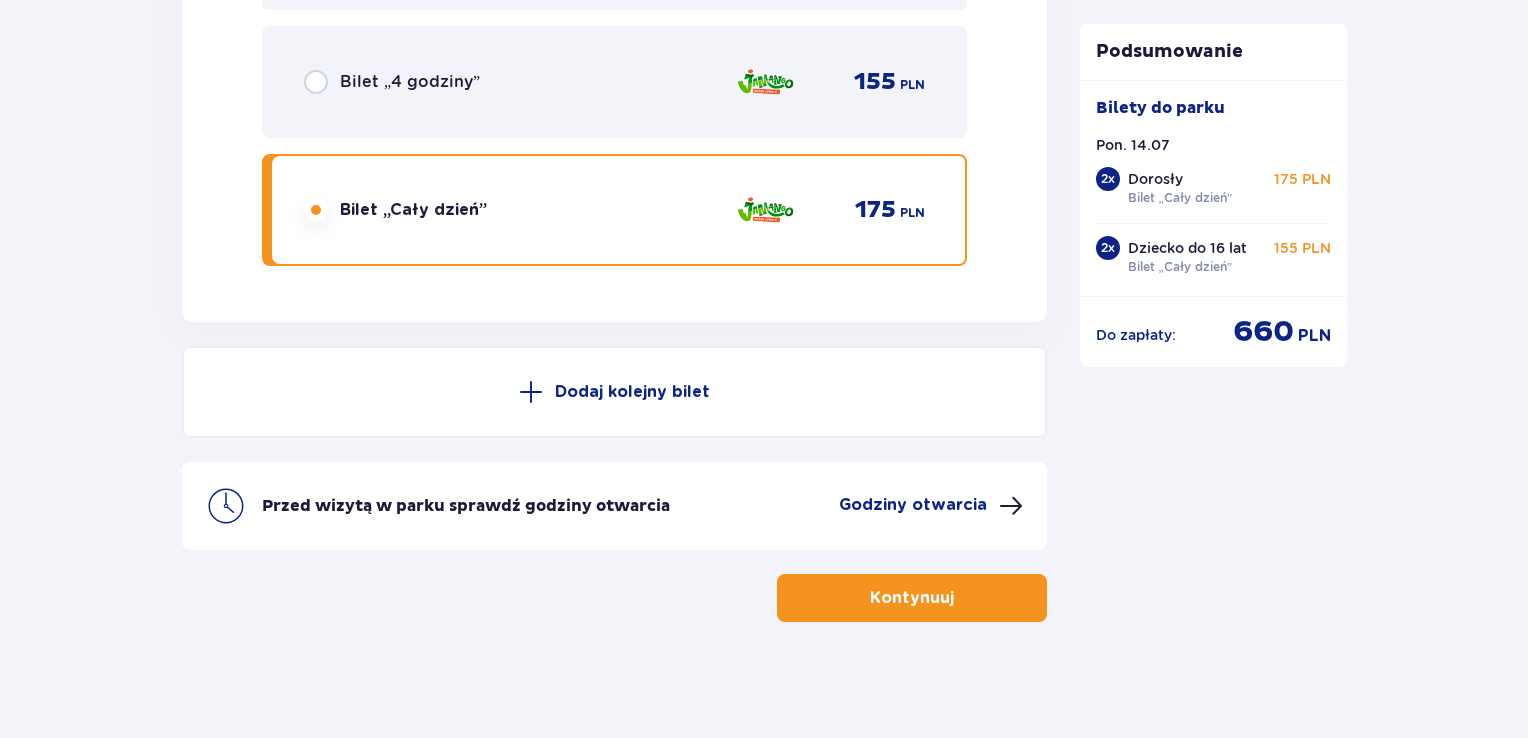 click on "Kontynuuj" at bounding box center [912, 598] 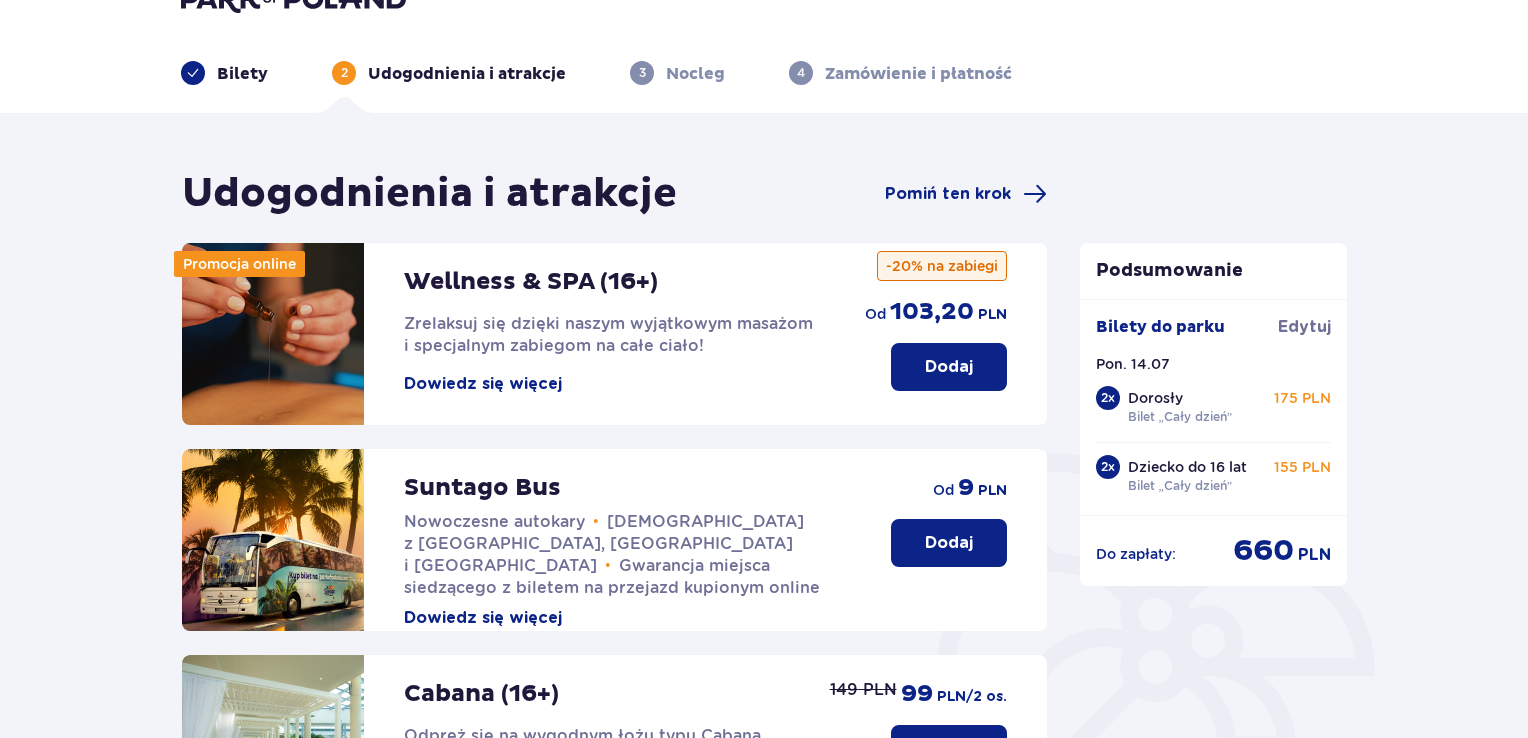 scroll, scrollTop: 0, scrollLeft: 0, axis: both 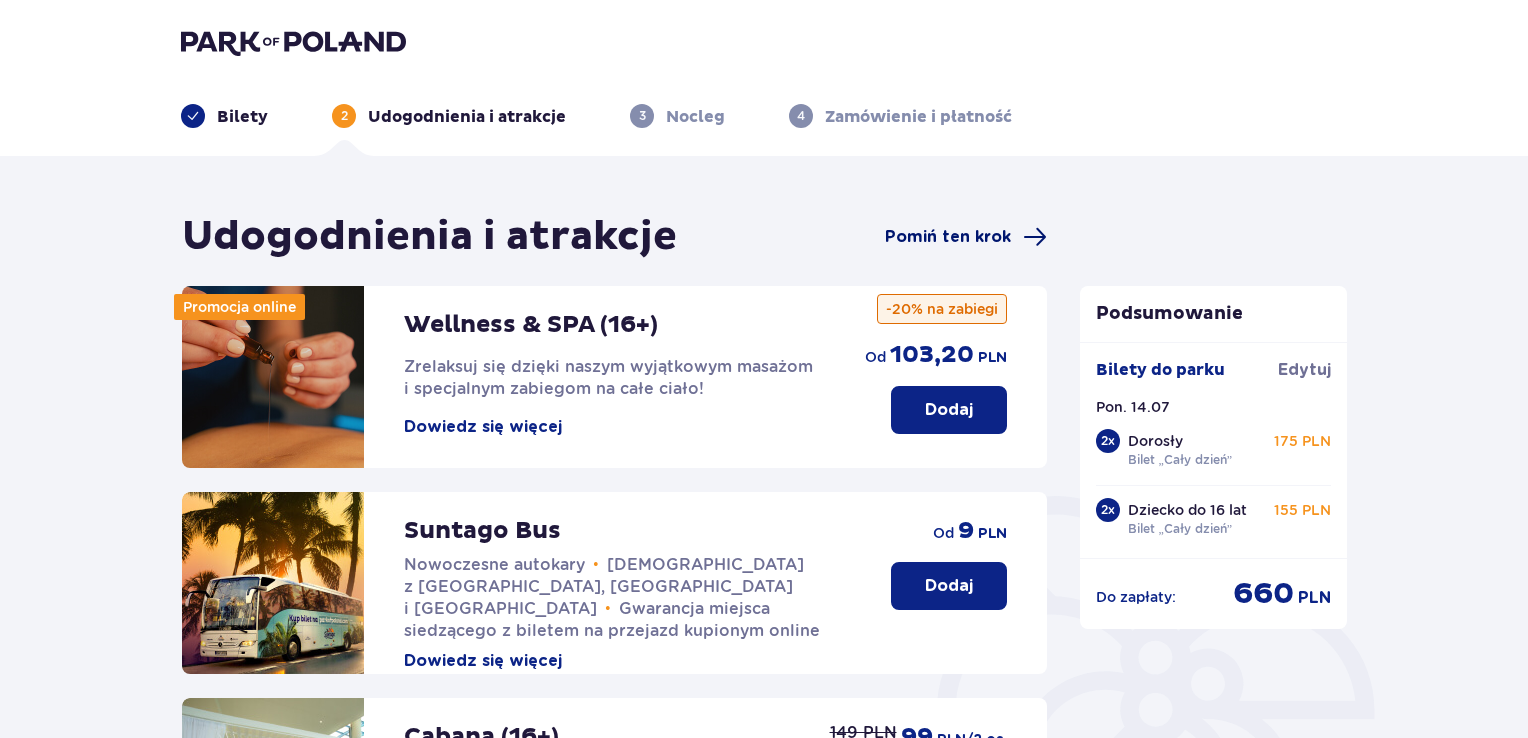 click on "Pomiń ten krok" at bounding box center [948, 237] 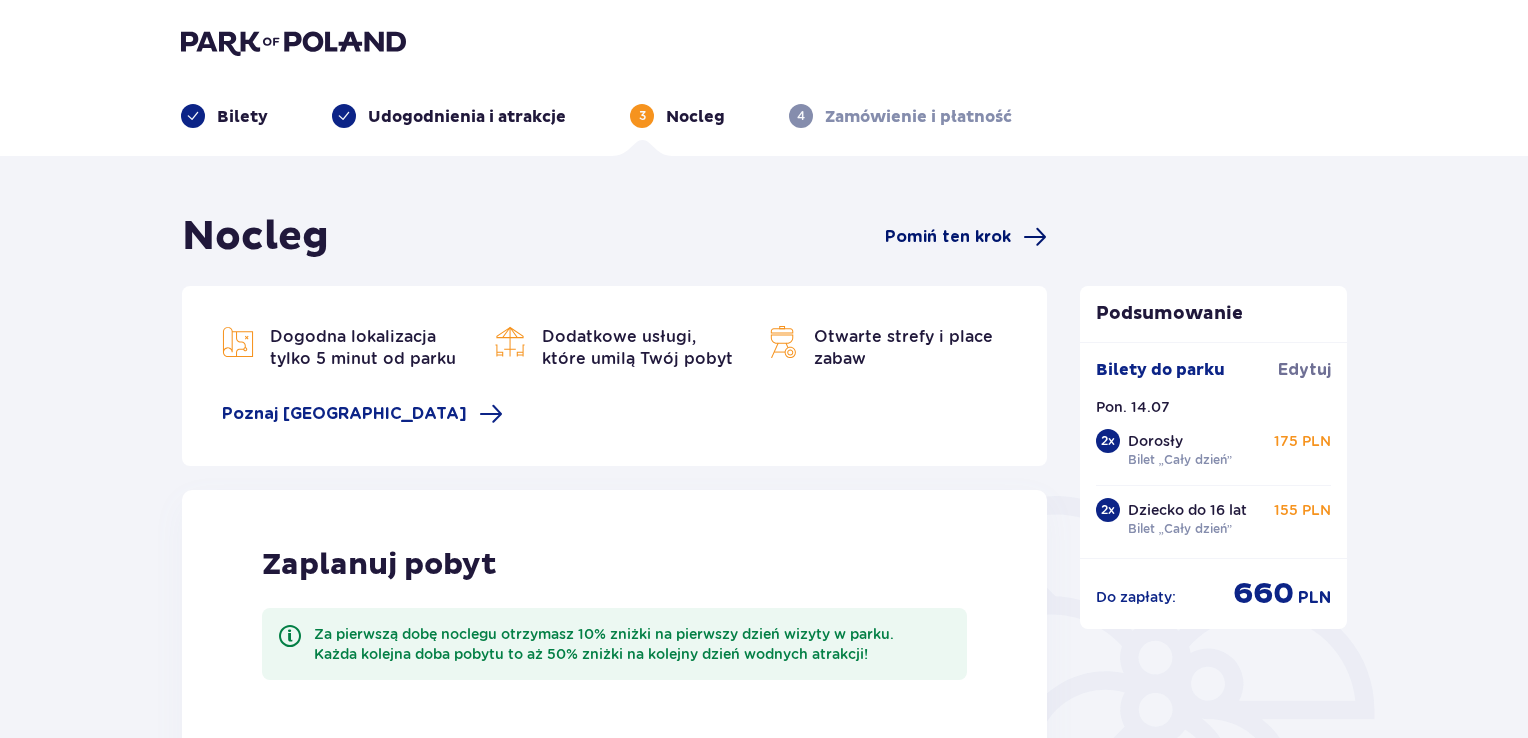 click on "Pomiń ten krok" at bounding box center (948, 237) 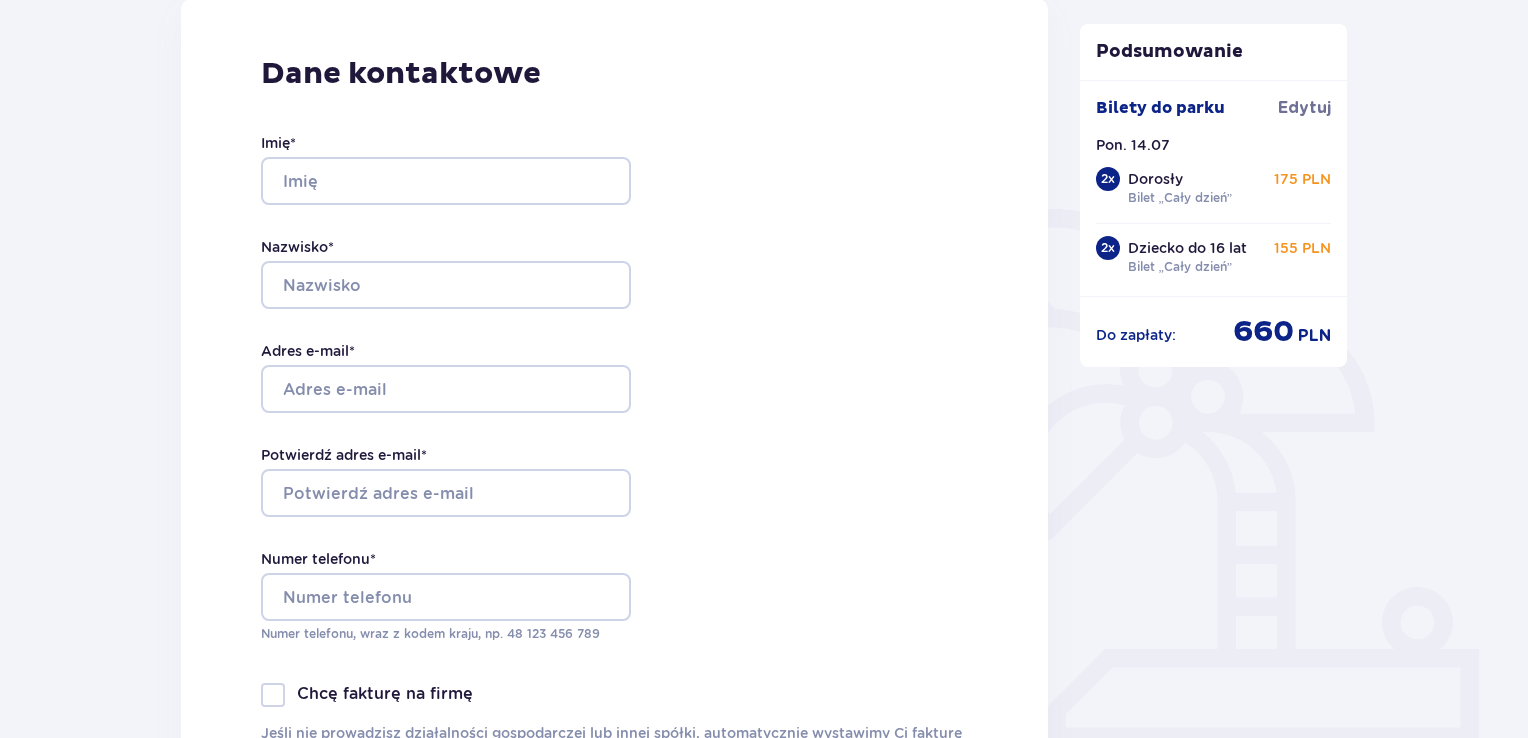 scroll, scrollTop: 294, scrollLeft: 0, axis: vertical 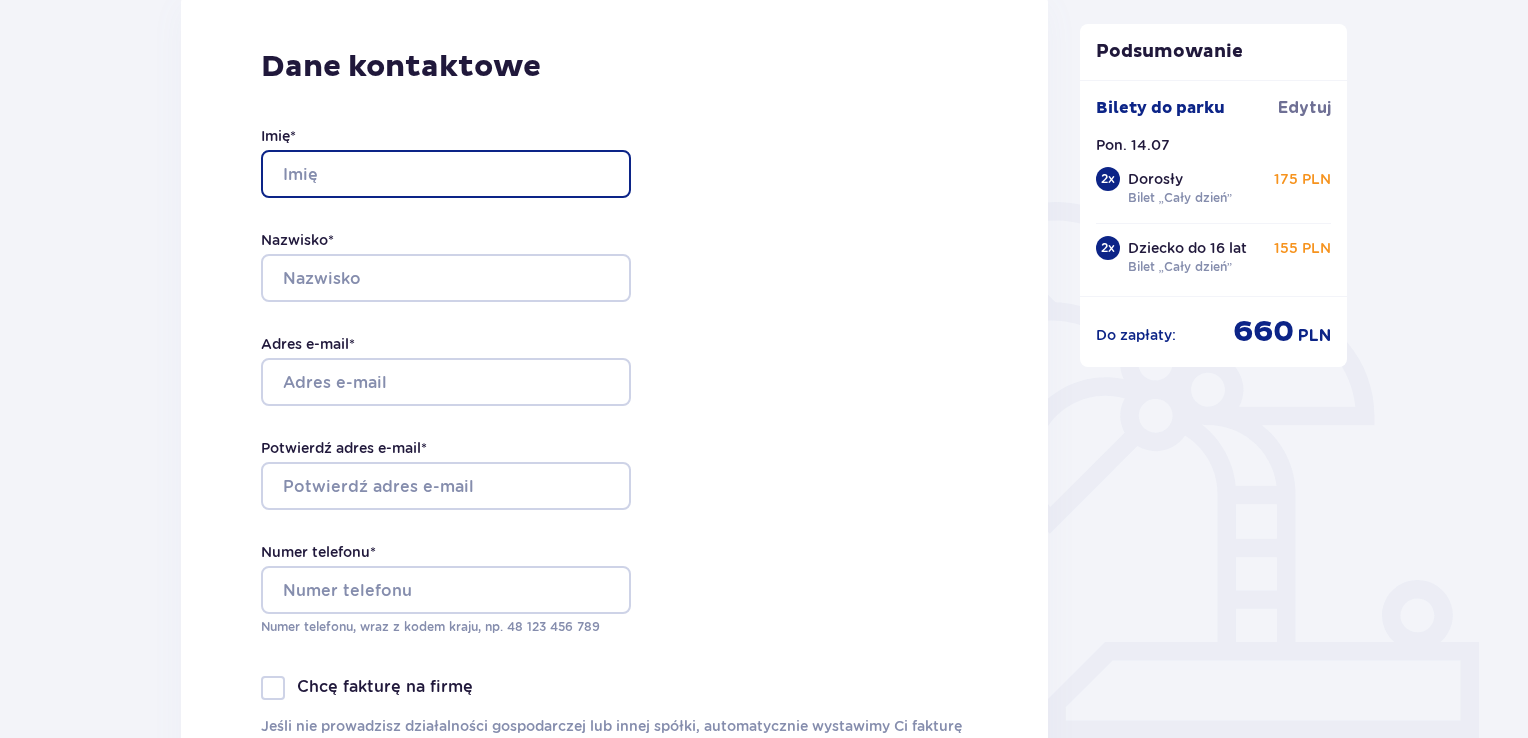 click on "Imię *" at bounding box center [446, 174] 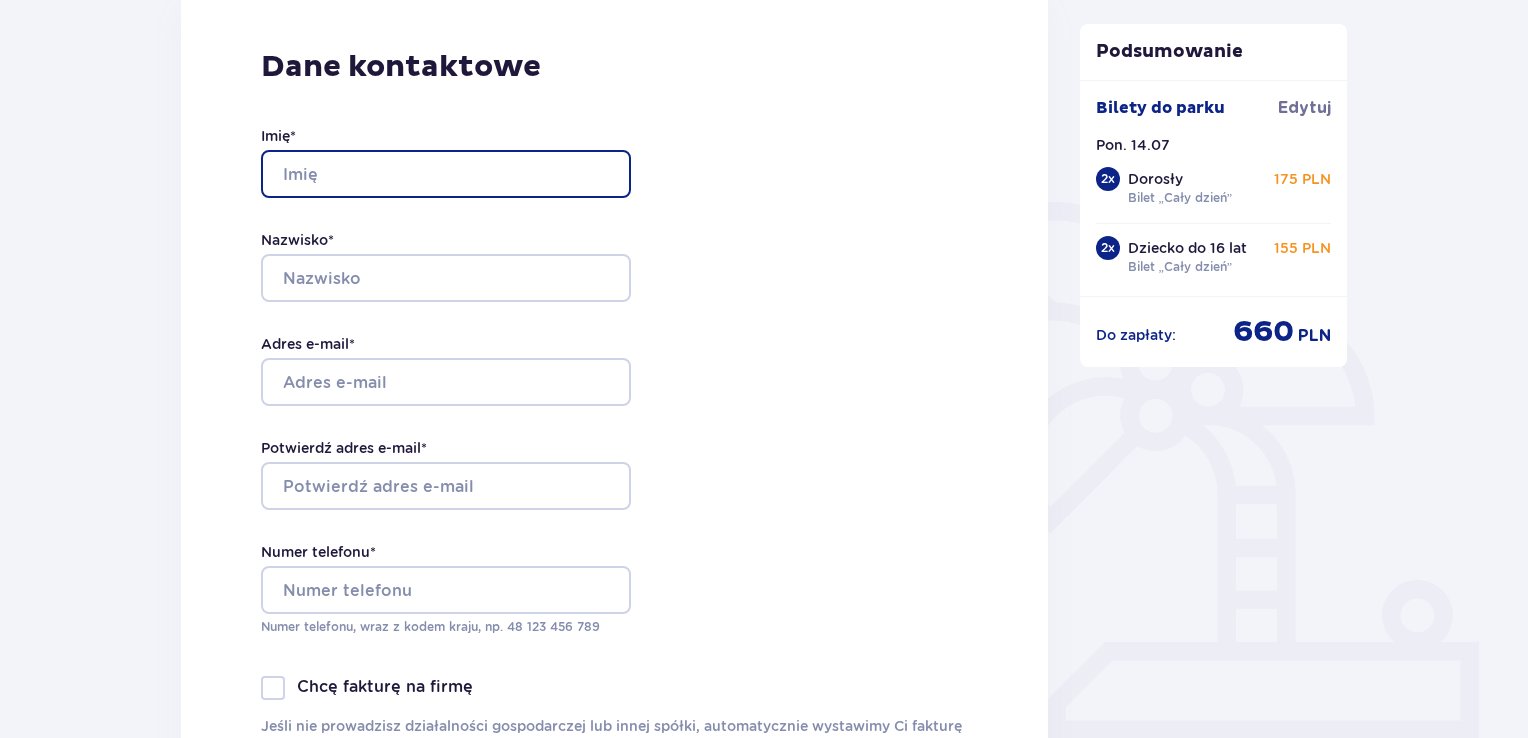 type on "Katarzyna" 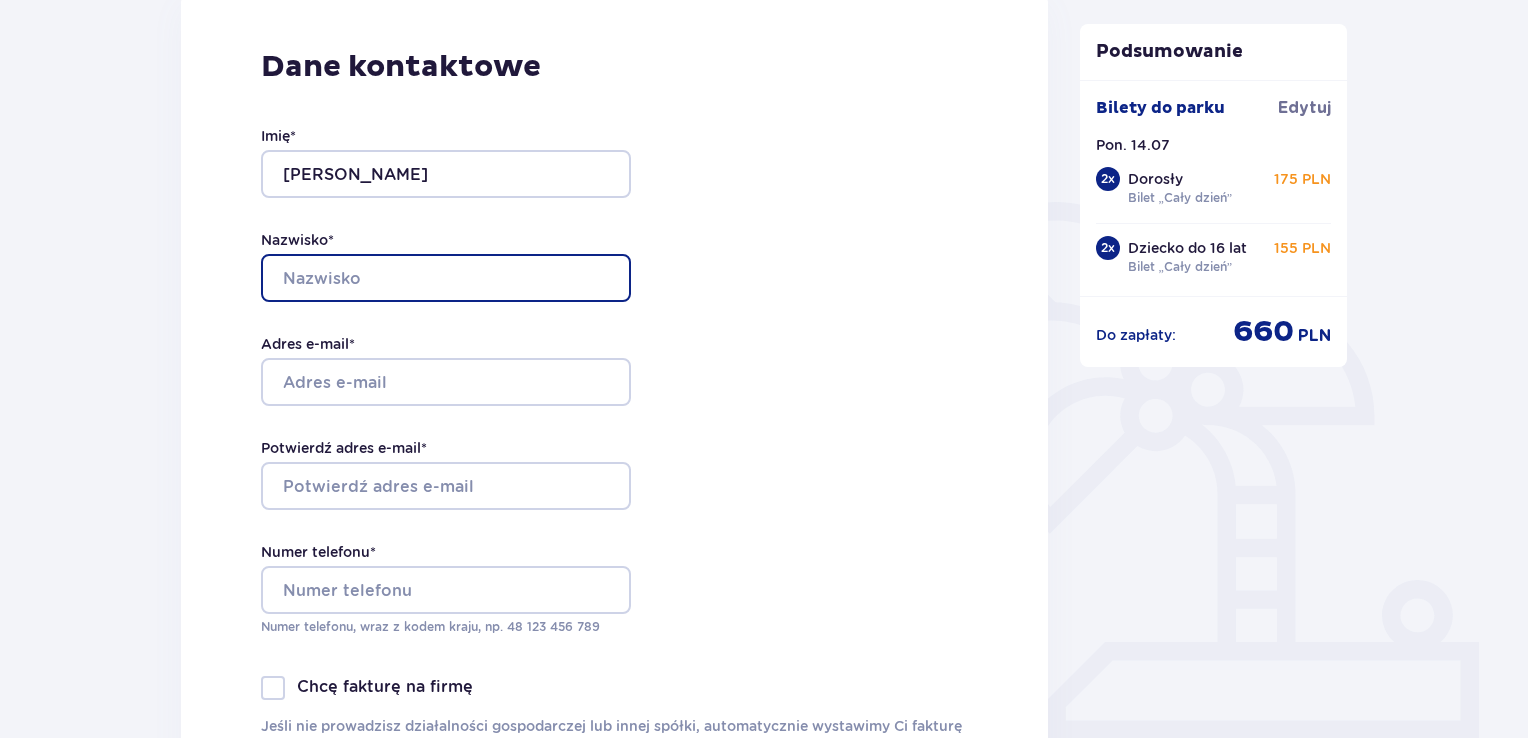 type on "Strzelecka" 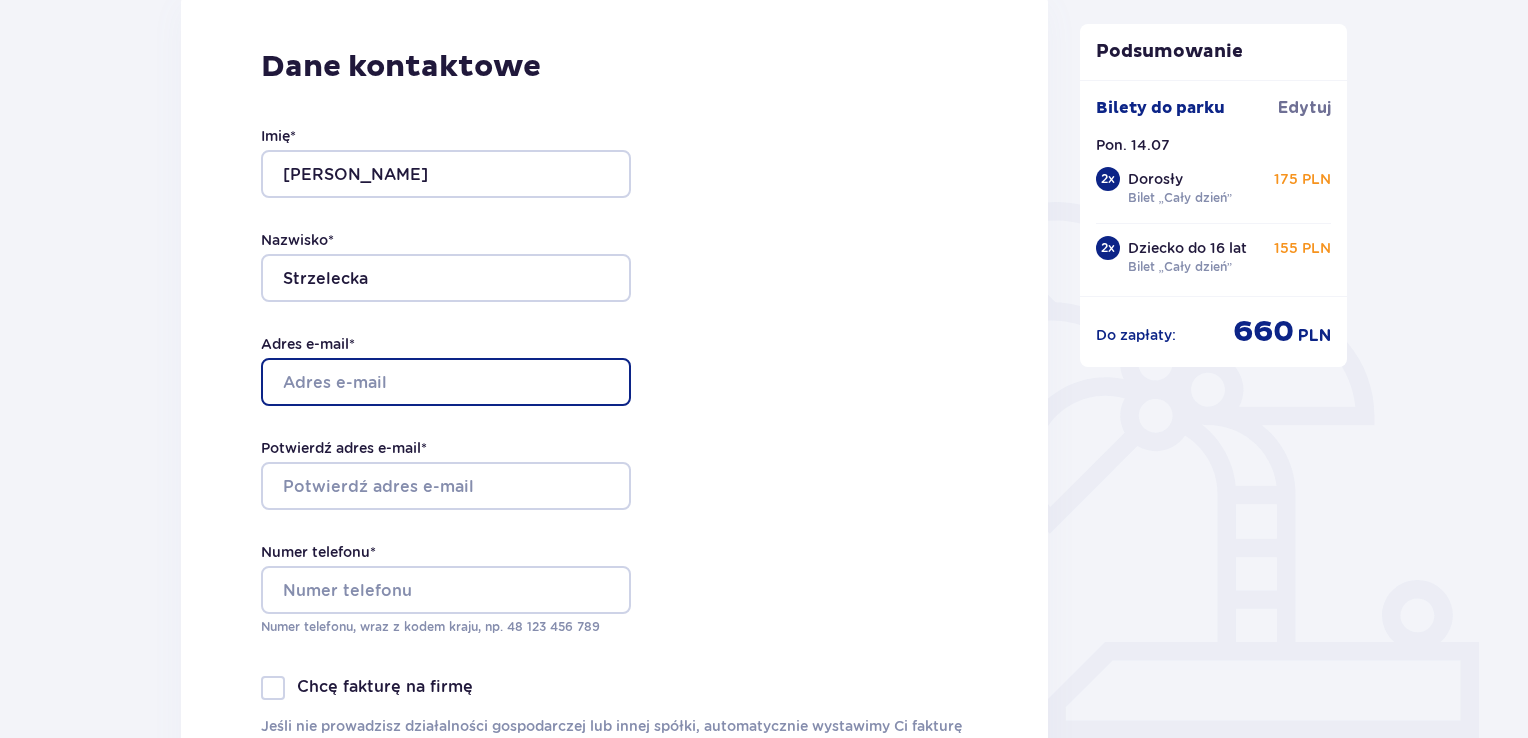 type on "kstrzelecka112234@gmail.com" 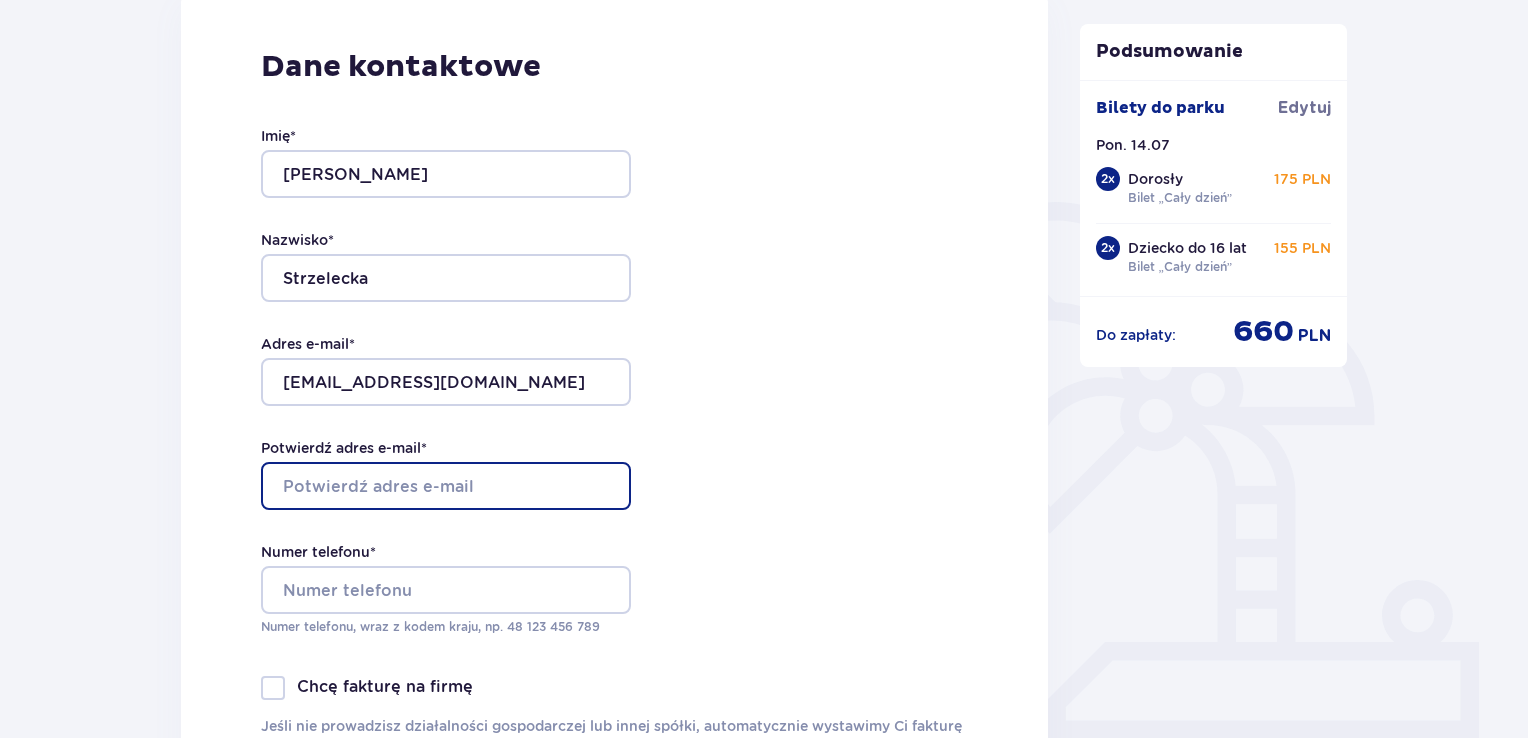 type on "kstrzelecka112234@gmail.com" 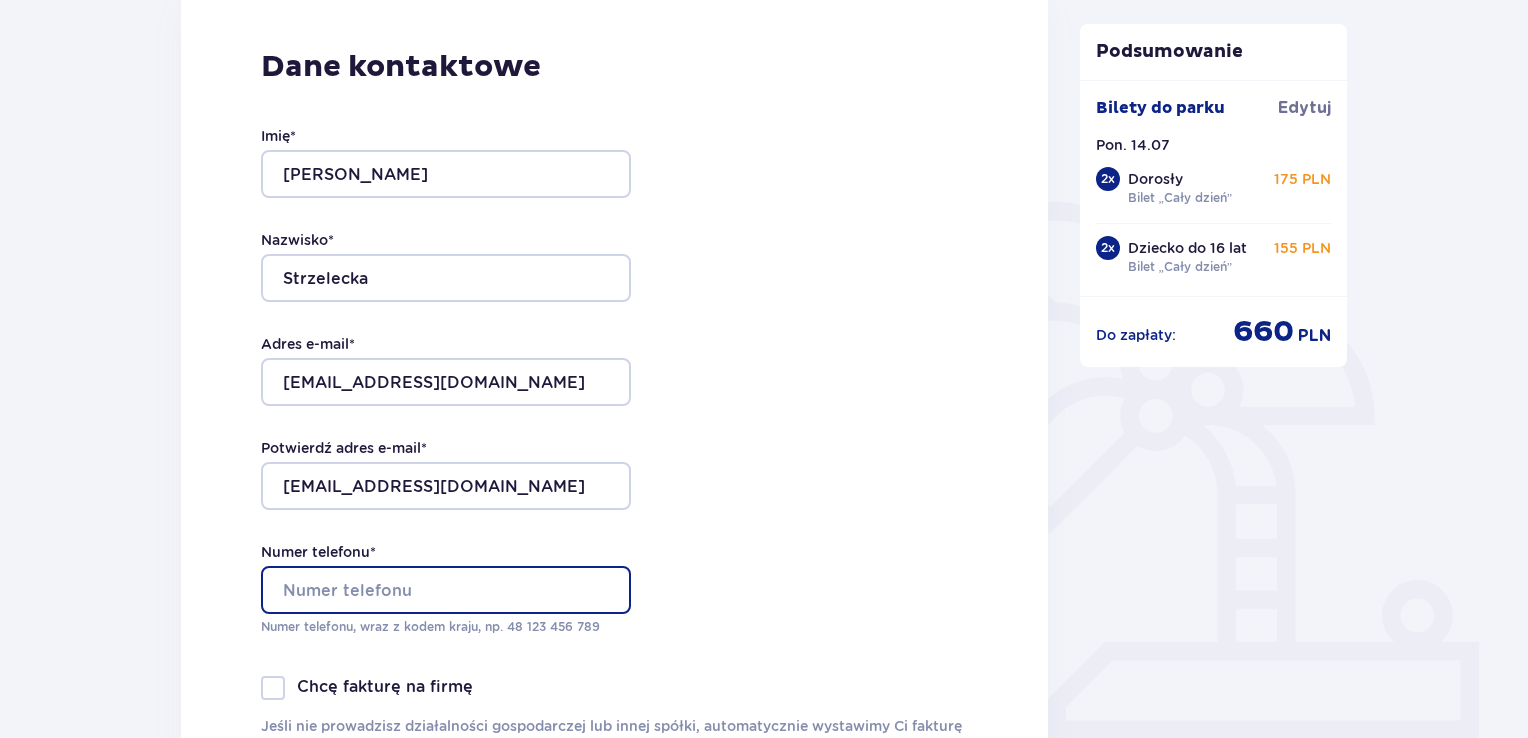 type on "510190078" 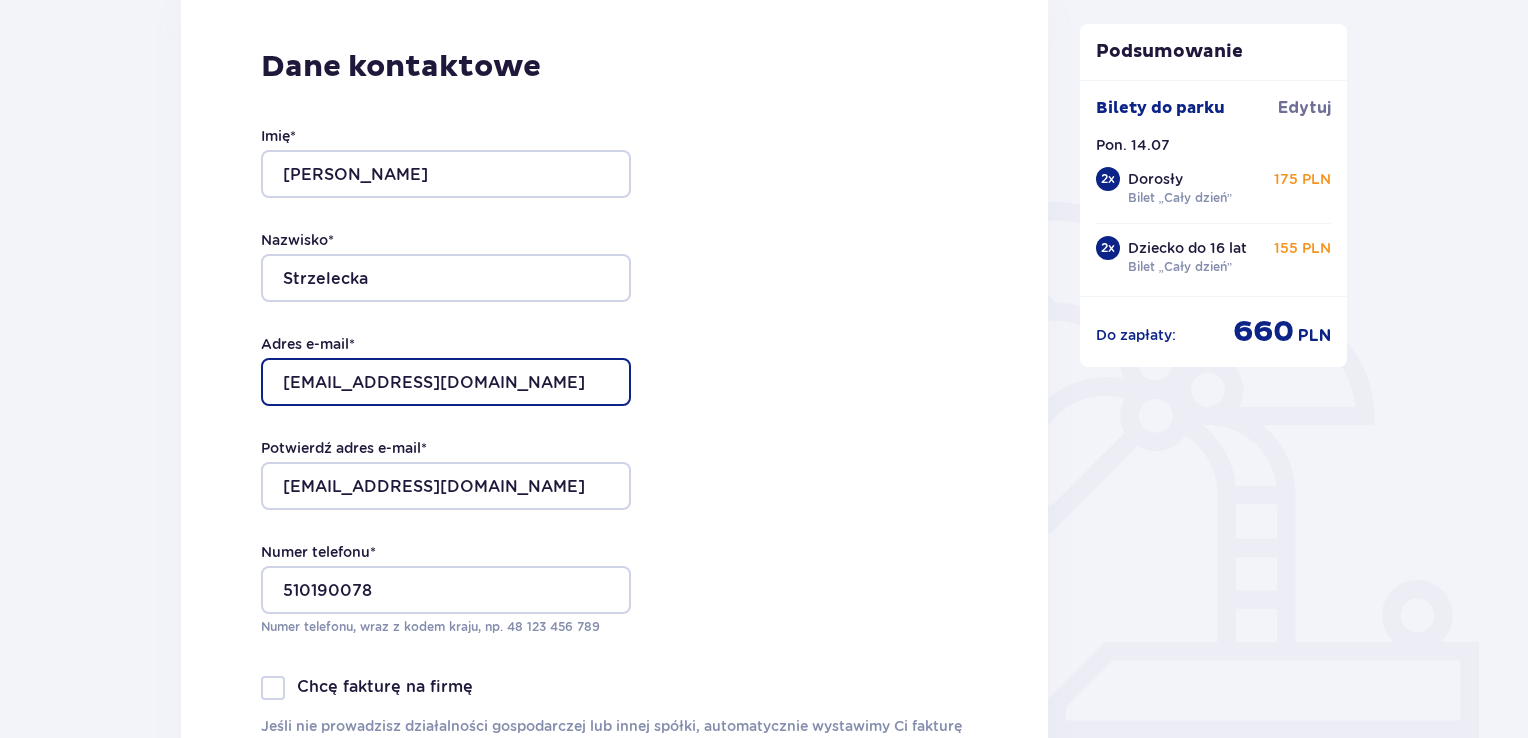 click on "kstrzelecka112234@gmail.com" at bounding box center (446, 382) 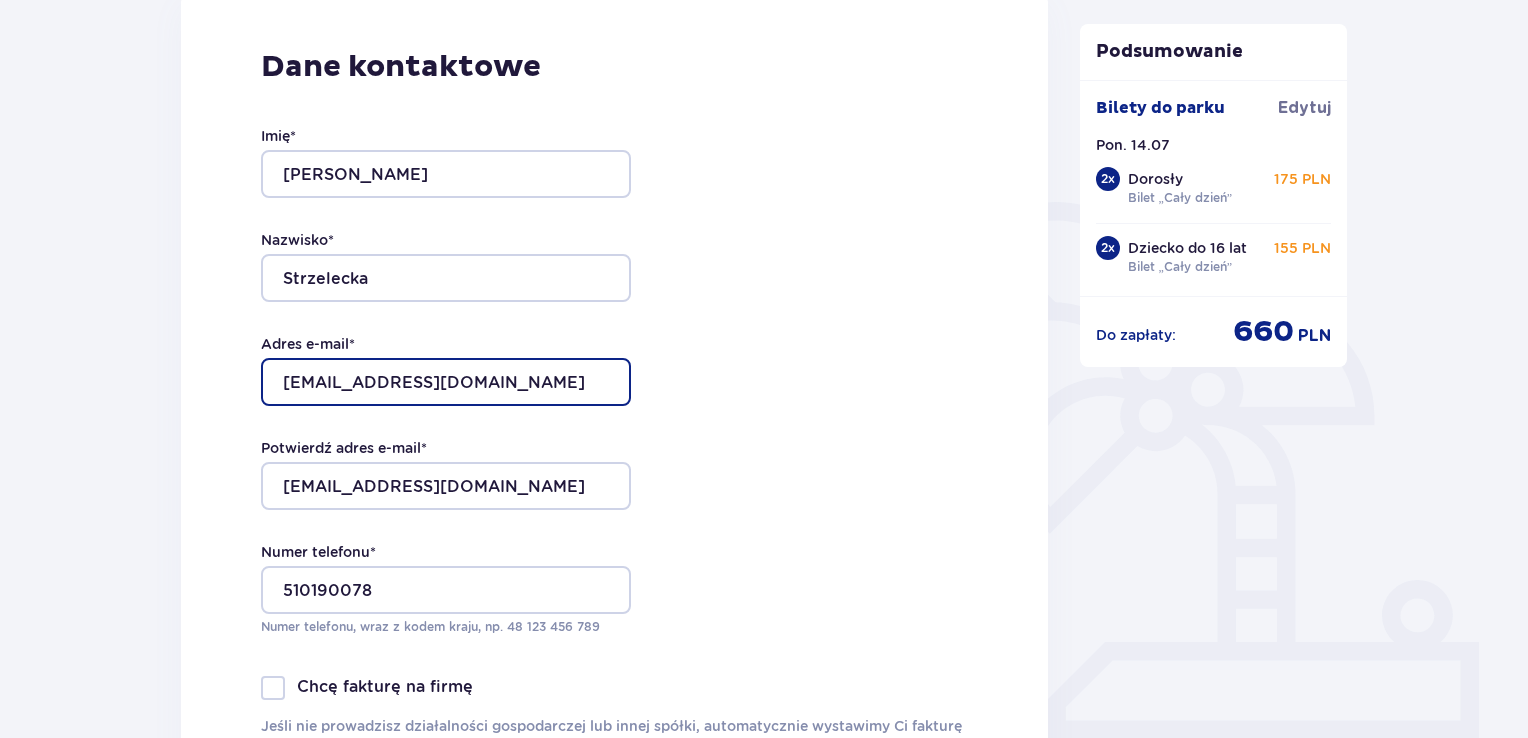 type on "[EMAIL_ADDRESS][DOMAIN_NAME]" 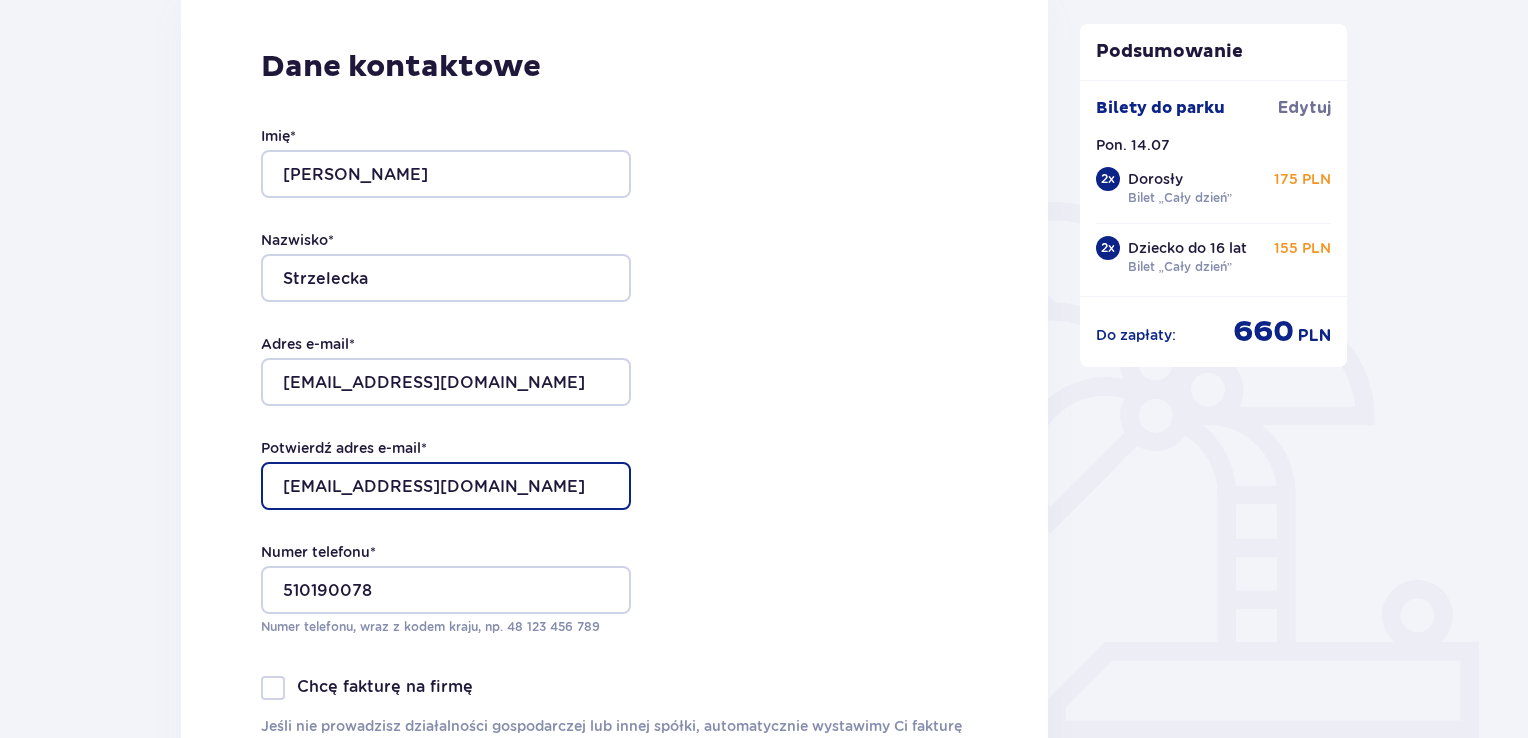 click on "kstrzelecka112234@gmail.com" at bounding box center [446, 486] 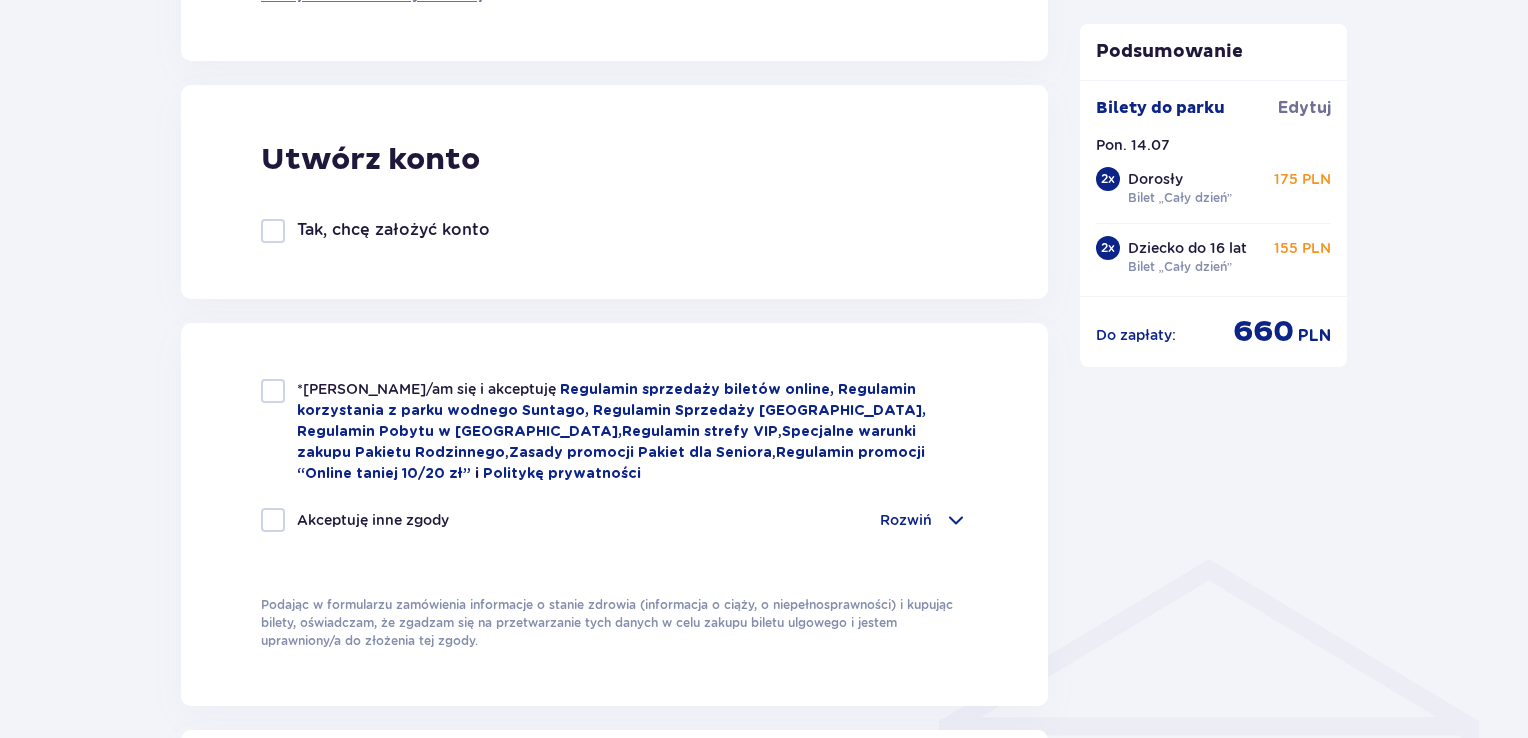 scroll, scrollTop: 1072, scrollLeft: 0, axis: vertical 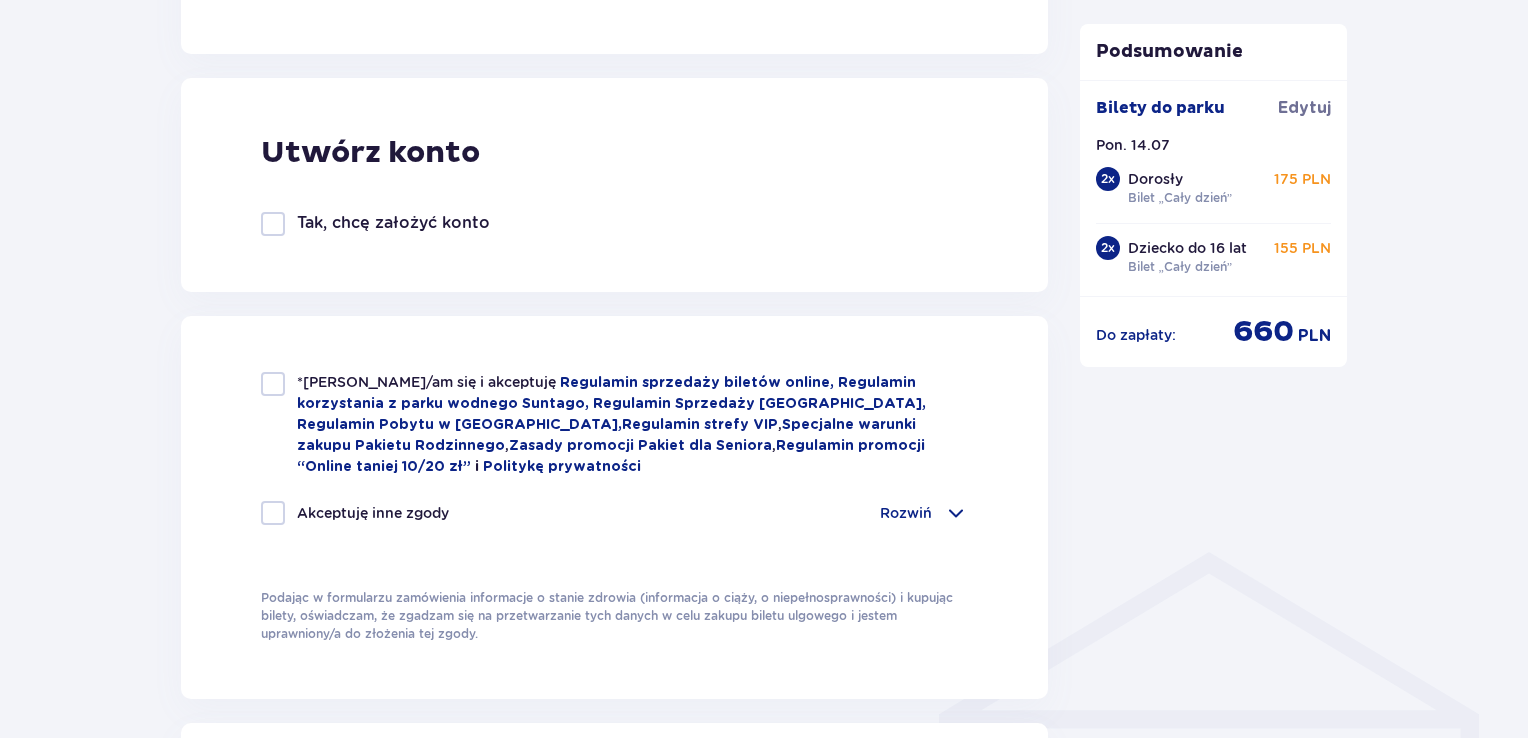 type on "[EMAIL_ADDRESS][DOMAIN_NAME]" 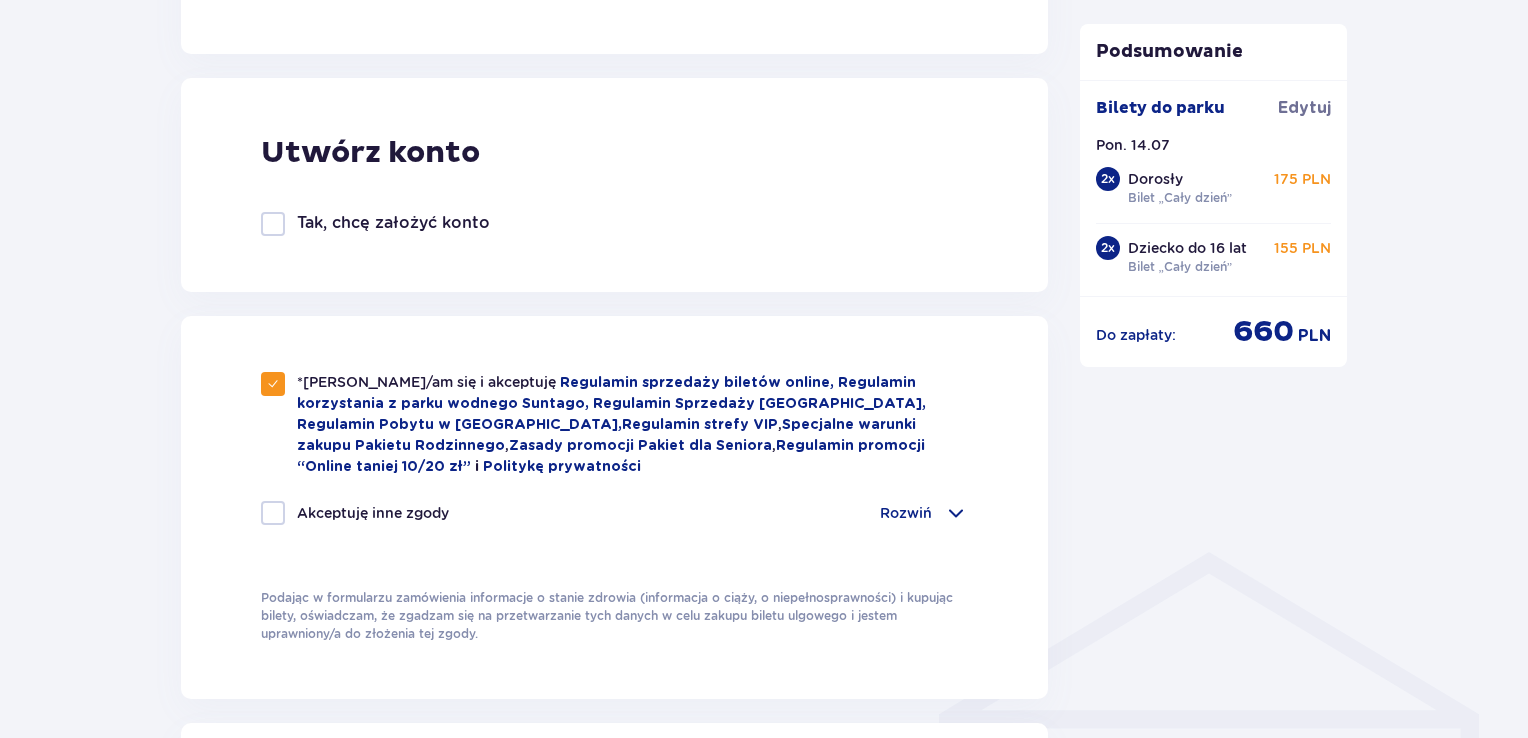 click at bounding box center (273, 513) 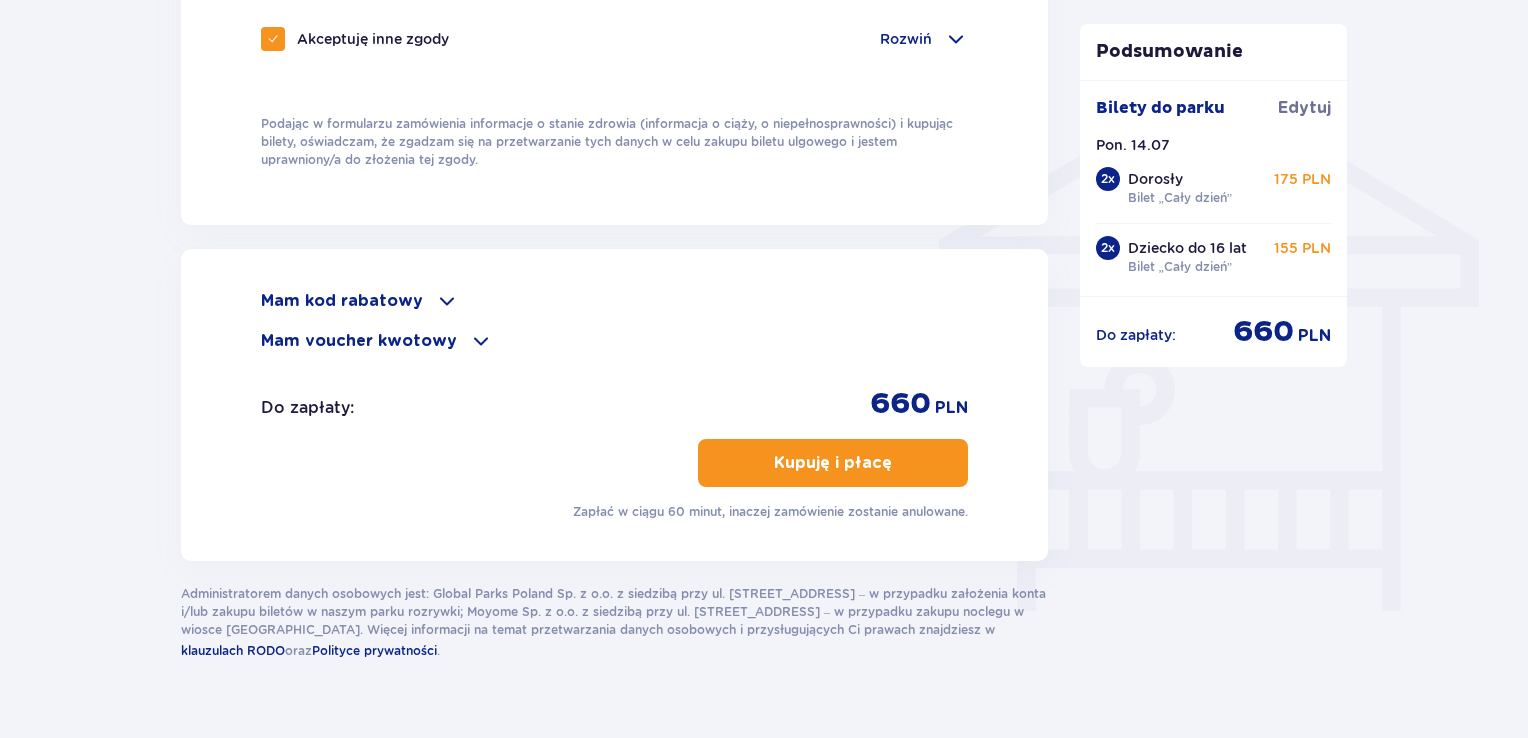 scroll, scrollTop: 1562, scrollLeft: 0, axis: vertical 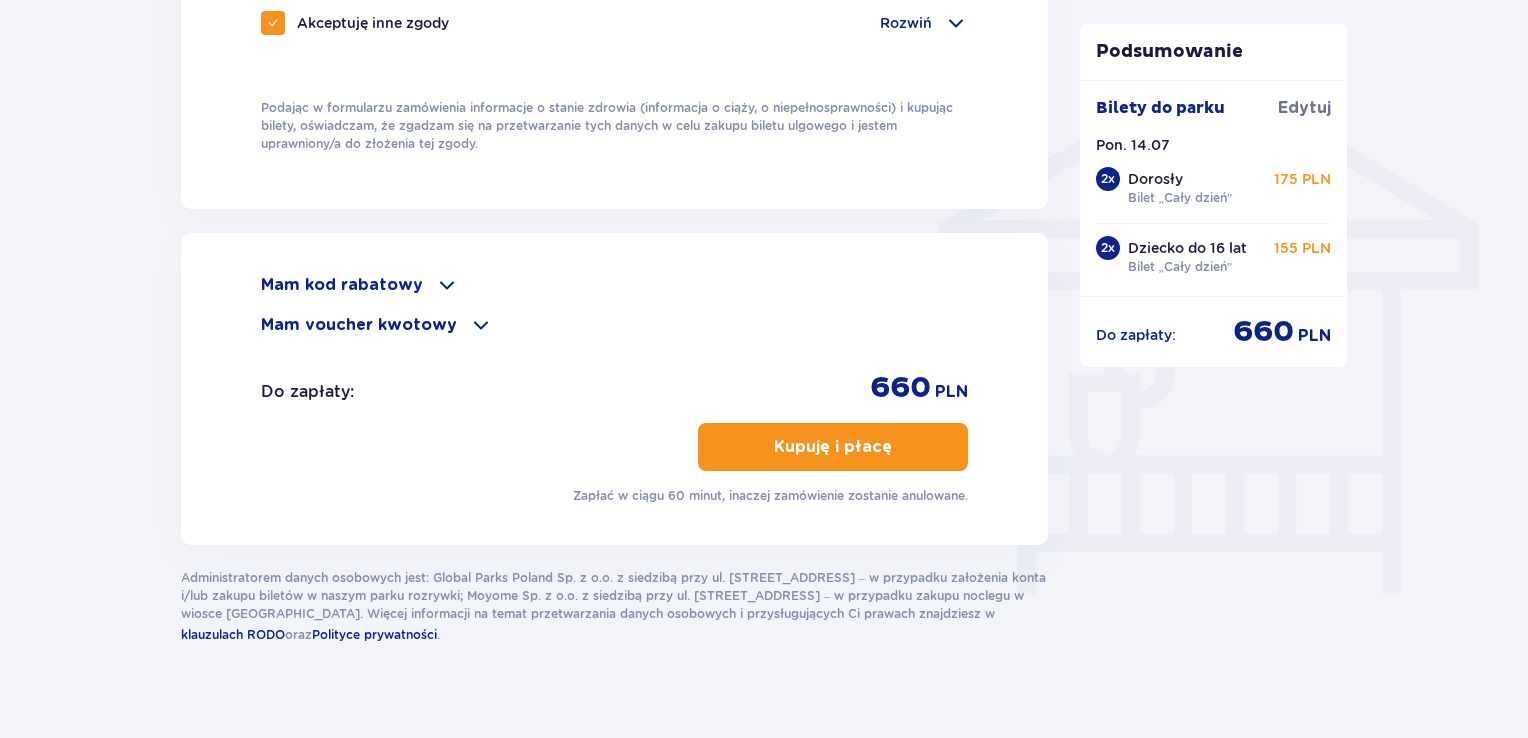 click on "Kupuję i płacę" at bounding box center [833, 447] 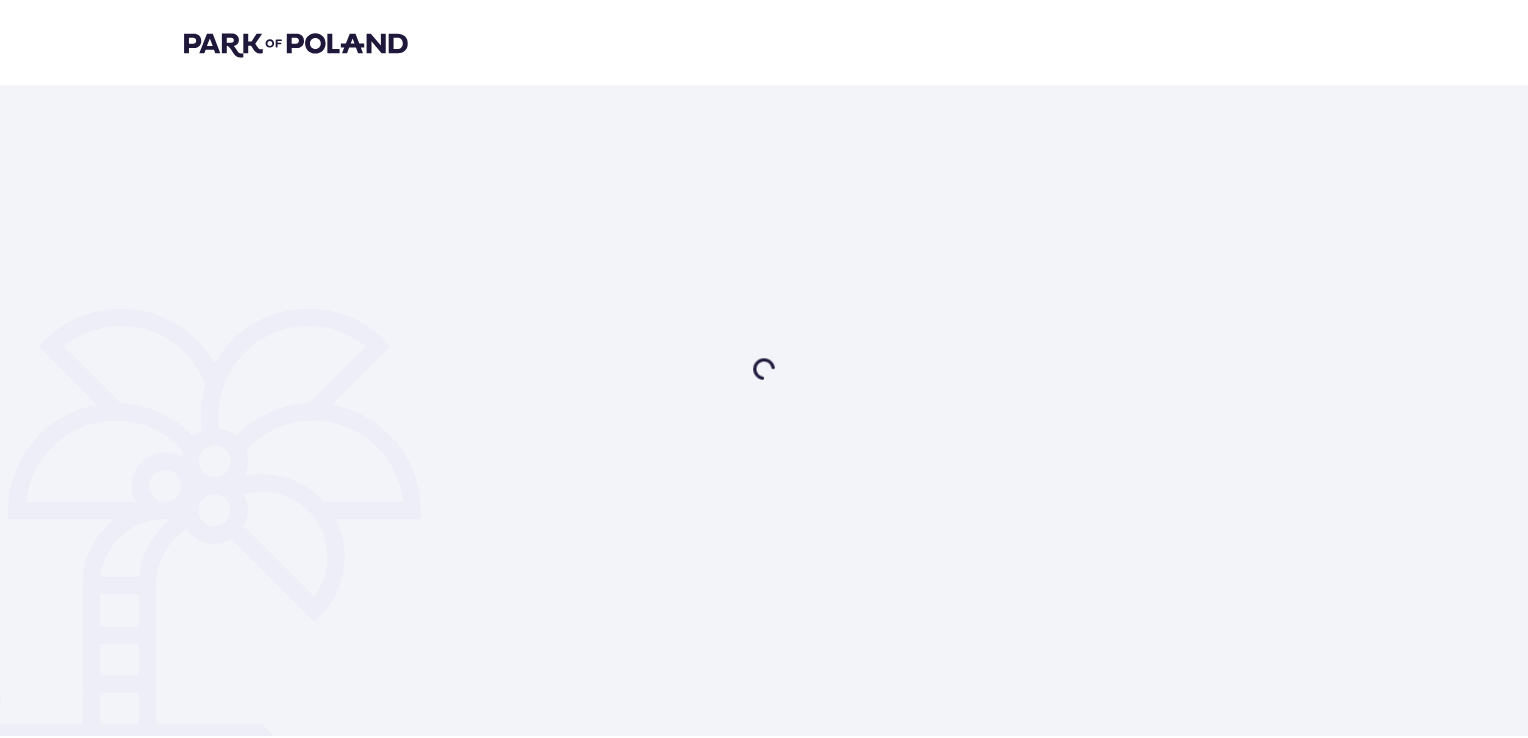 scroll, scrollTop: 0, scrollLeft: 0, axis: both 